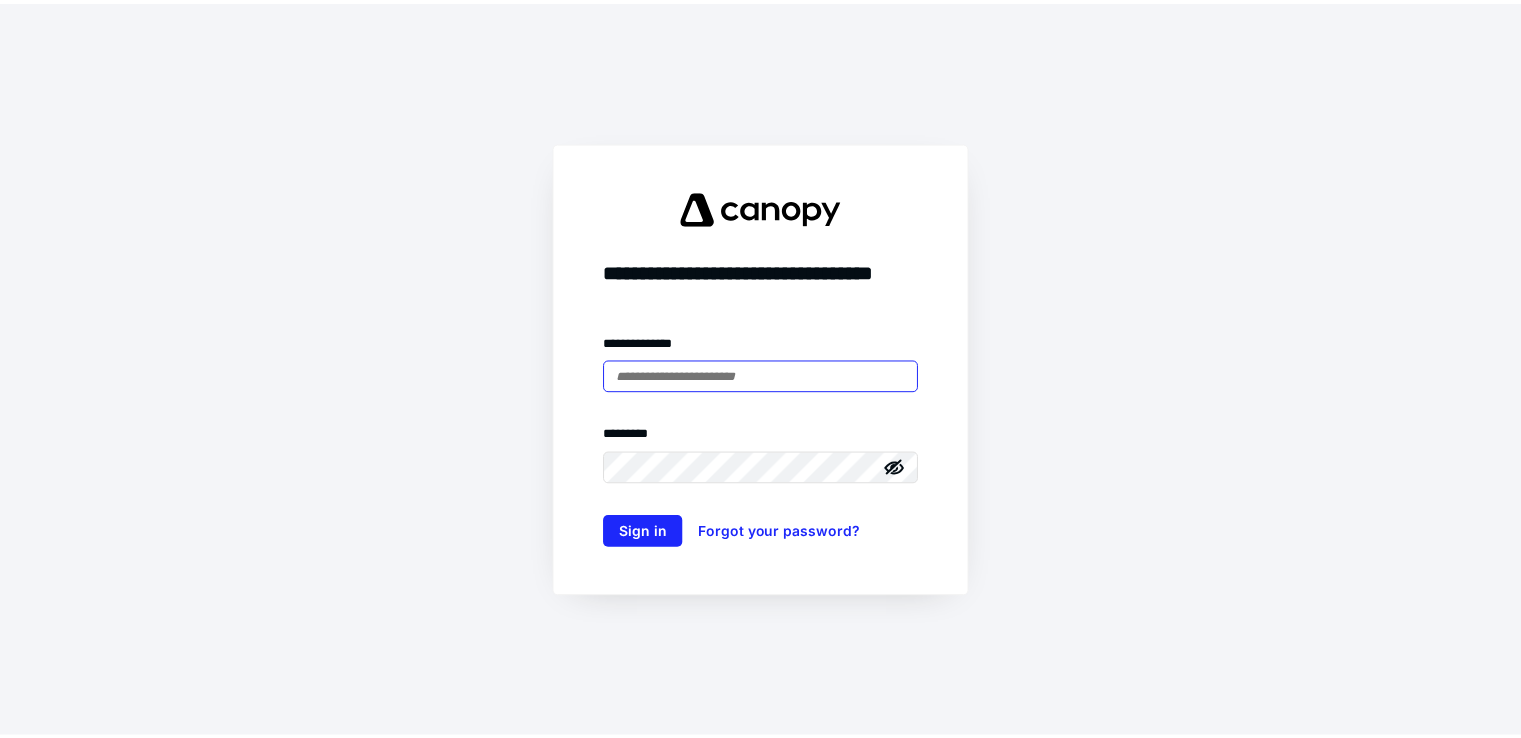 scroll, scrollTop: 0, scrollLeft: 0, axis: both 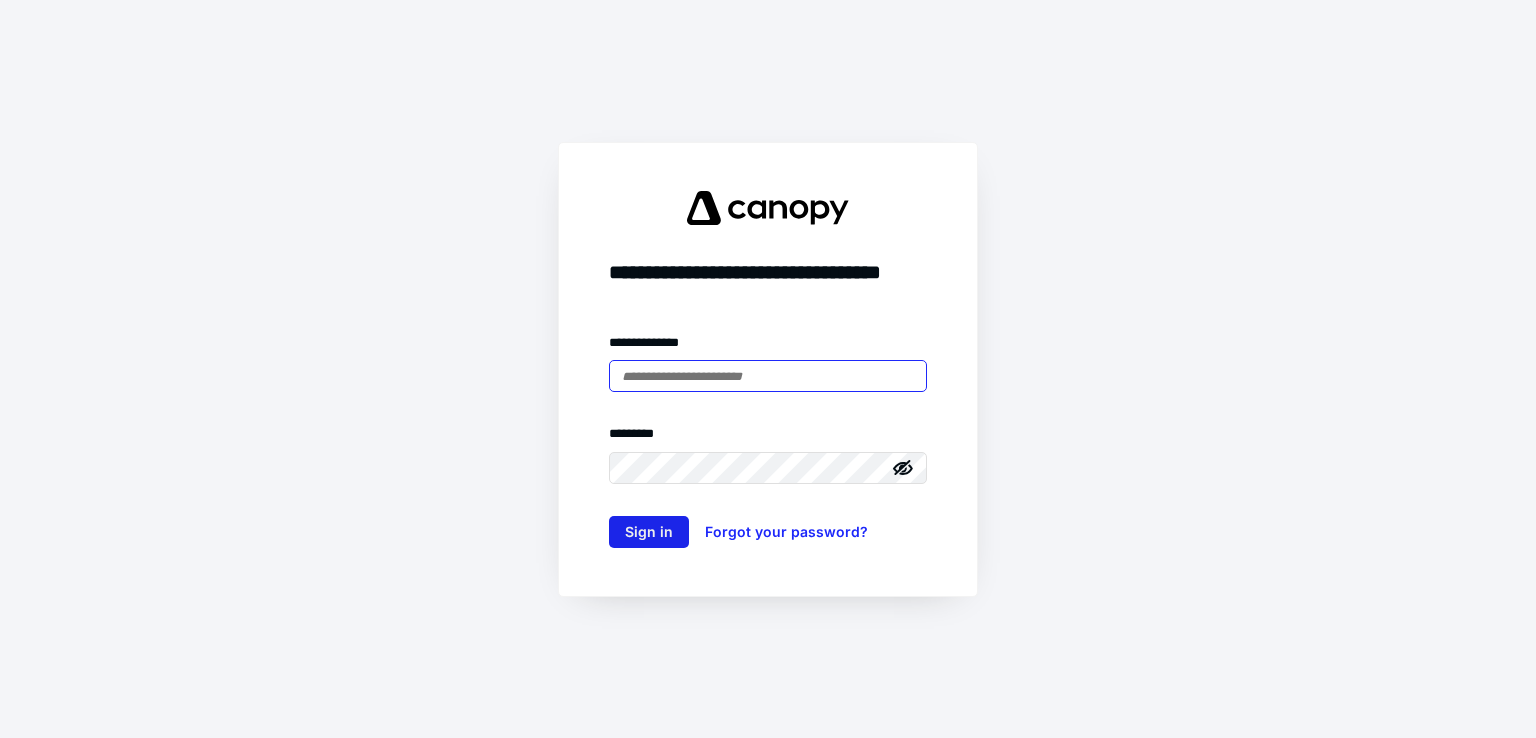 type on "**********" 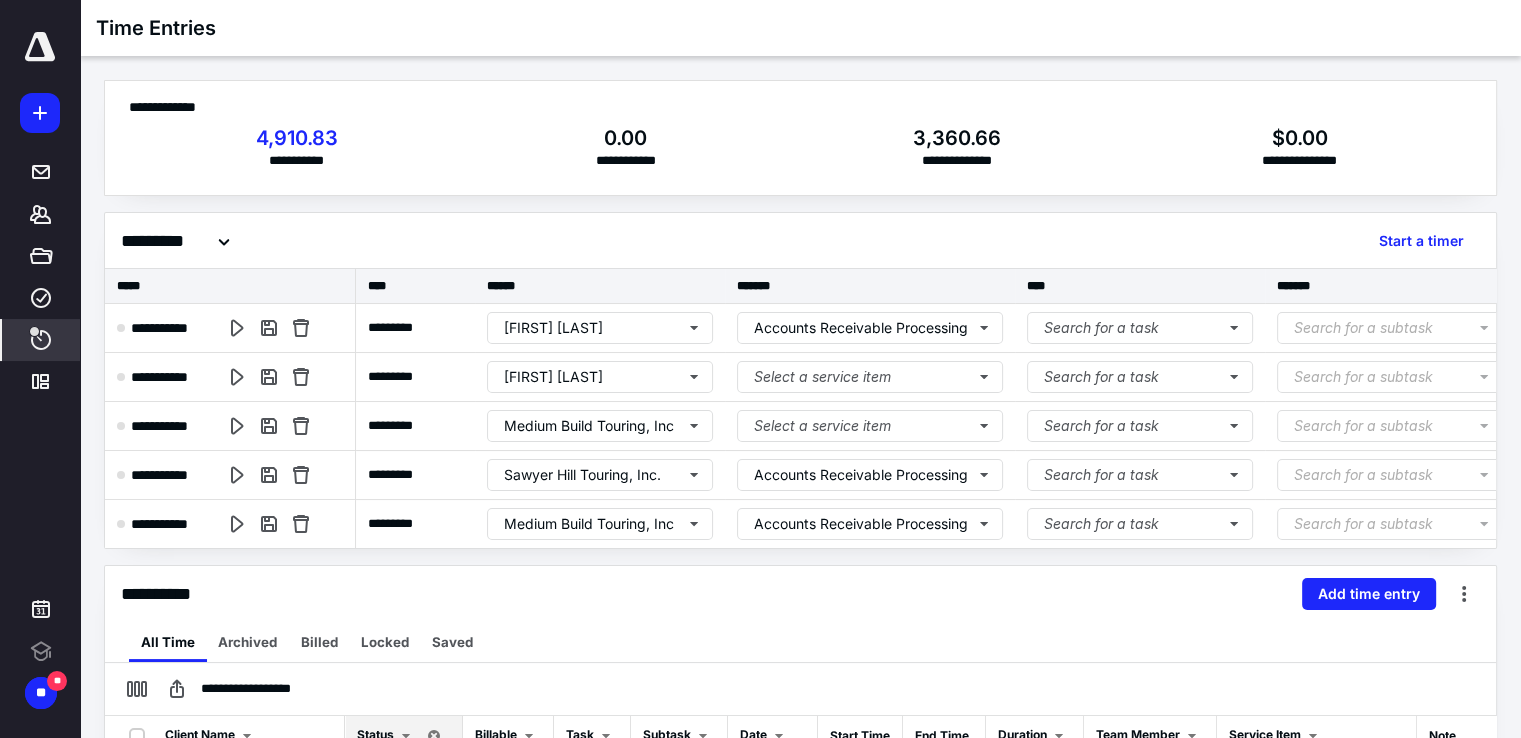 scroll, scrollTop: 0, scrollLeft: 0, axis: both 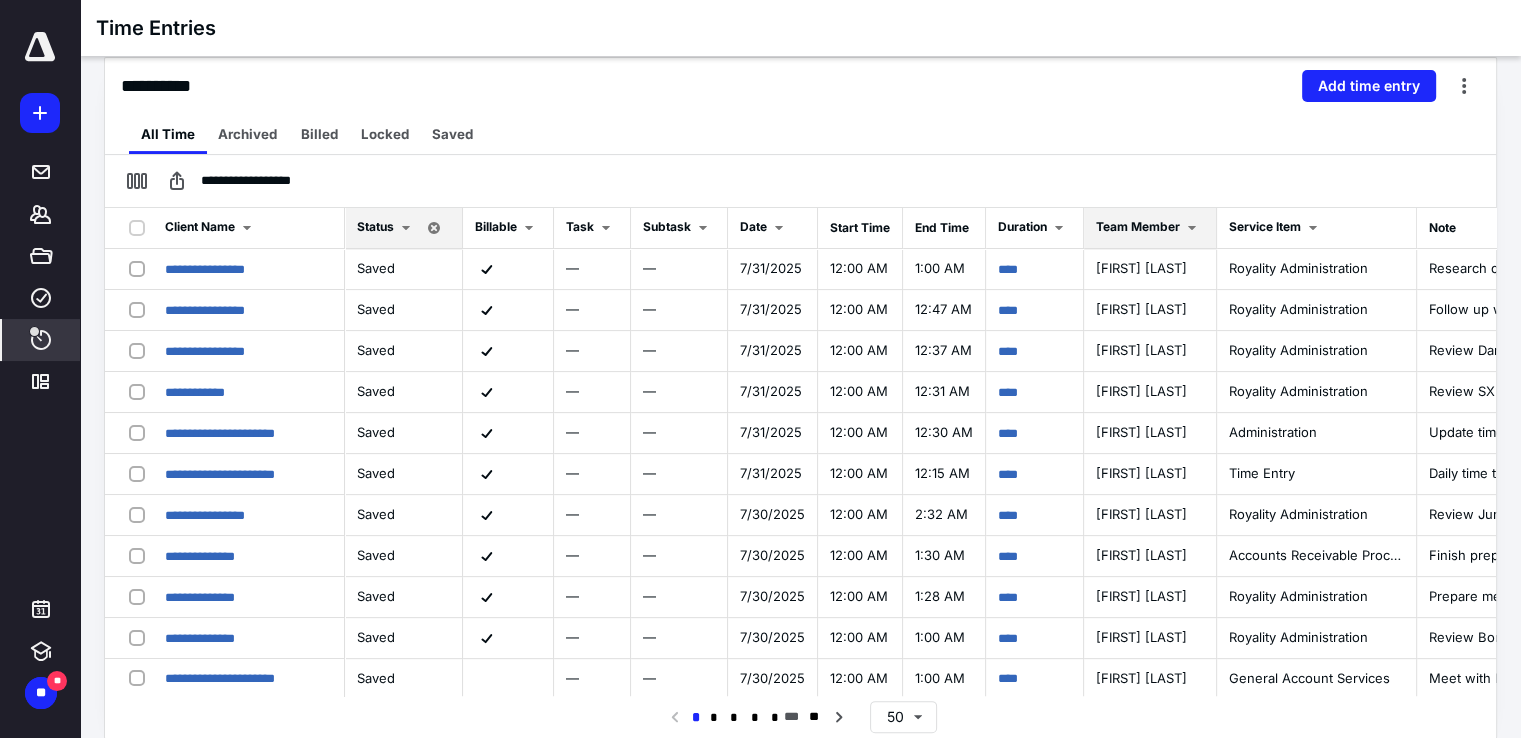 click on "Team Member" at bounding box center [1150, 228] 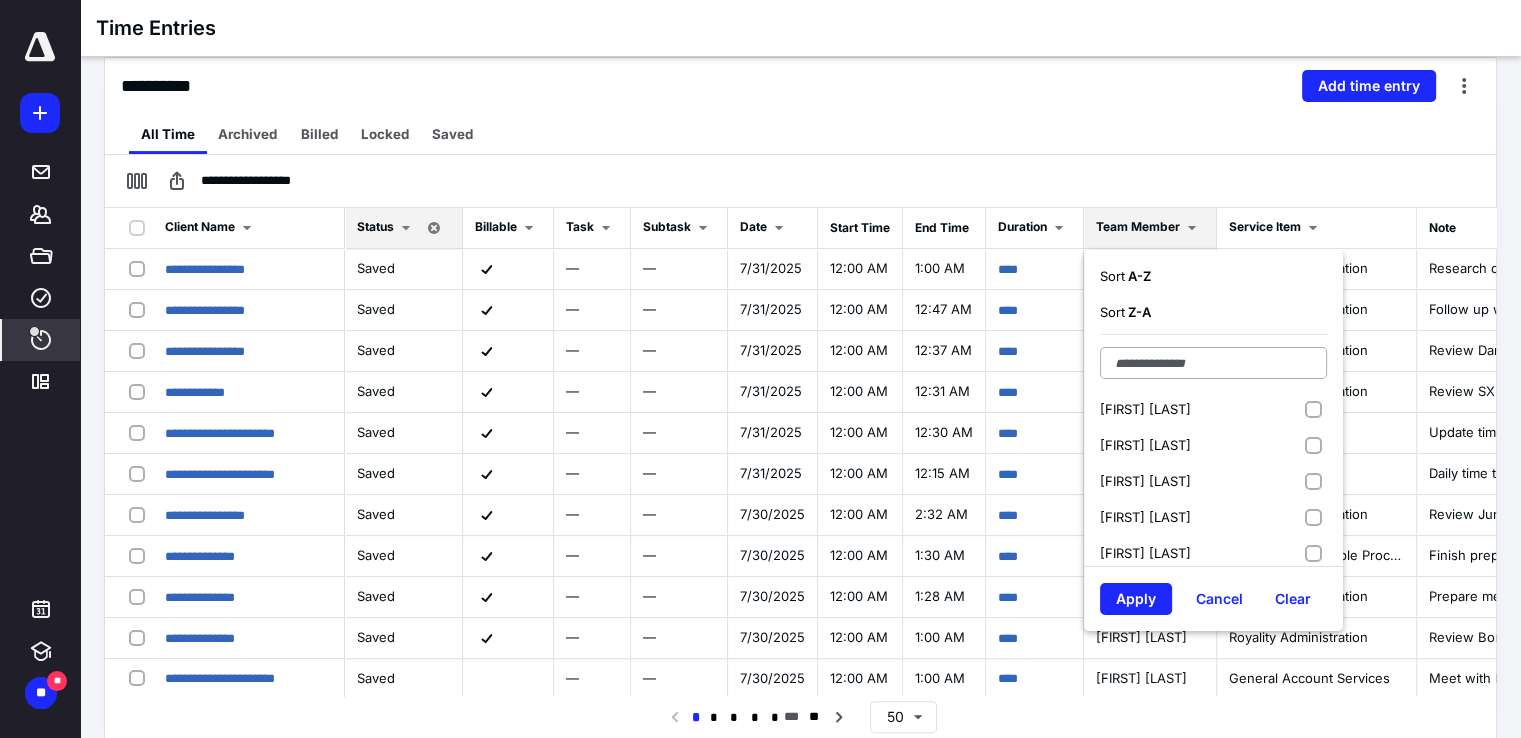 click at bounding box center (1213, 363) 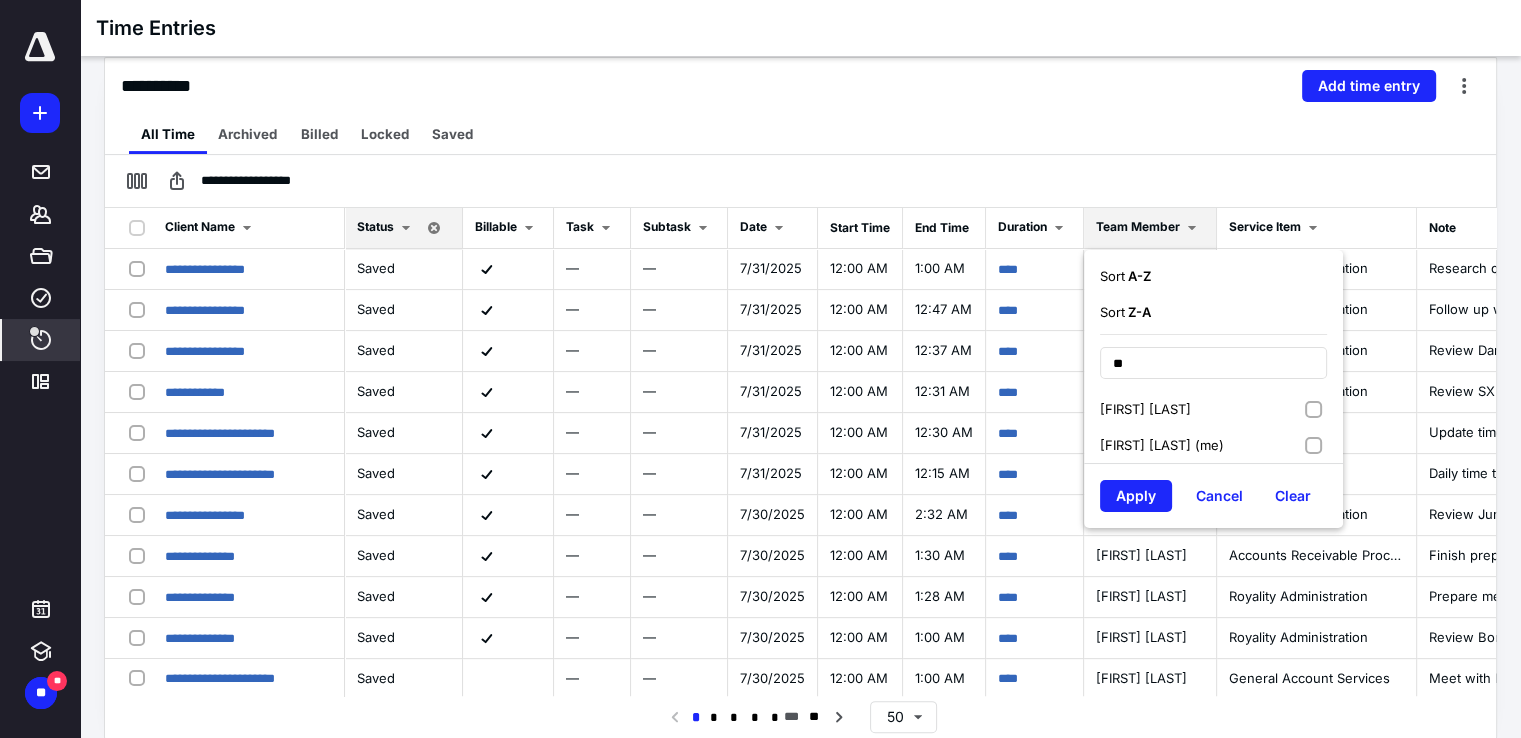 type on "**" 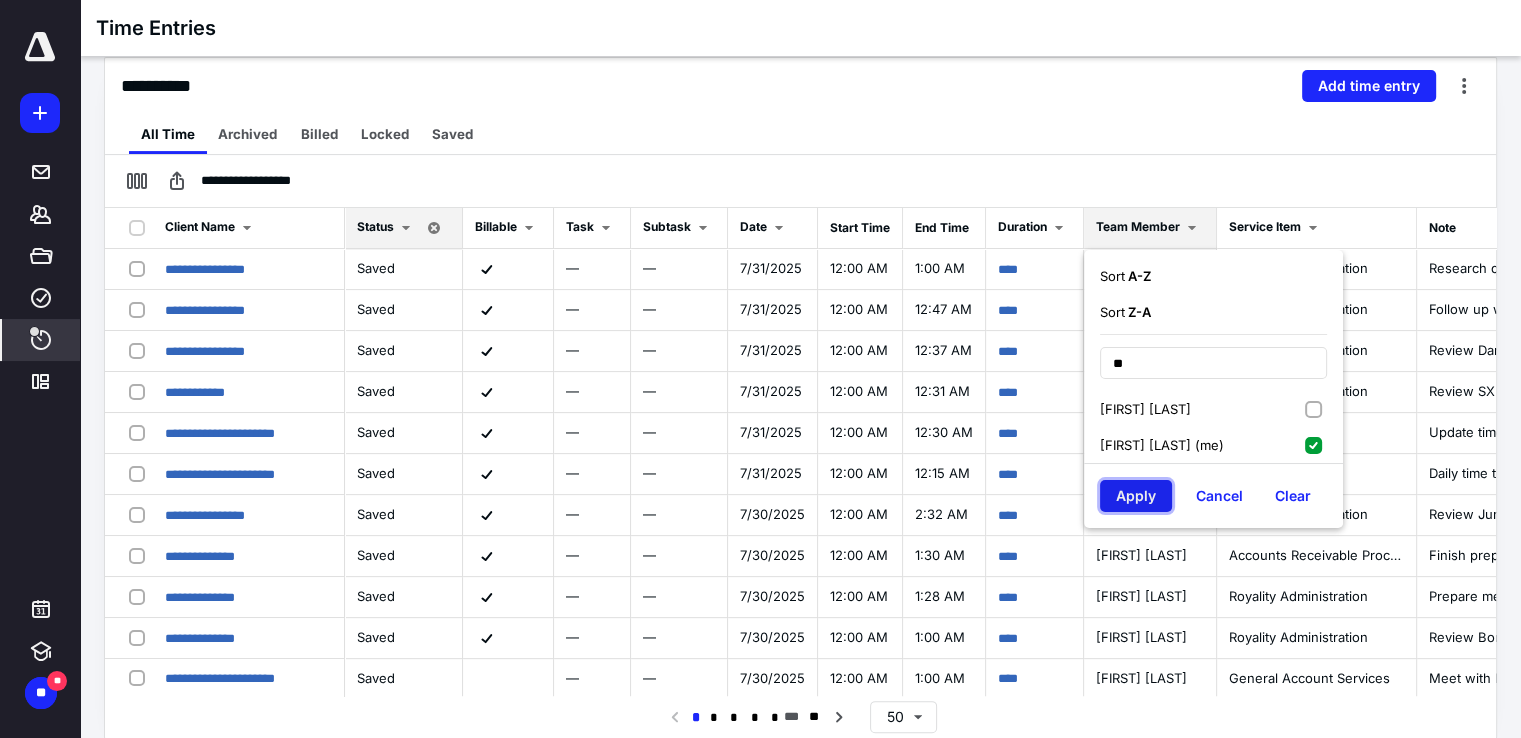 click on "Apply" at bounding box center (1136, 496) 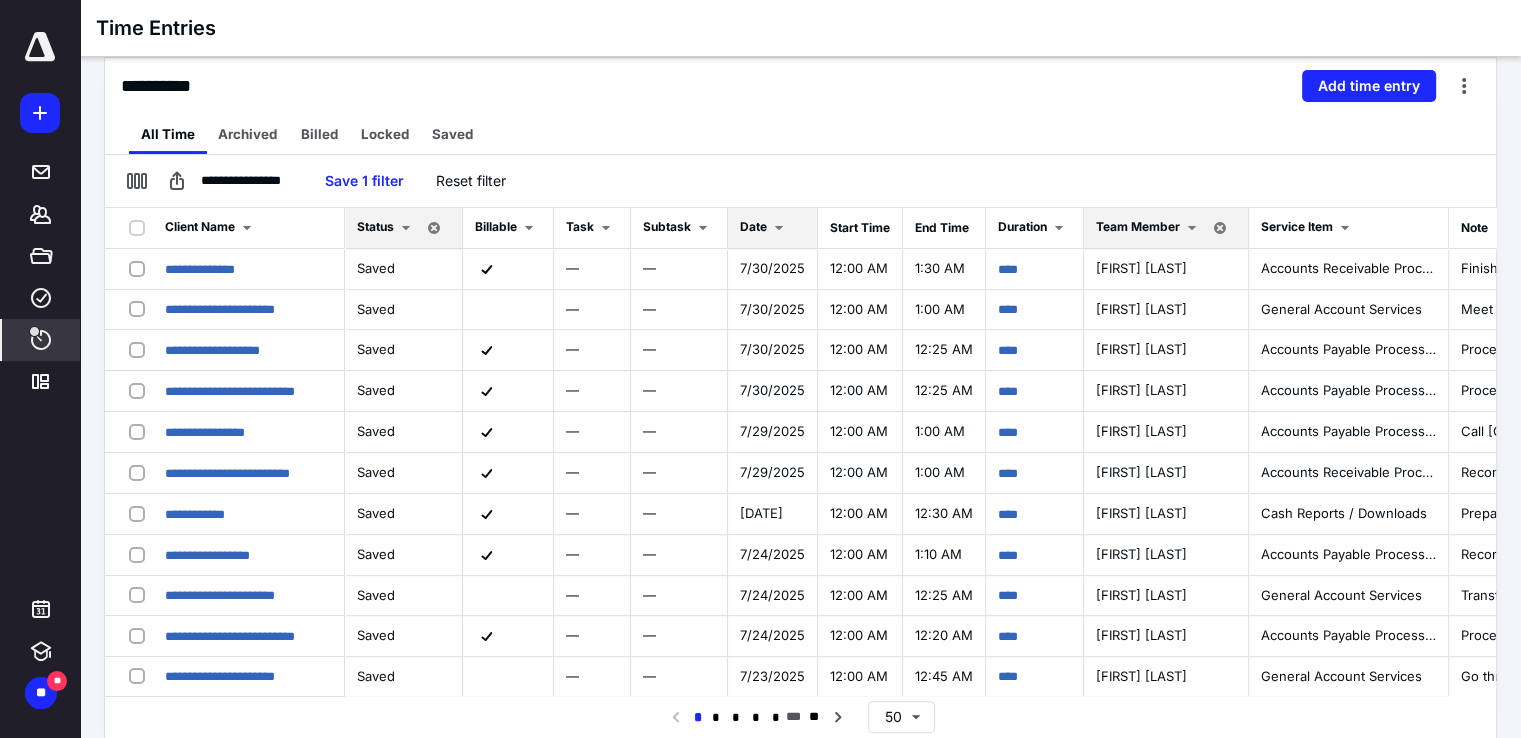 click on "Date" at bounding box center (765, 228) 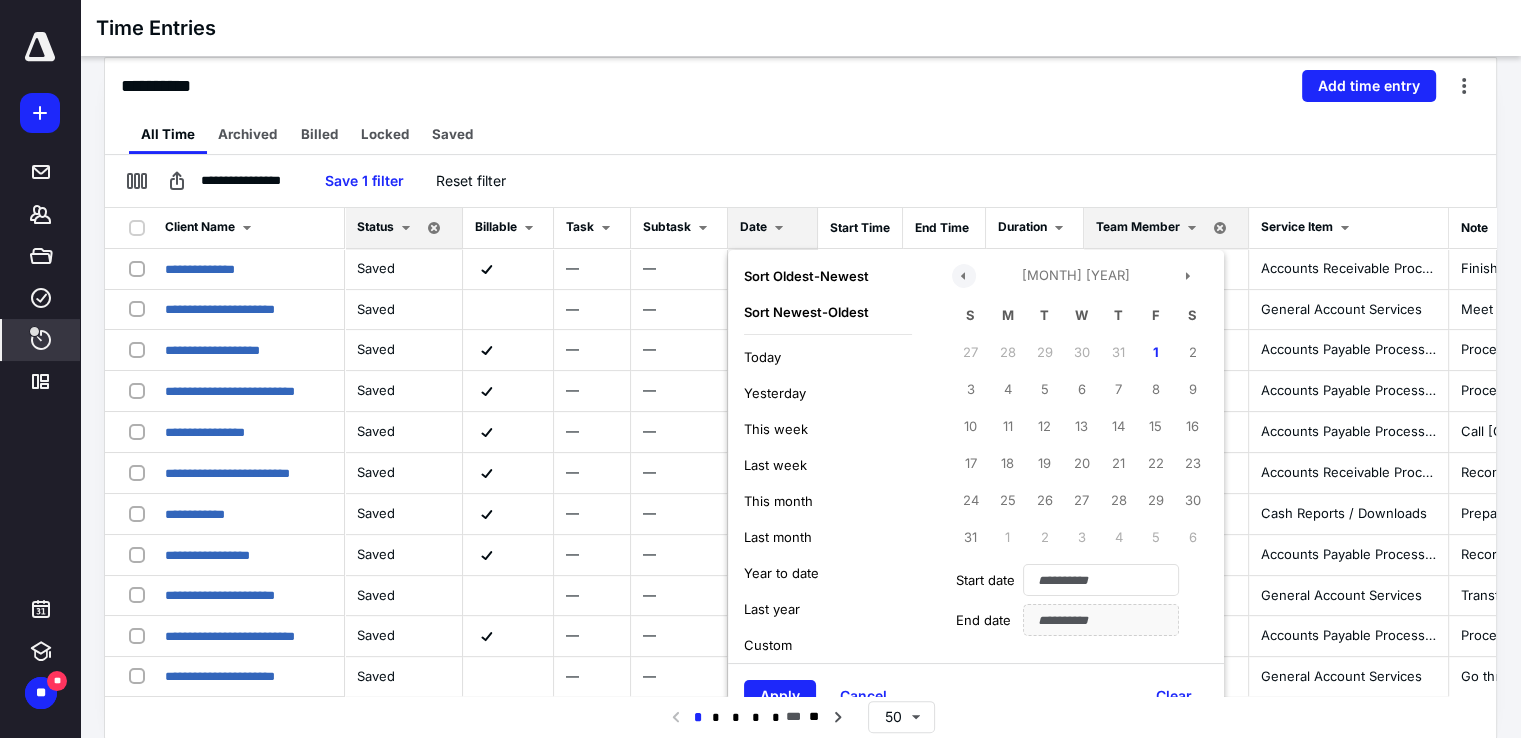 click at bounding box center (964, 276) 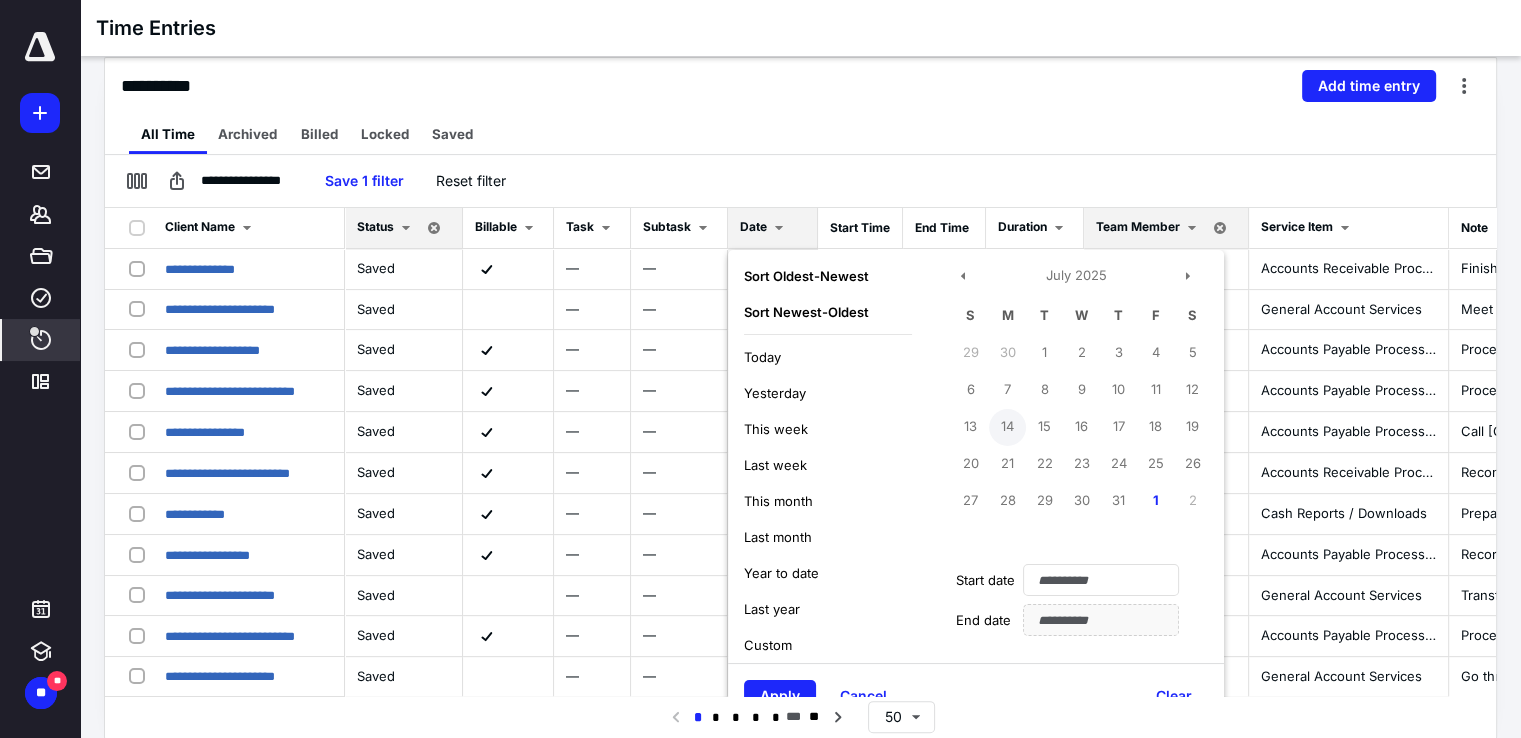 click on "14" at bounding box center (1007, 427) 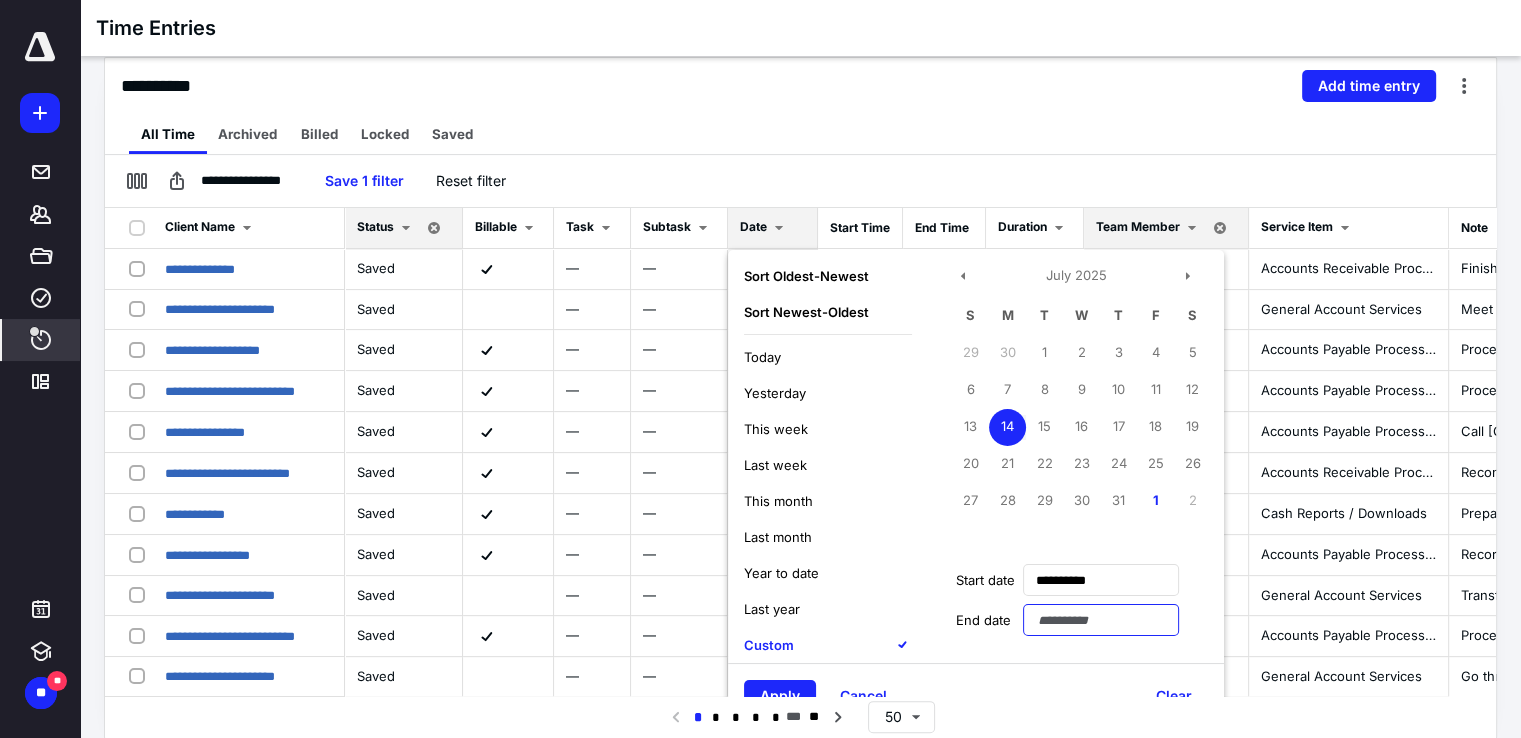 click at bounding box center [1101, 620] 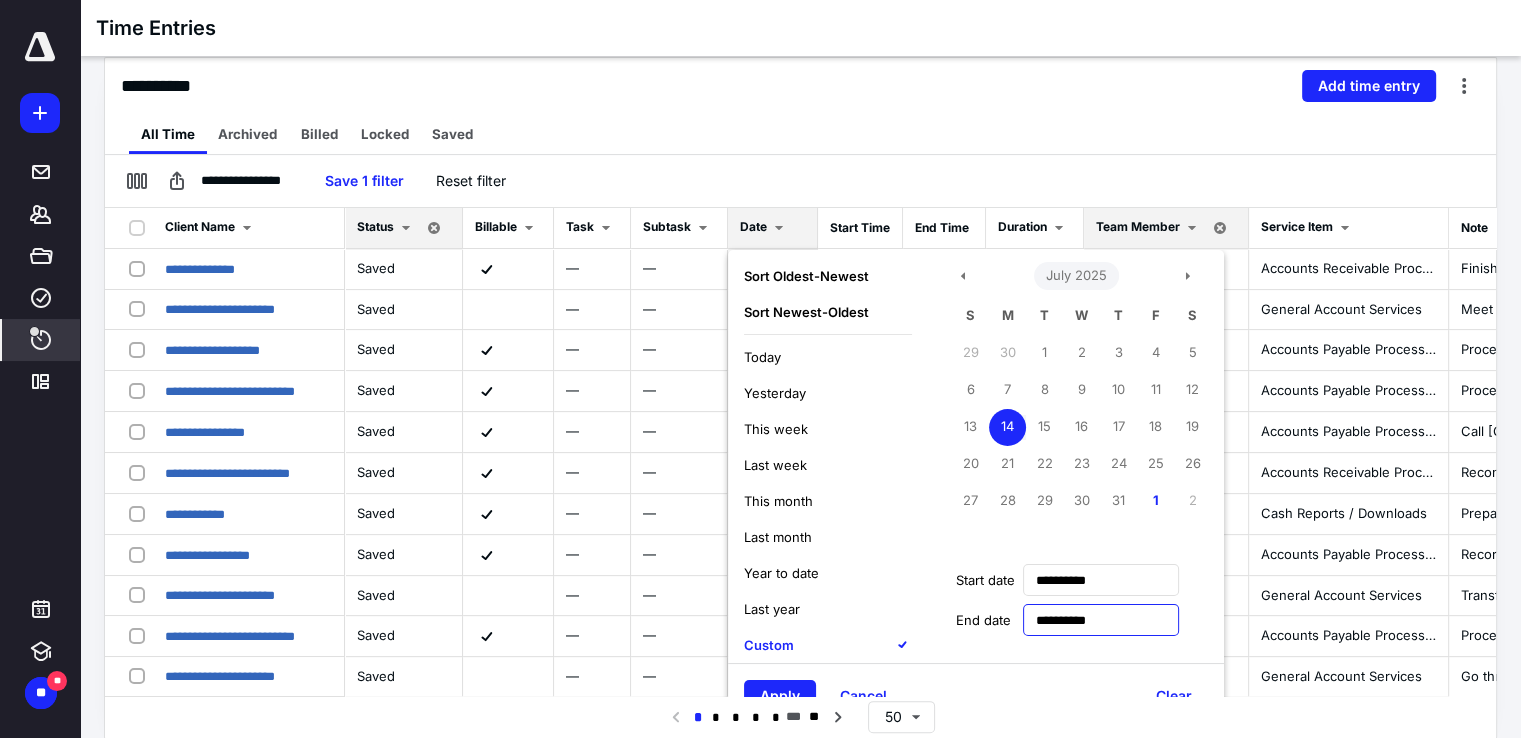 type on "**********" 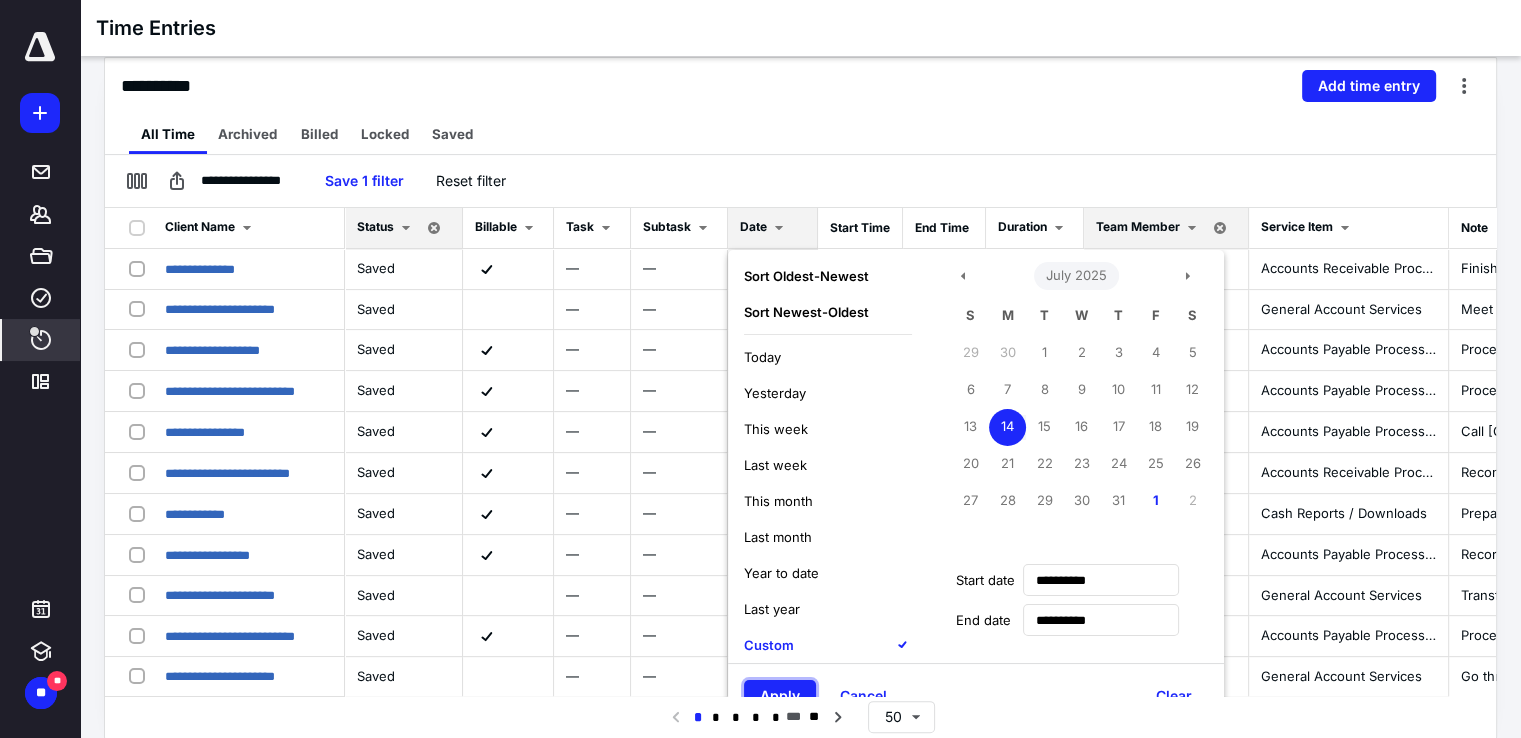 scroll, scrollTop: 31, scrollLeft: 0, axis: vertical 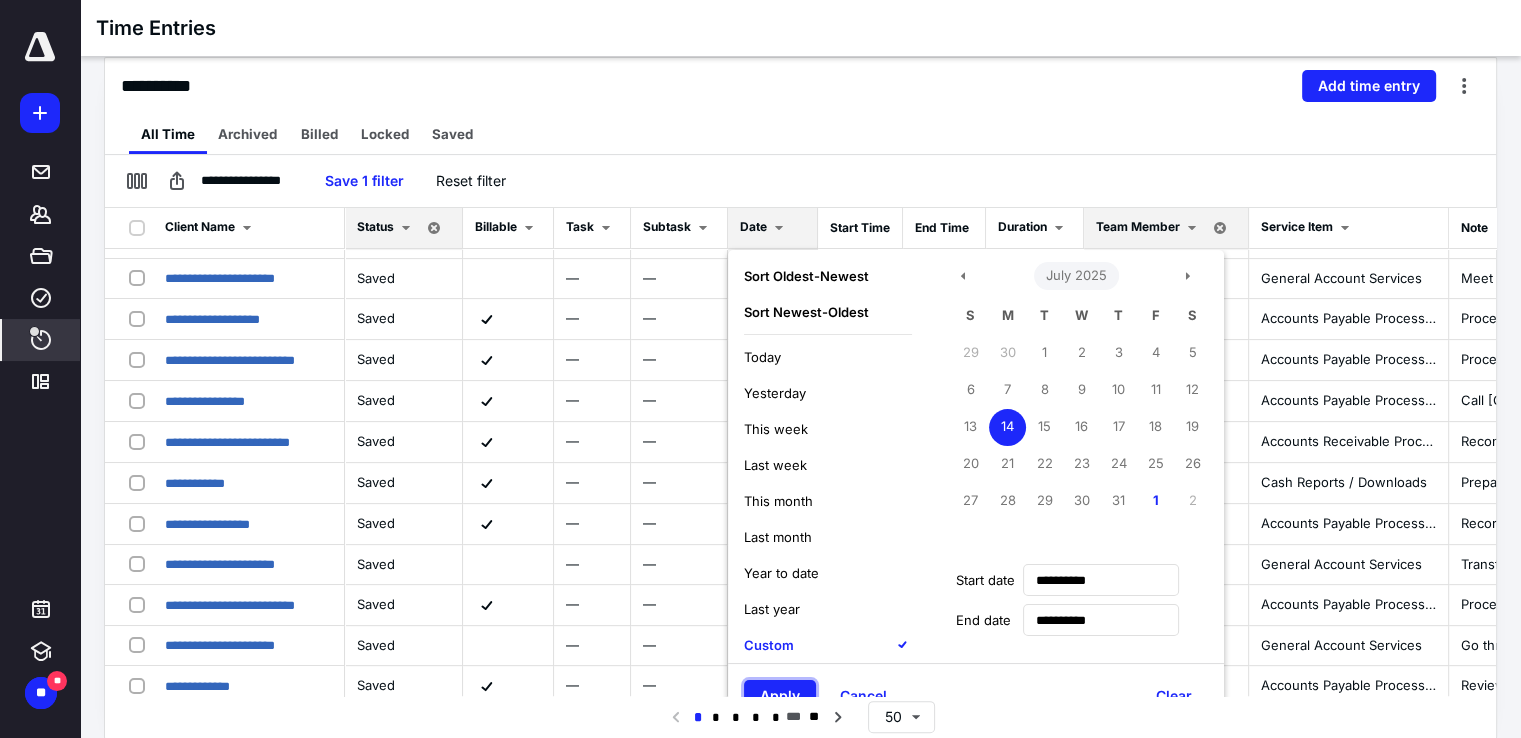 type 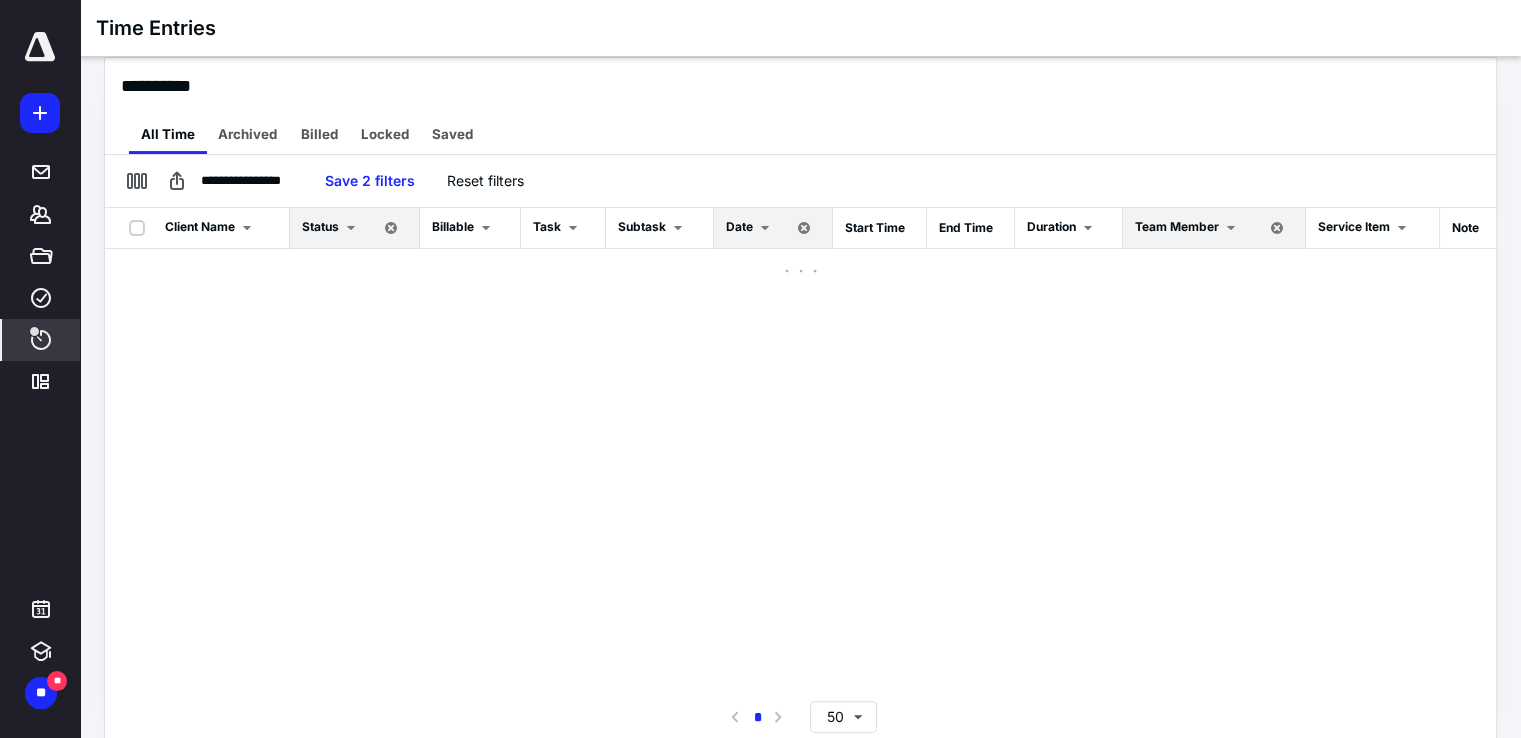 scroll, scrollTop: 0, scrollLeft: 0, axis: both 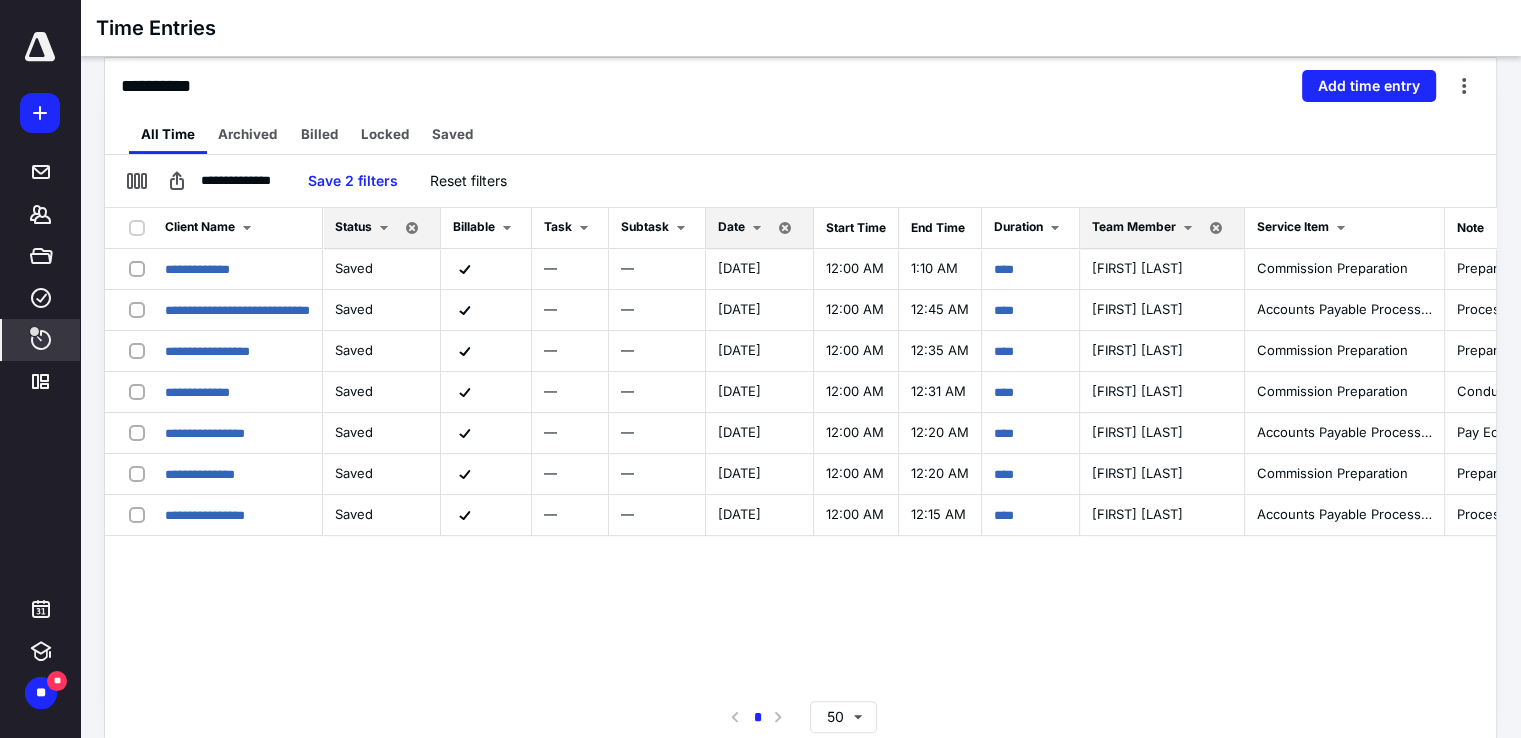 click on "**********" at bounding box center (800, 452) 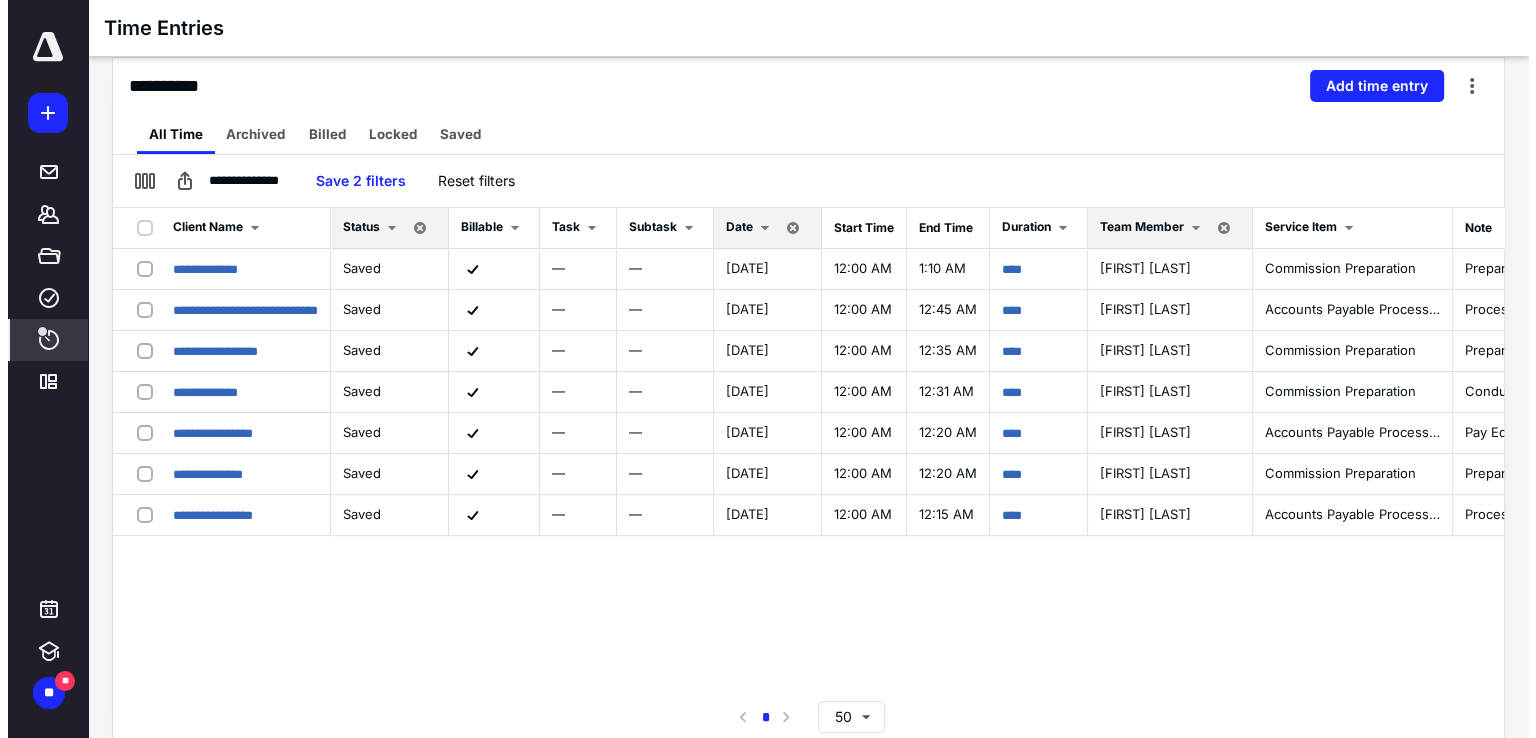 scroll, scrollTop: 0, scrollLeft: 4, axis: horizontal 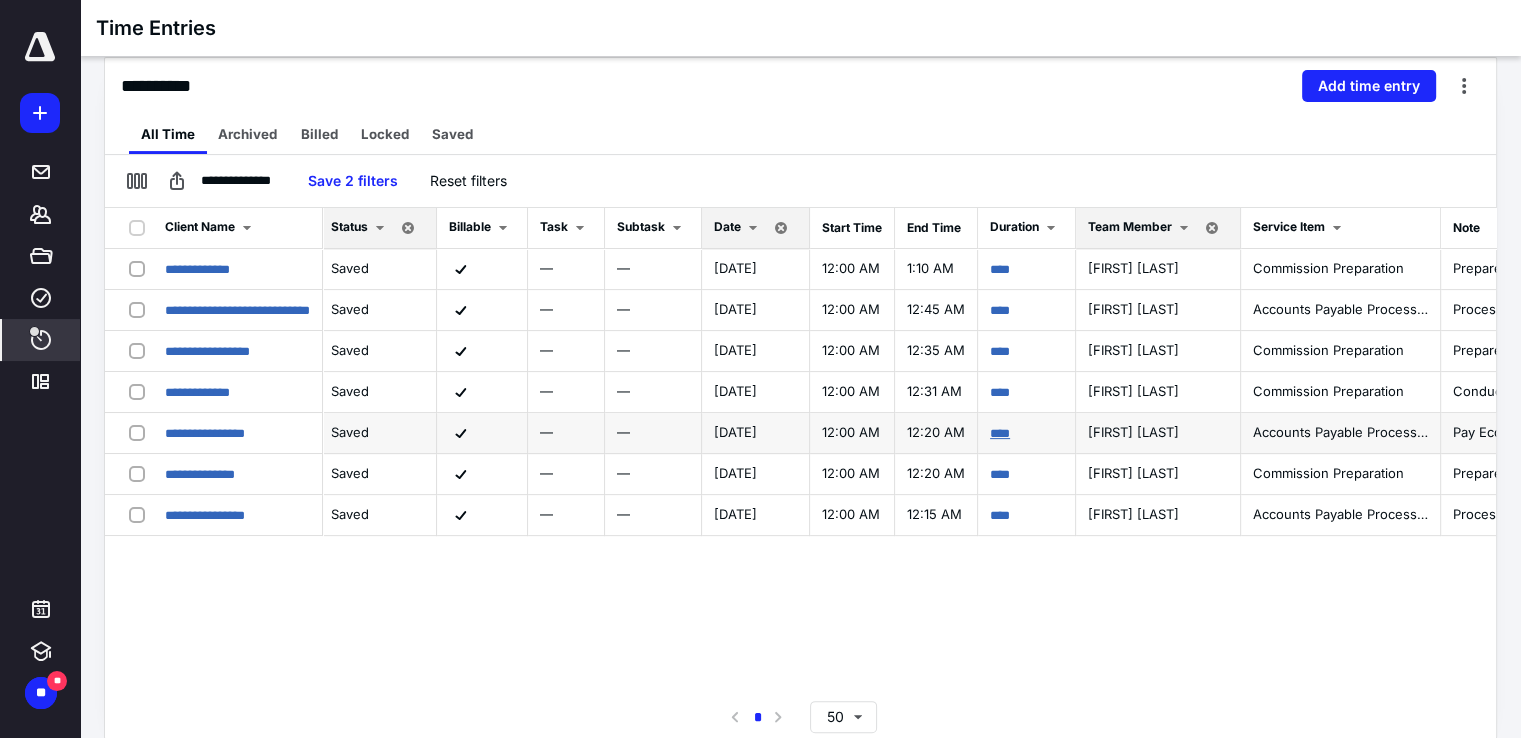 click on "****" at bounding box center (1000, 433) 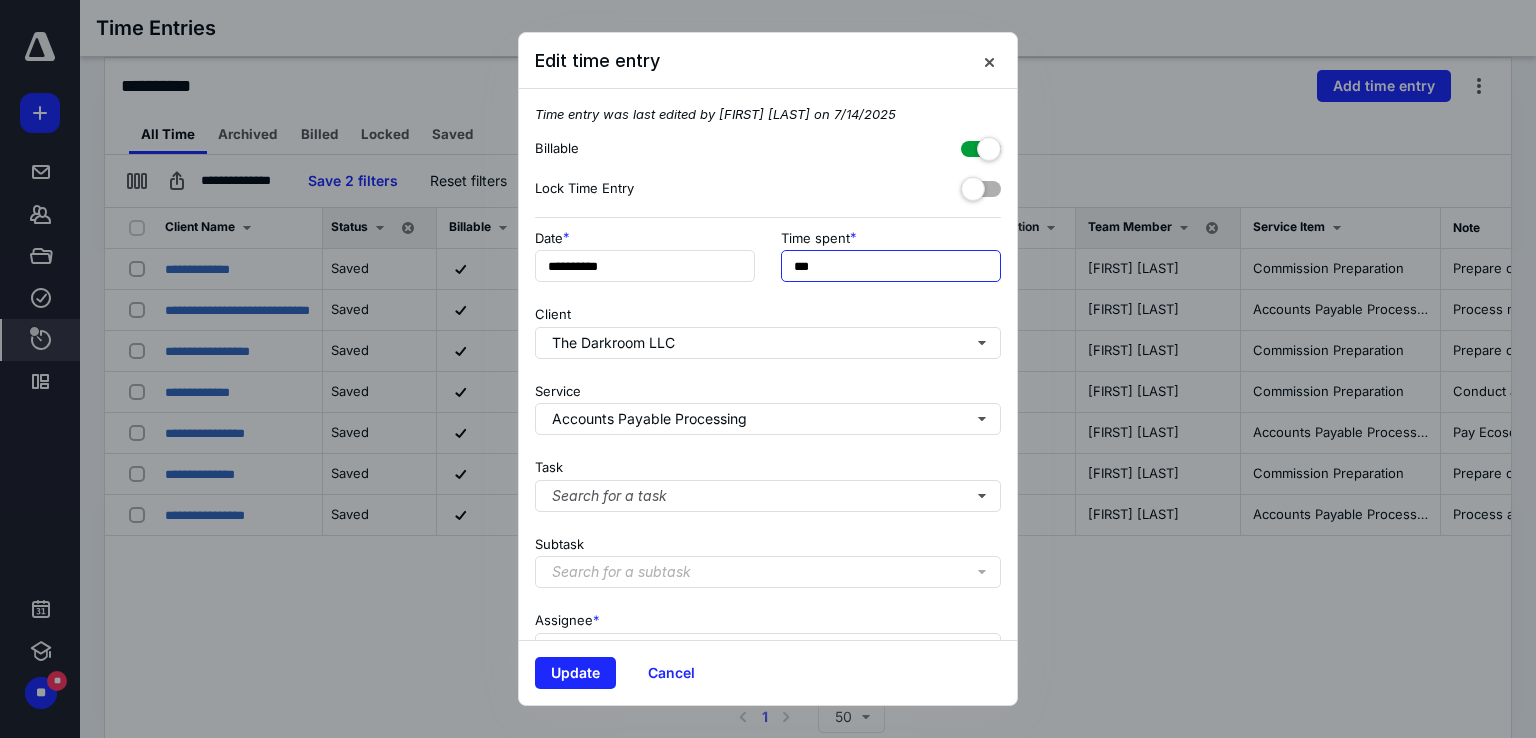 click on "***" at bounding box center [891, 266] 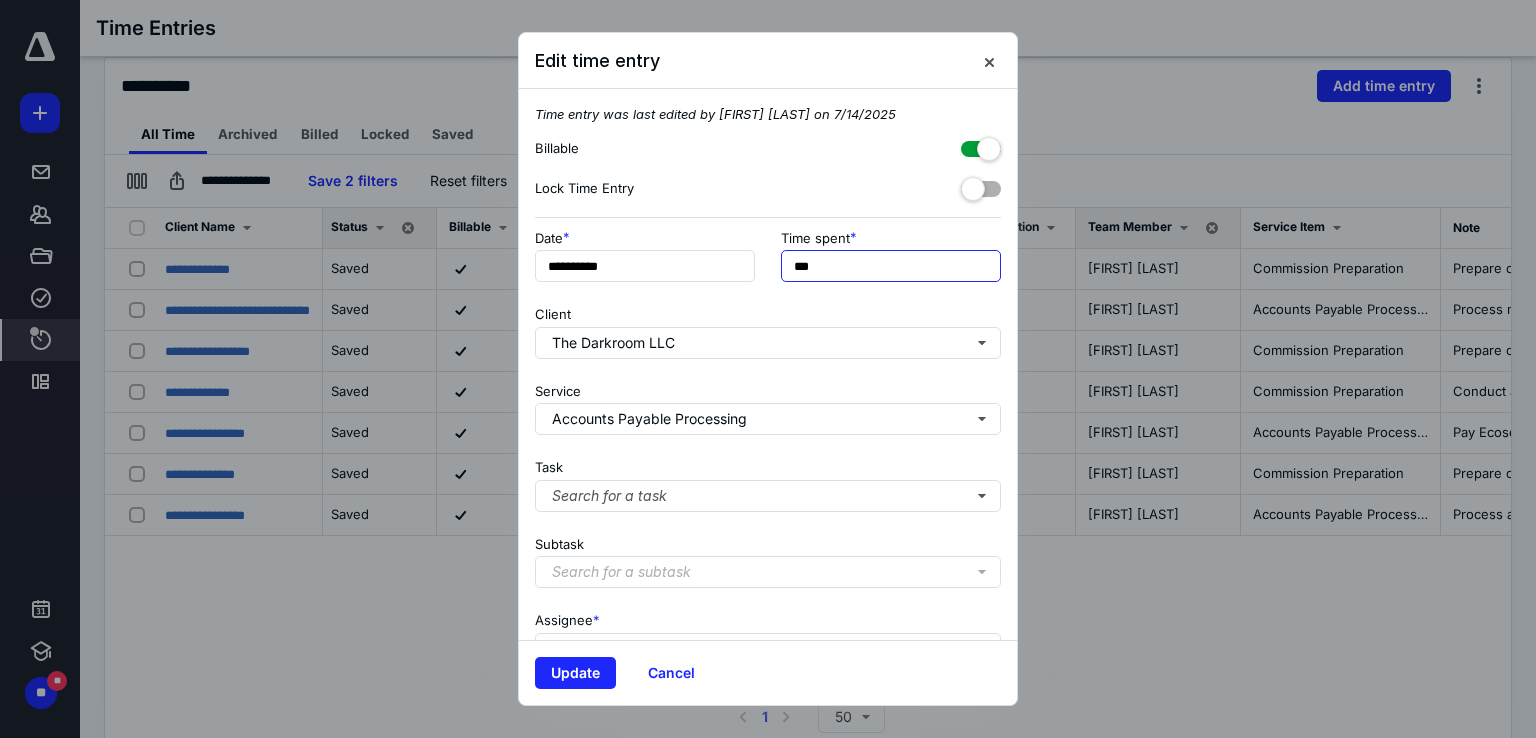type on "***" 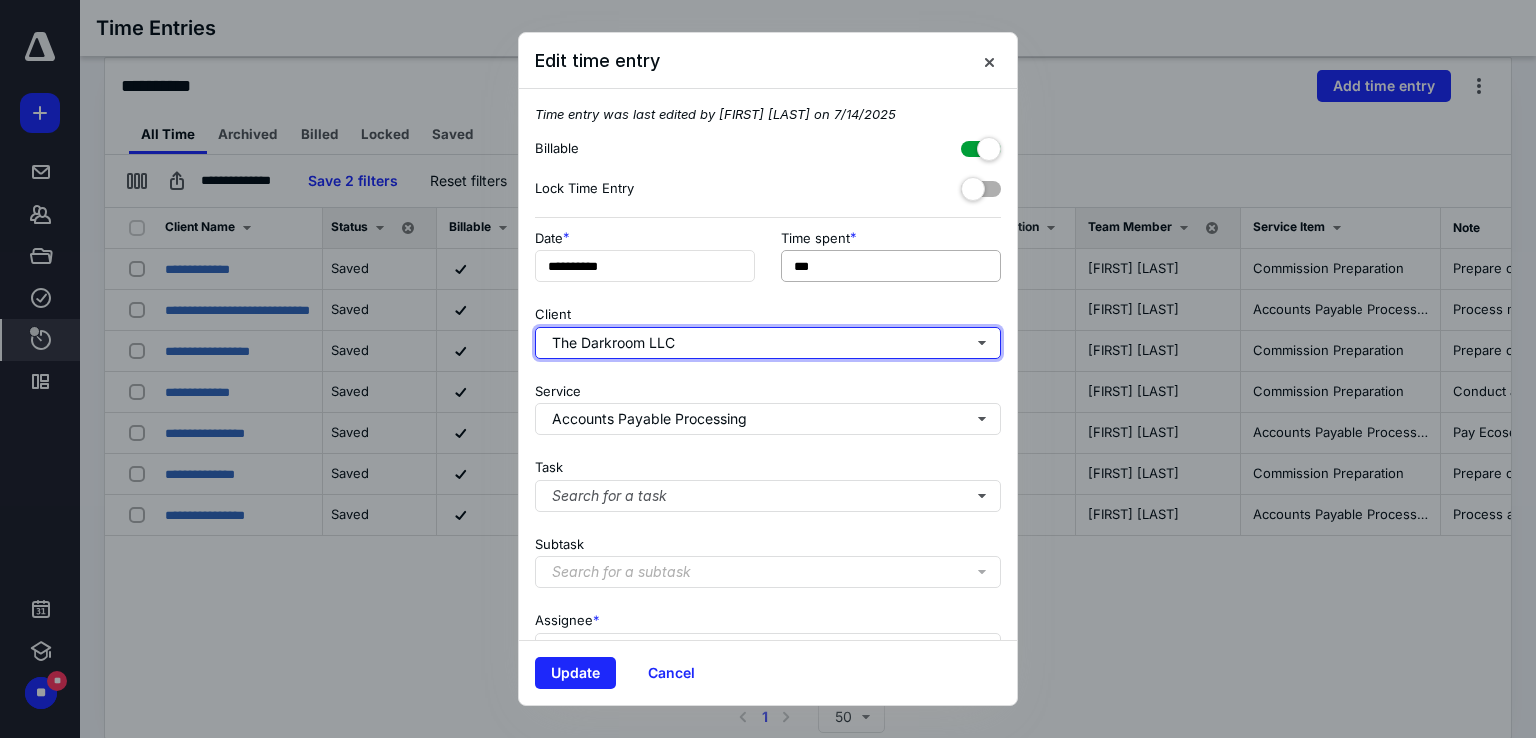 type 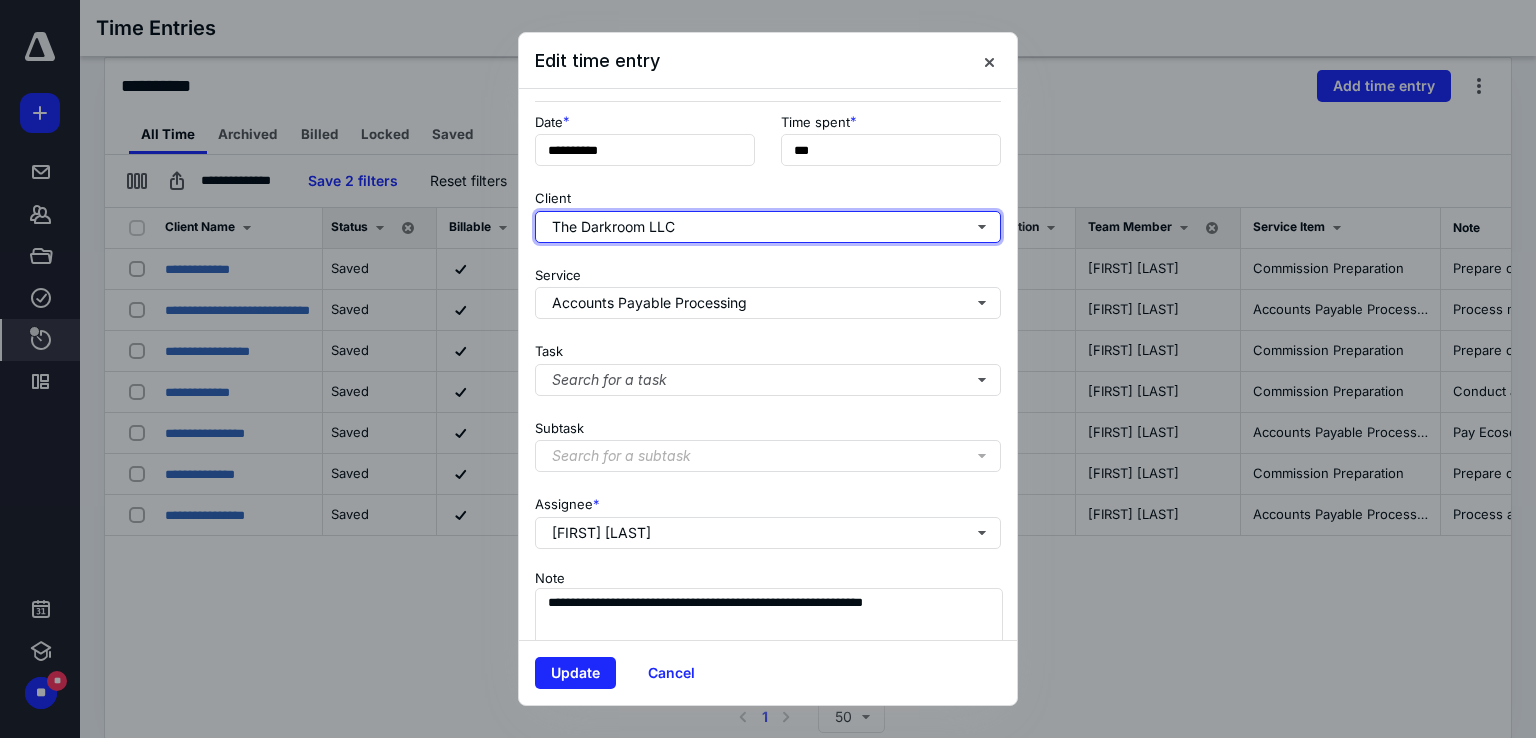 scroll, scrollTop: 195, scrollLeft: 0, axis: vertical 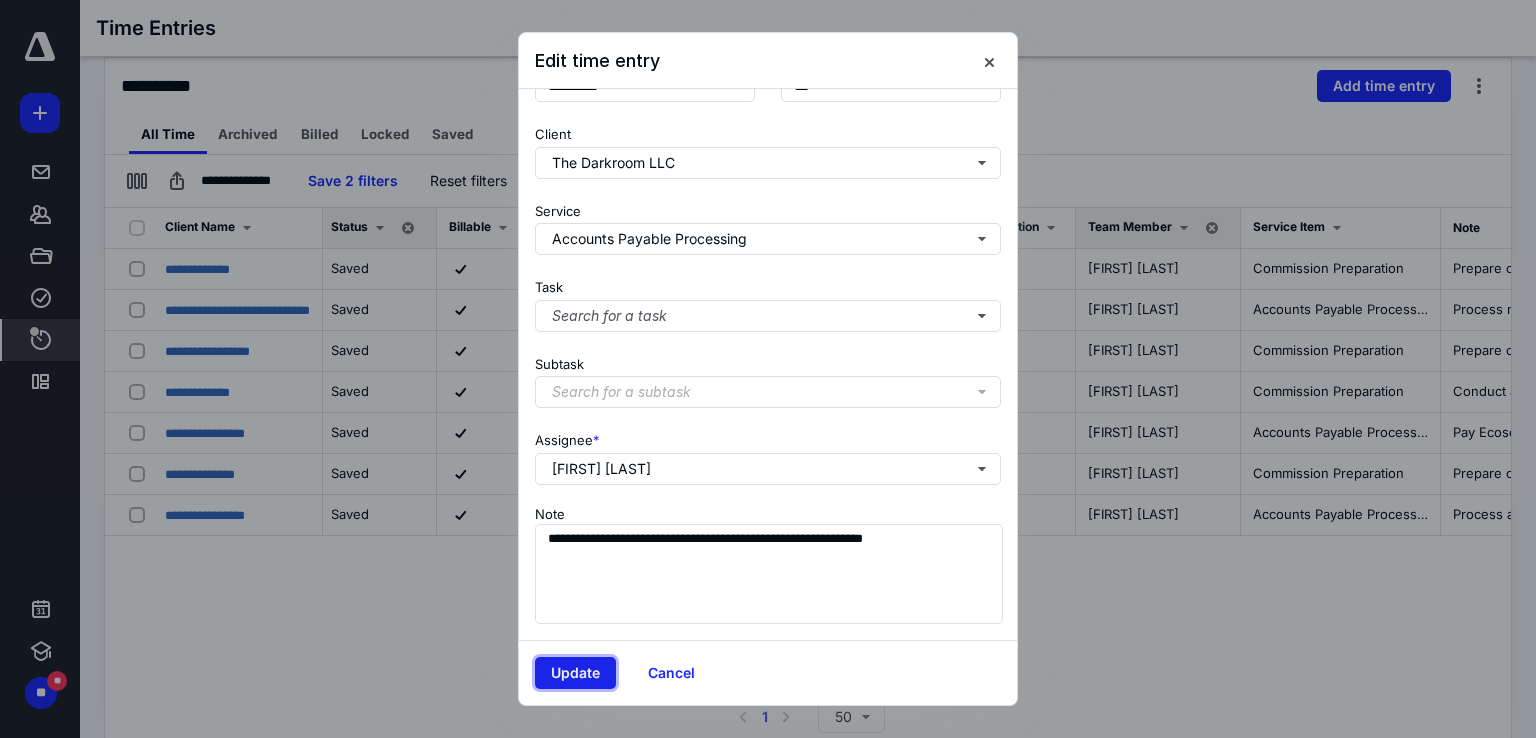 click on "Update" at bounding box center (575, 673) 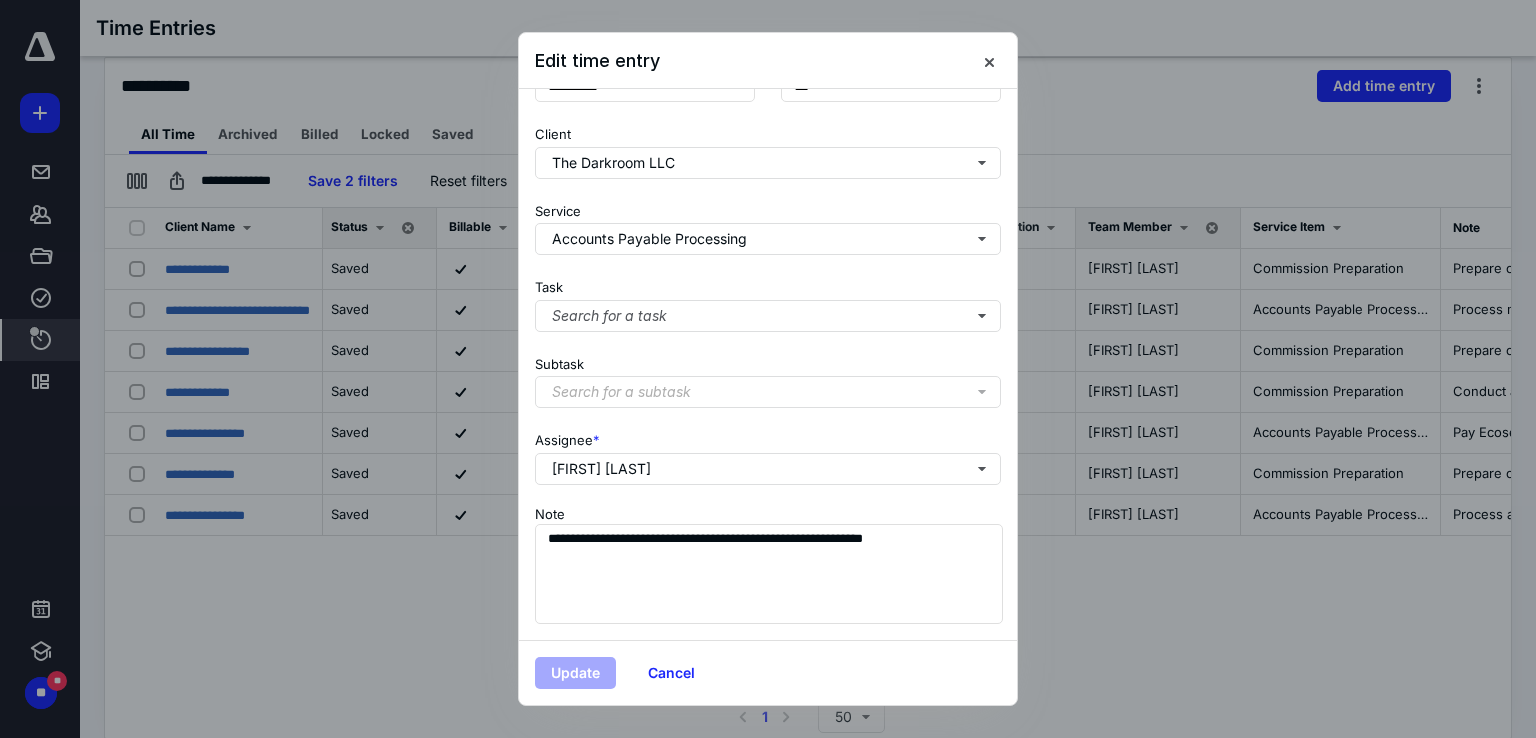 scroll, scrollTop: 0, scrollLeft: 0, axis: both 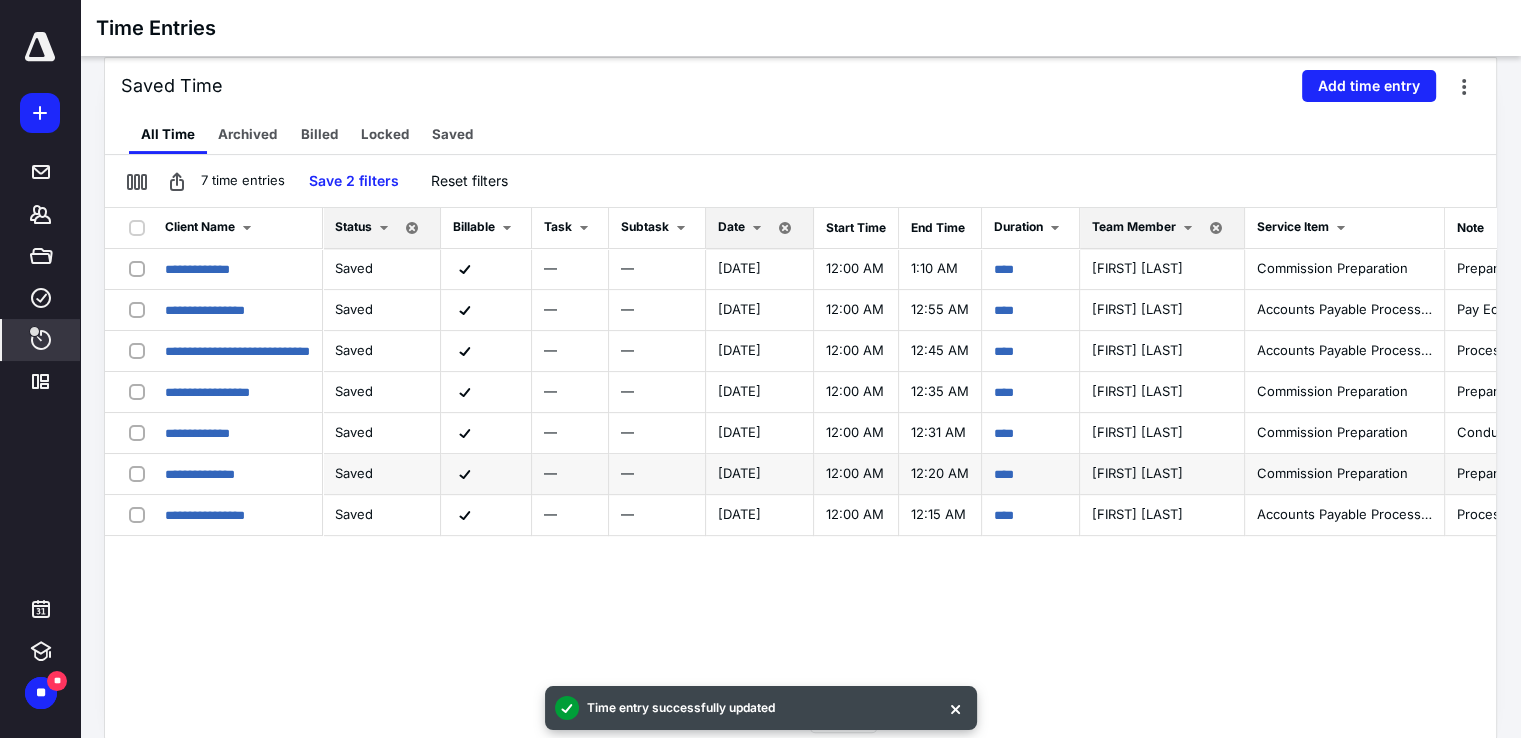 click on "****" at bounding box center [1031, 474] 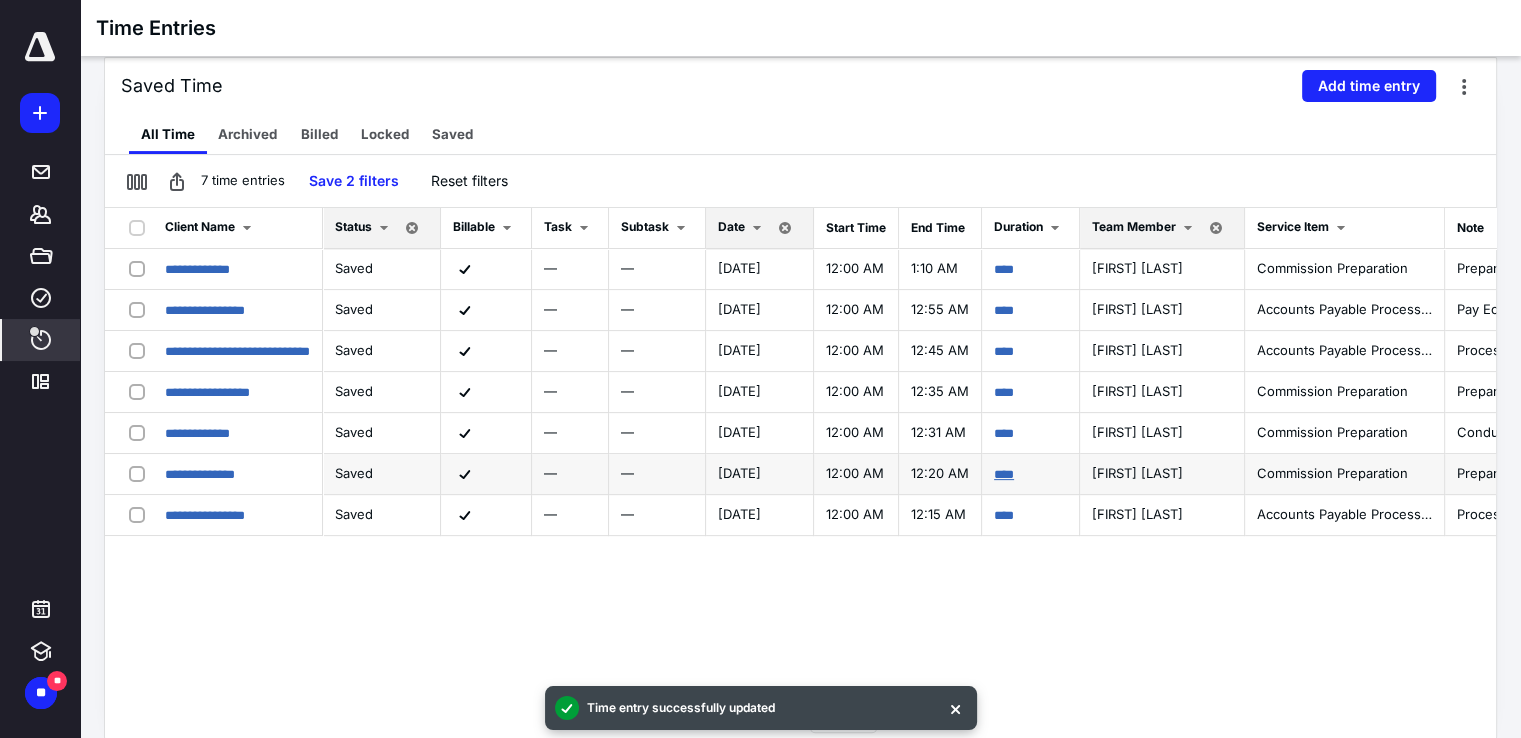 click on "****" at bounding box center [1004, 474] 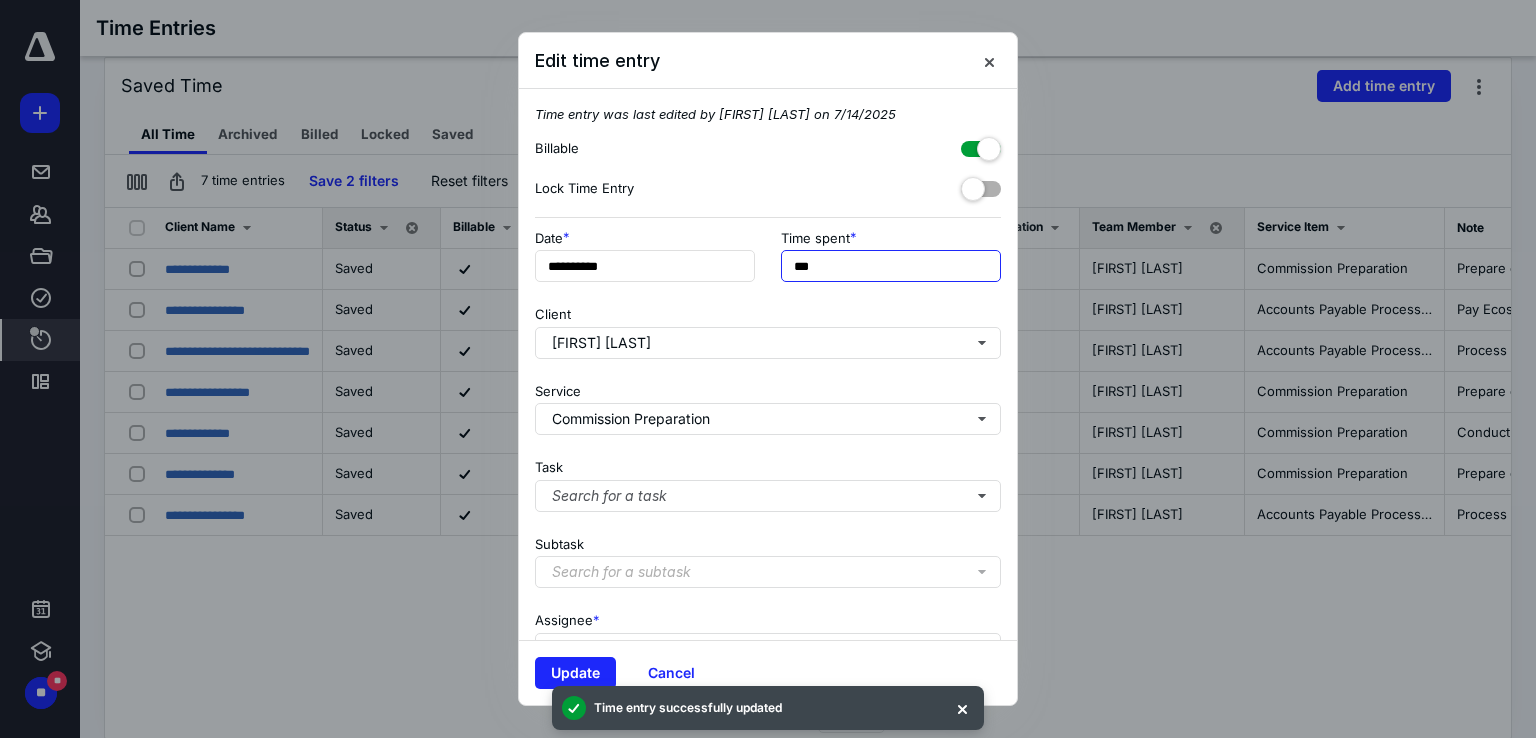click on "***" at bounding box center [891, 266] 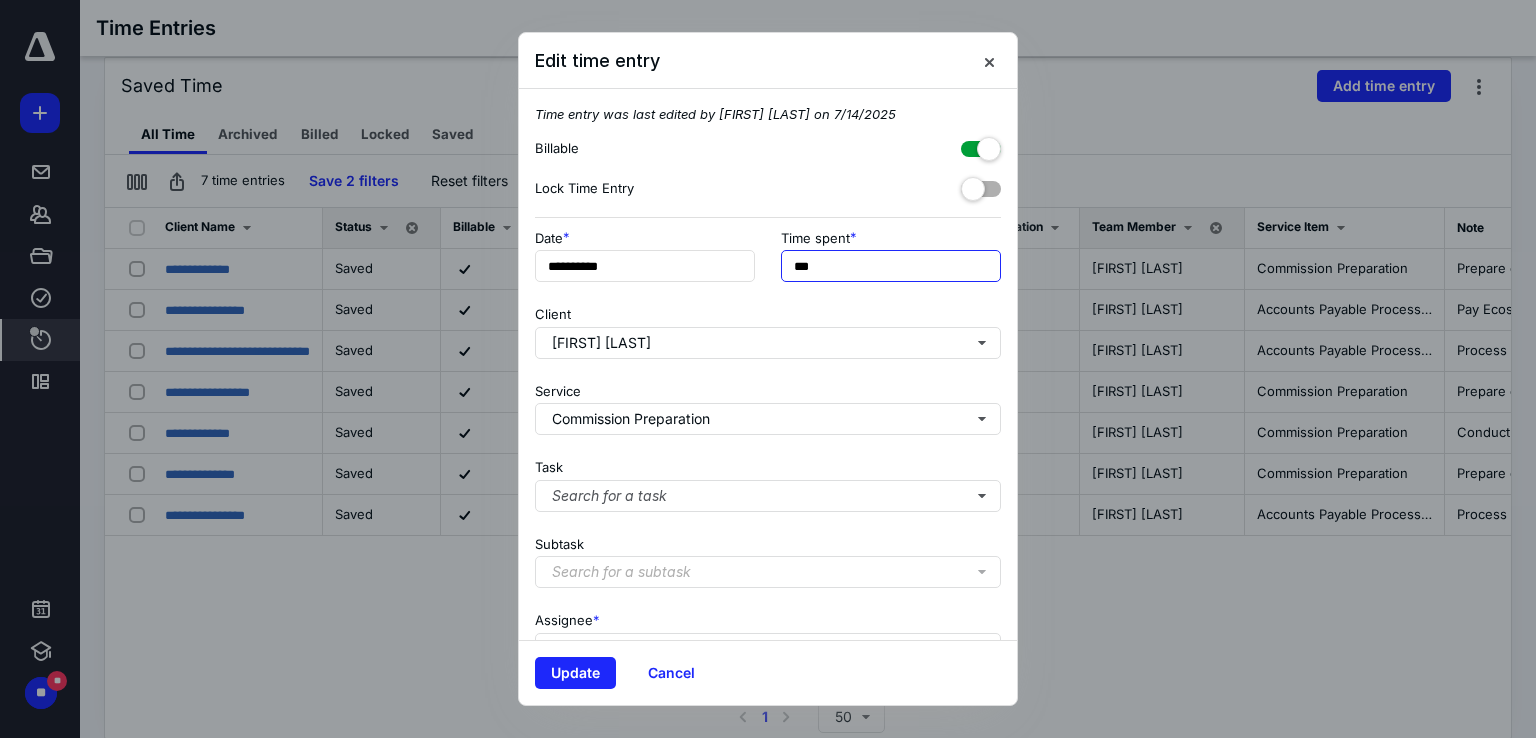 type on "***" 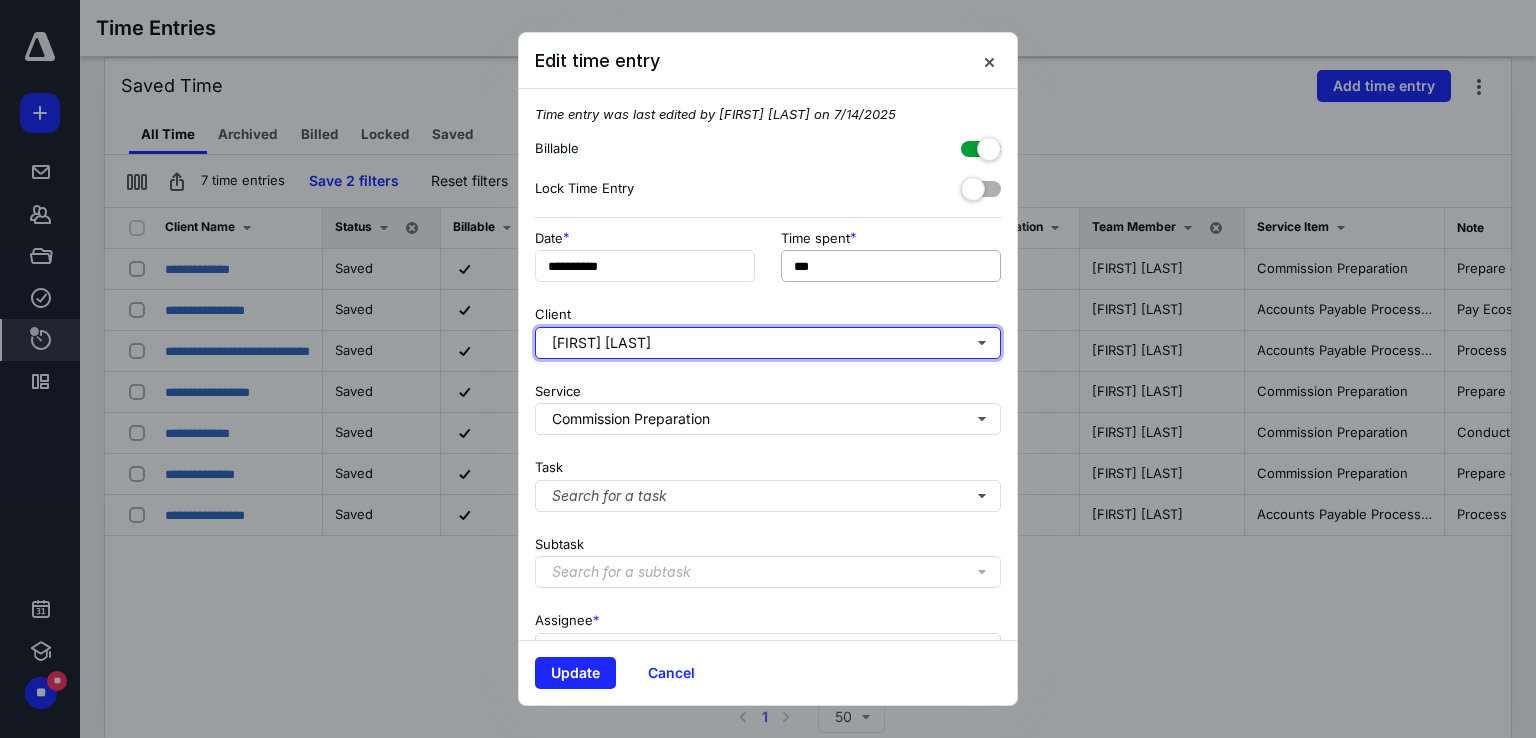 type 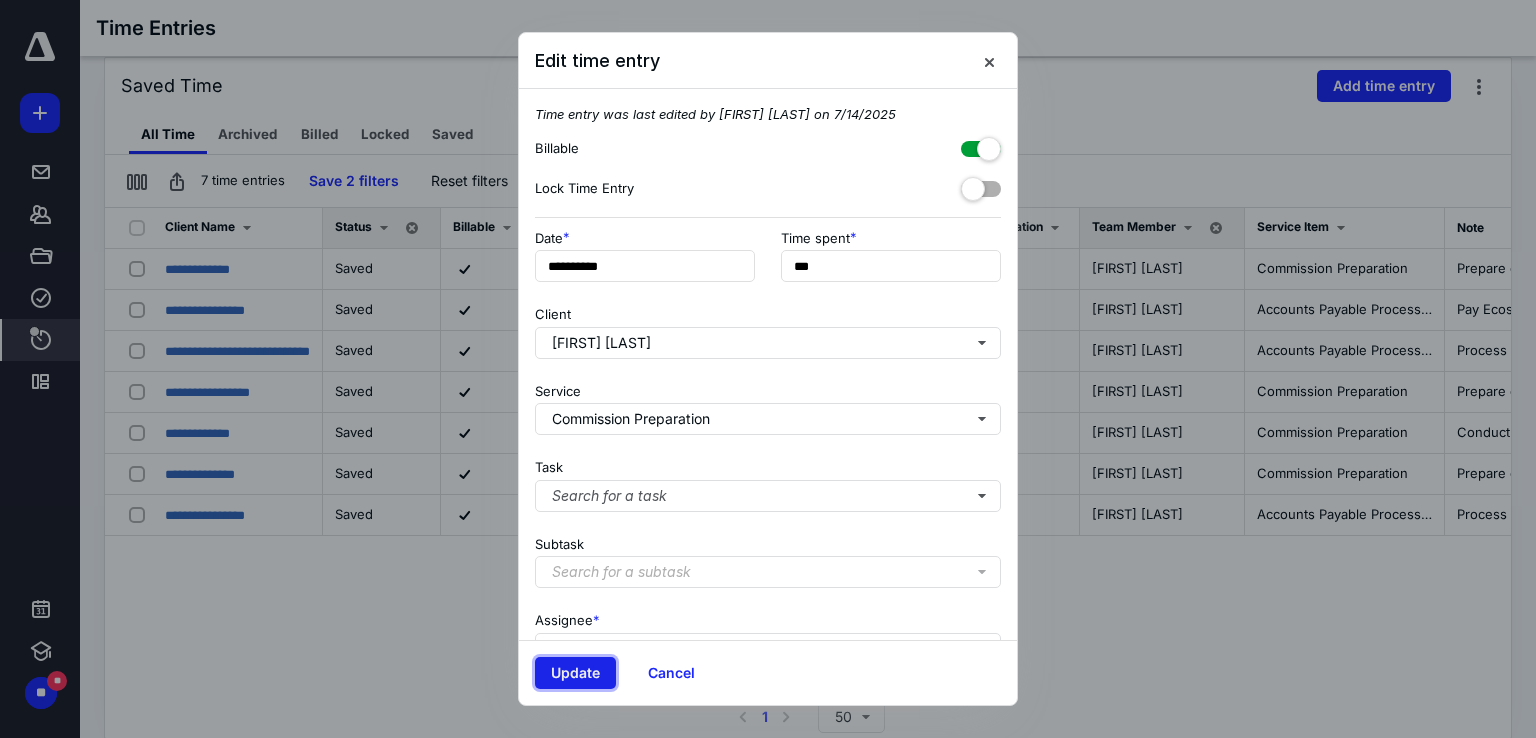 click on "Update" at bounding box center (575, 673) 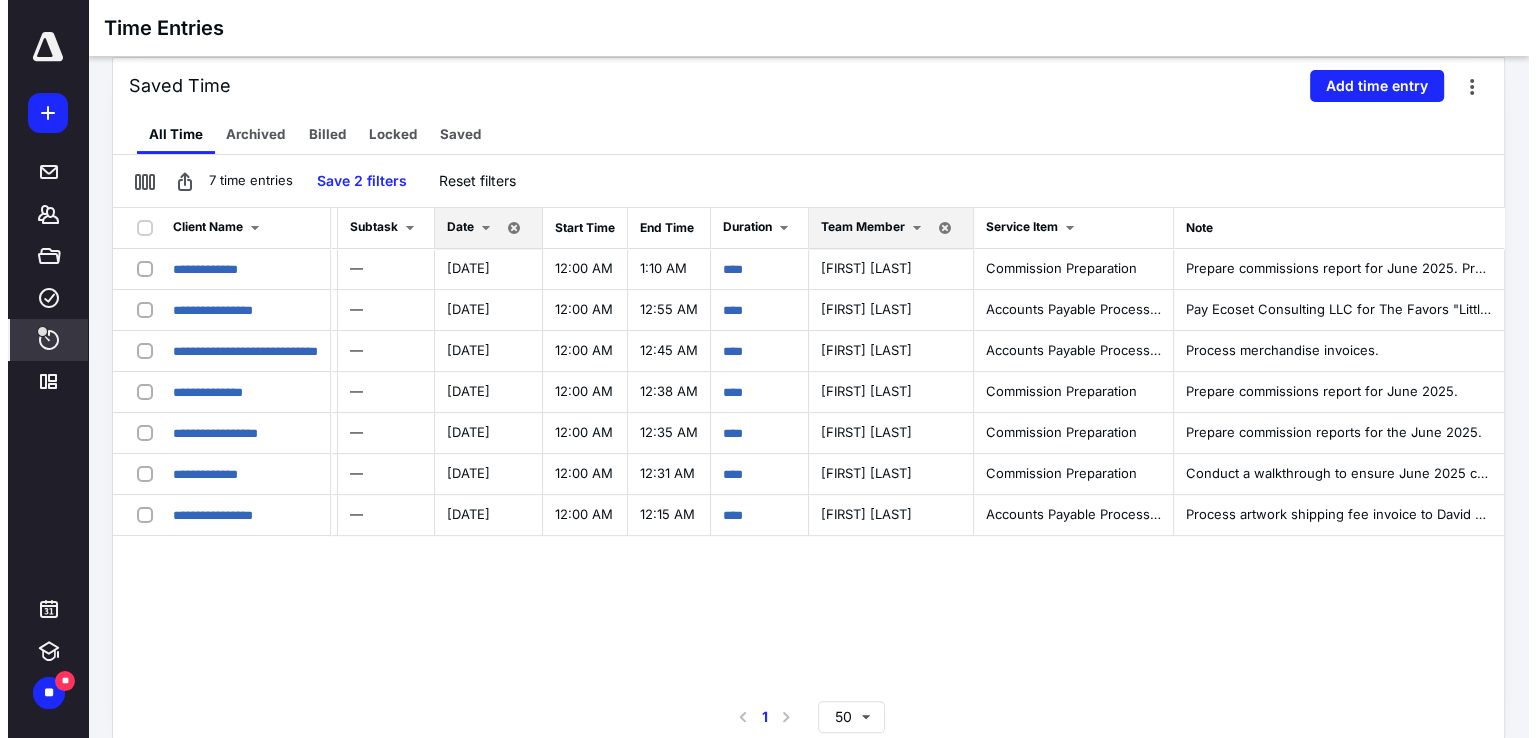 scroll, scrollTop: 0, scrollLeft: 0, axis: both 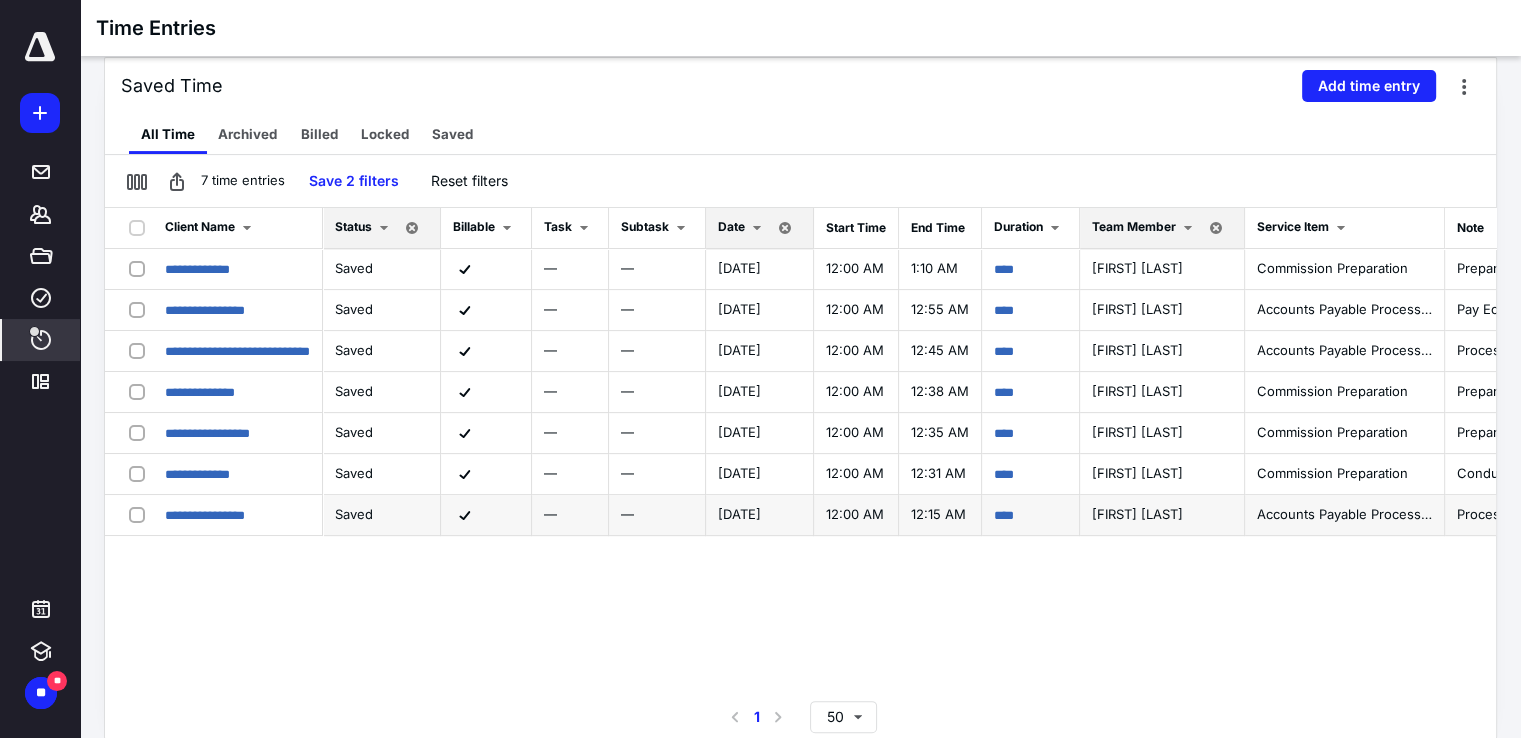click on "****" at bounding box center [1031, 515] 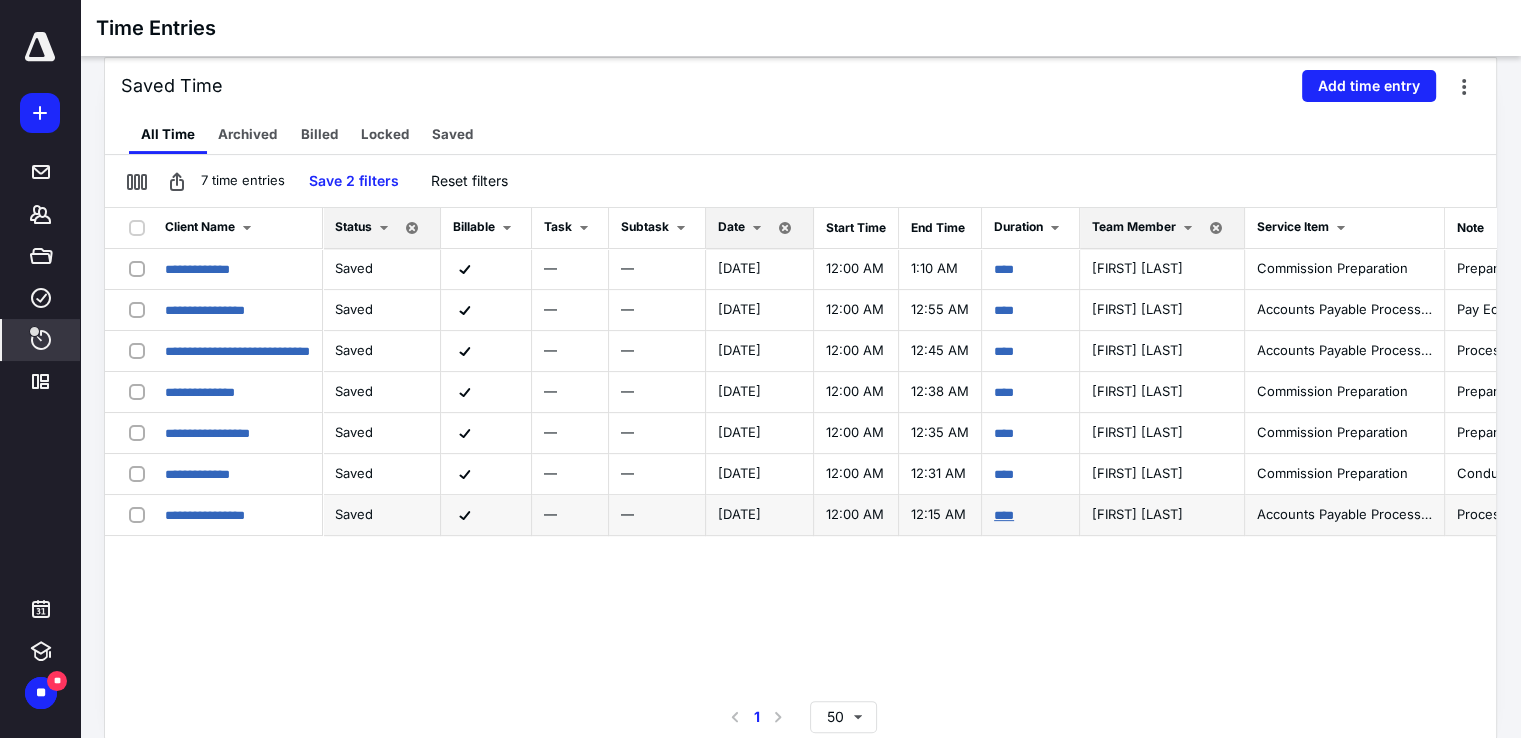 click on "****" at bounding box center [1004, 515] 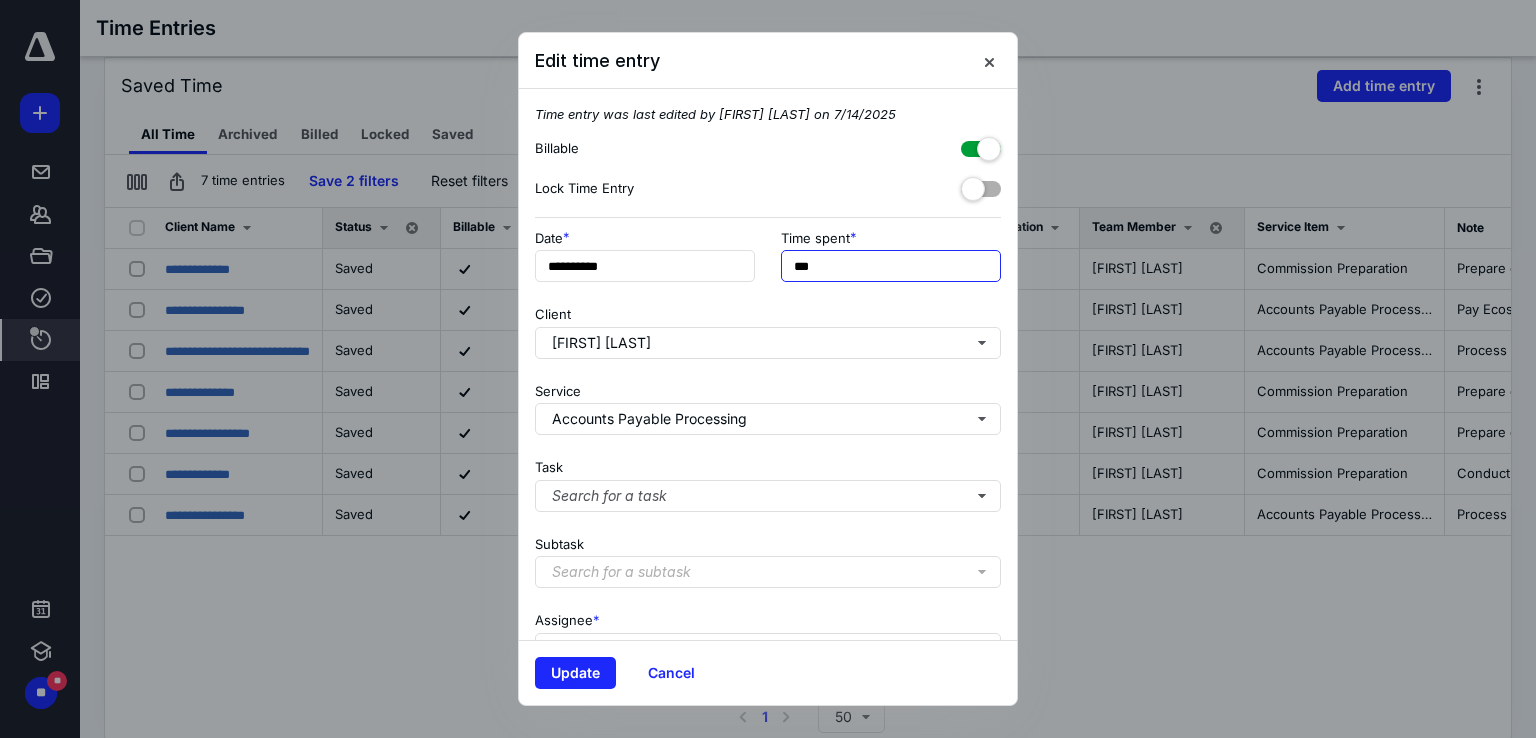 click on "***" at bounding box center [891, 266] 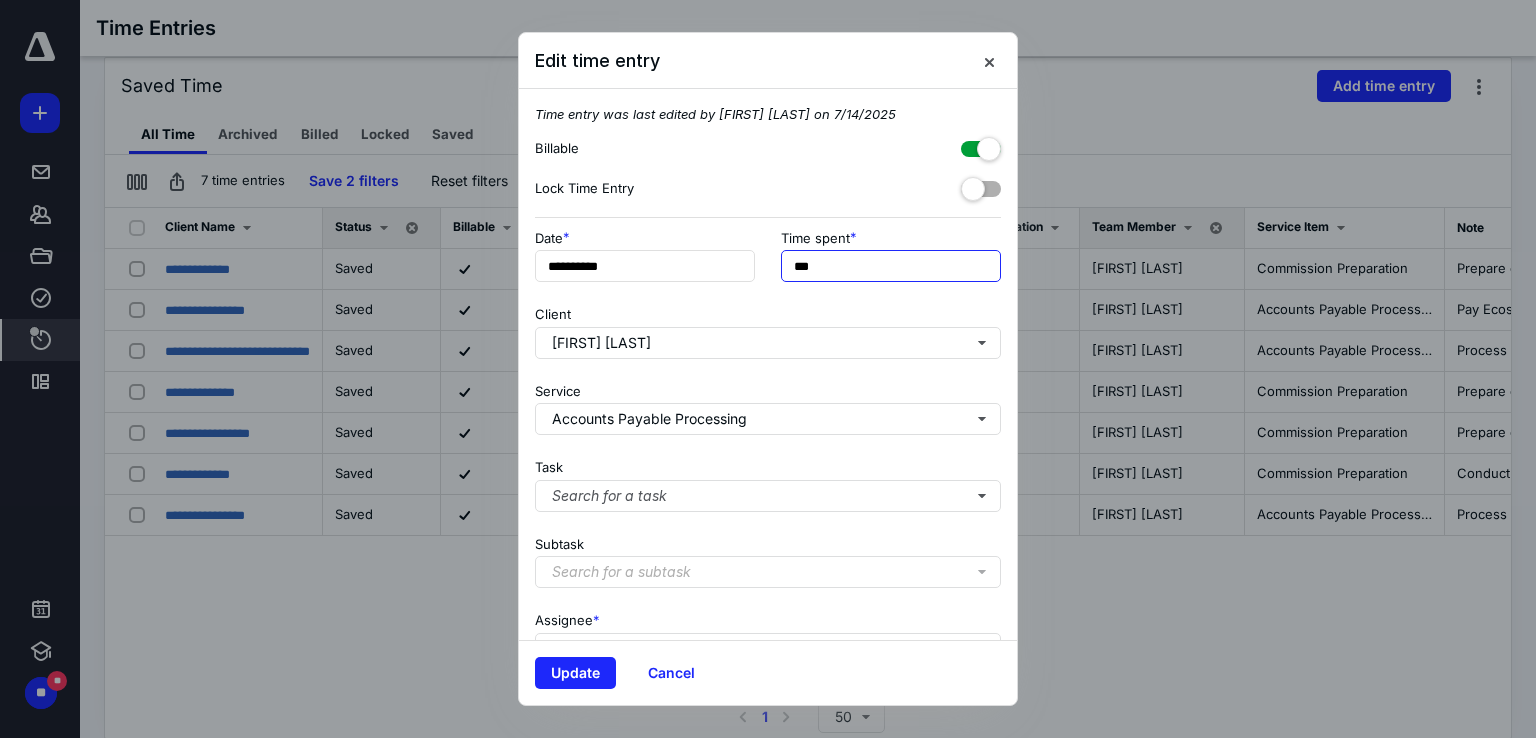 type on "***" 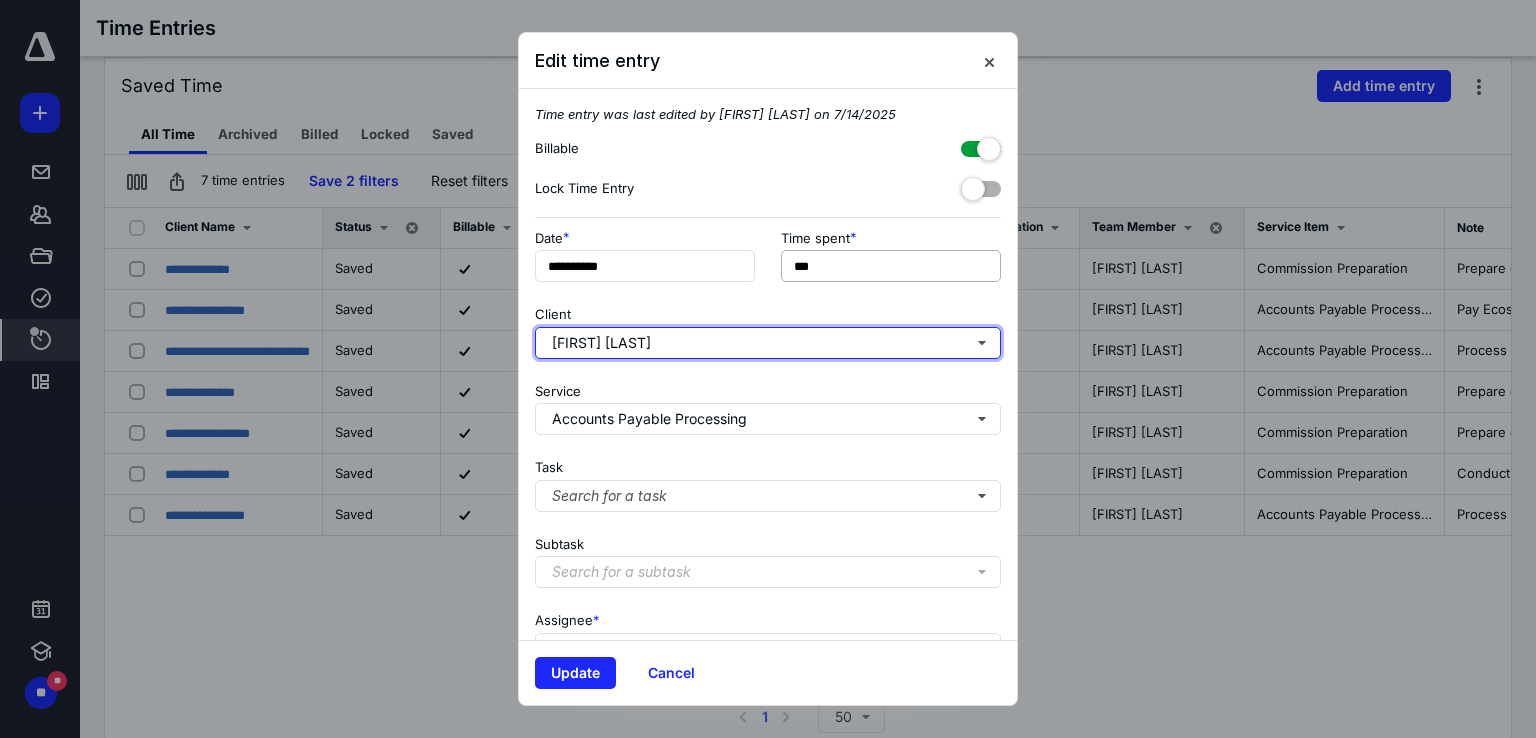 type 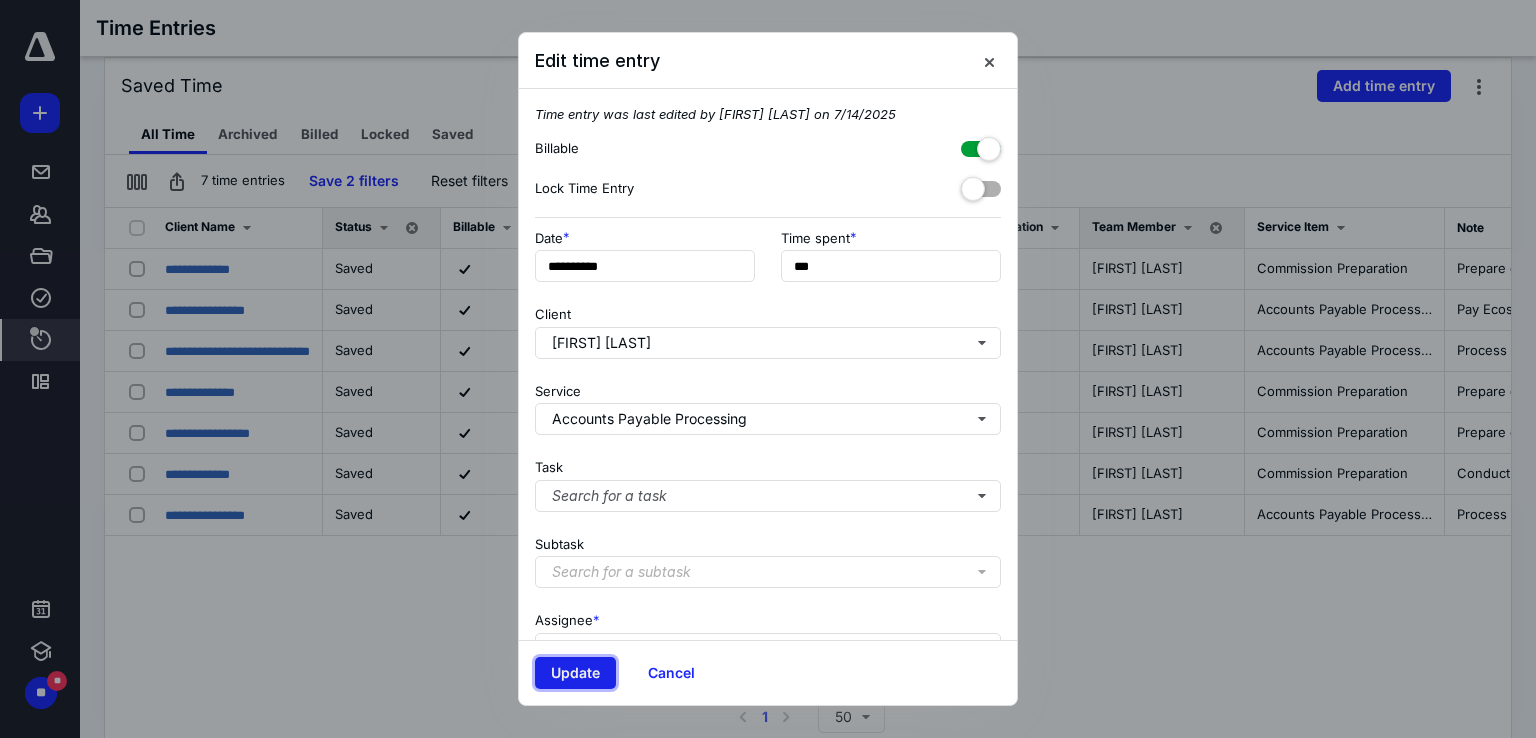 click on "Update" at bounding box center (575, 673) 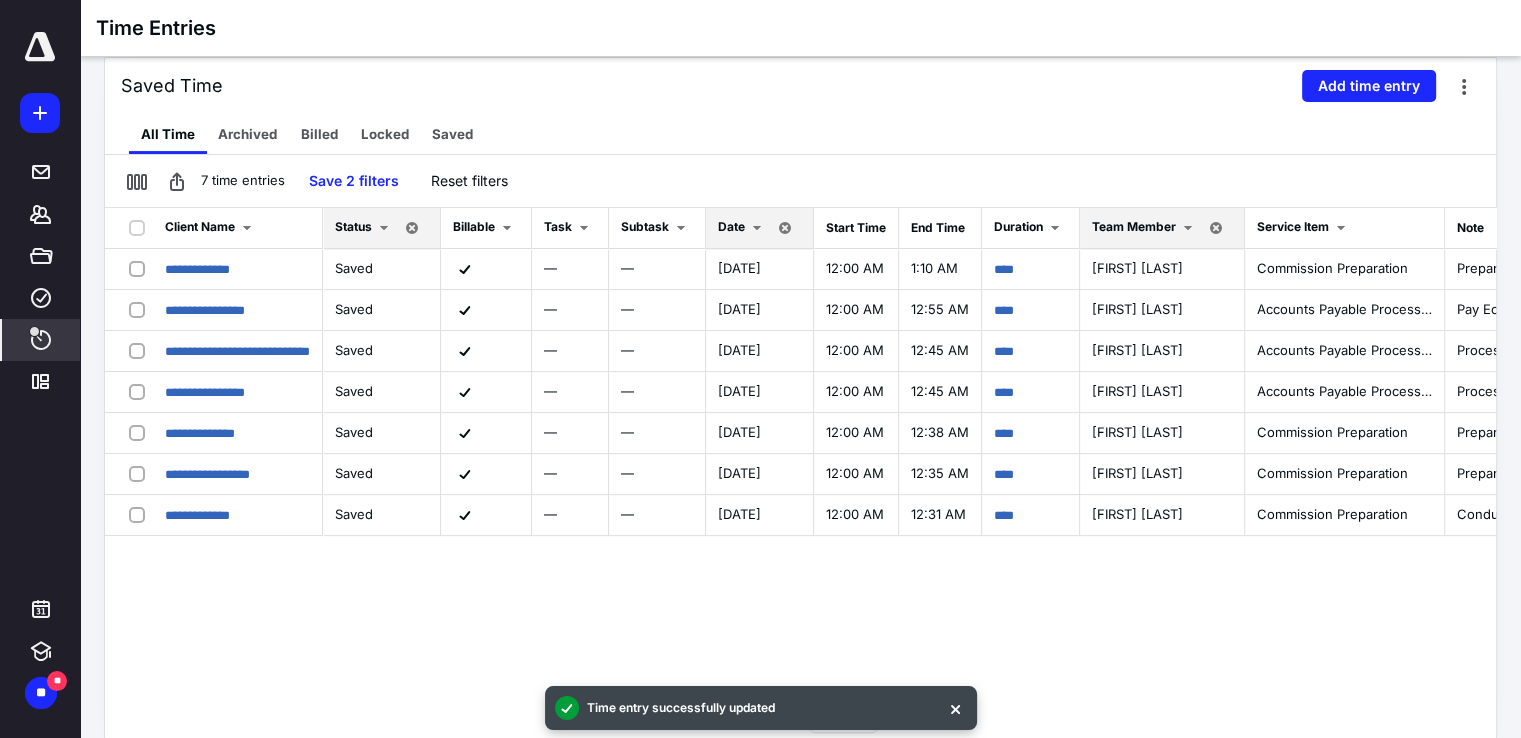 click on "**********" at bounding box center (800, 452) 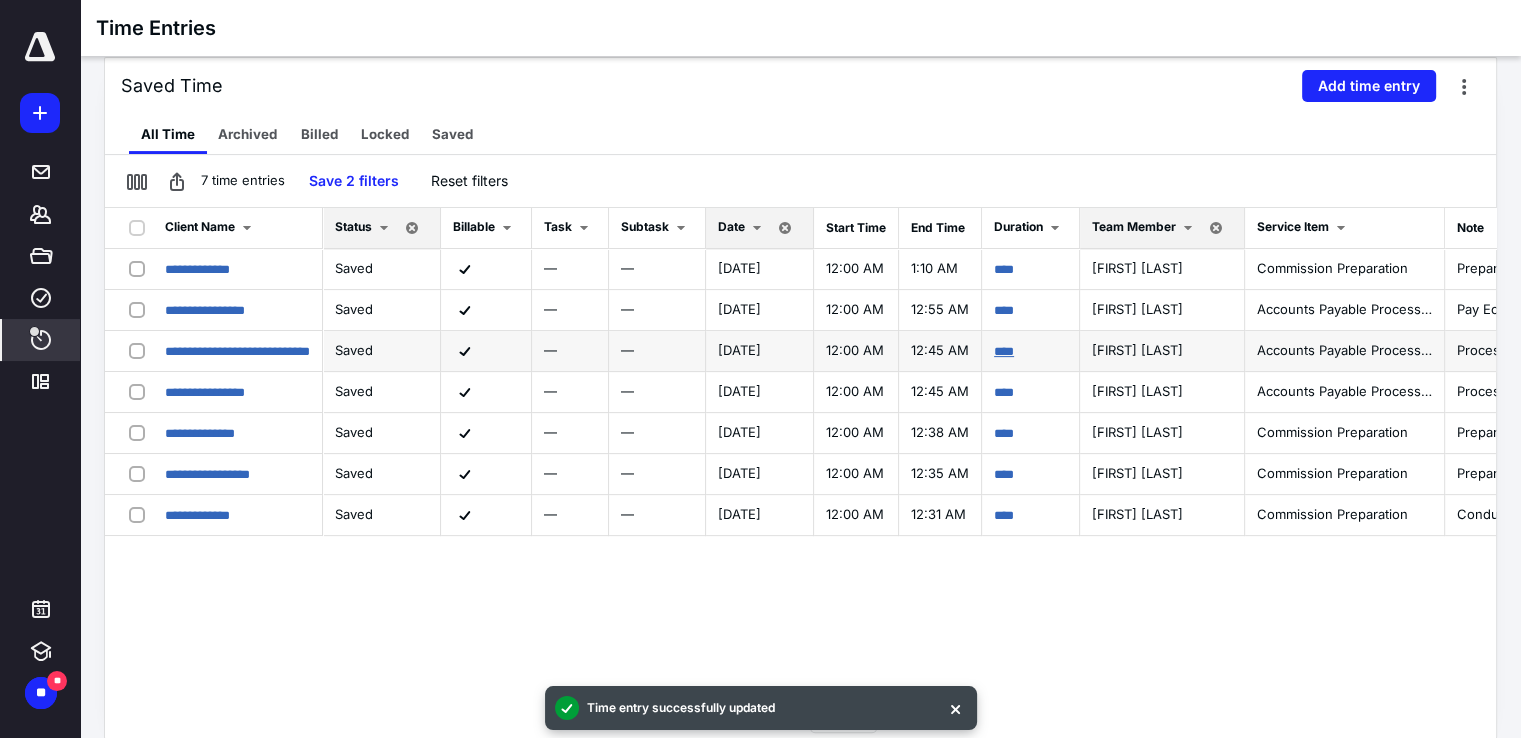 click on "****" at bounding box center (1004, 351) 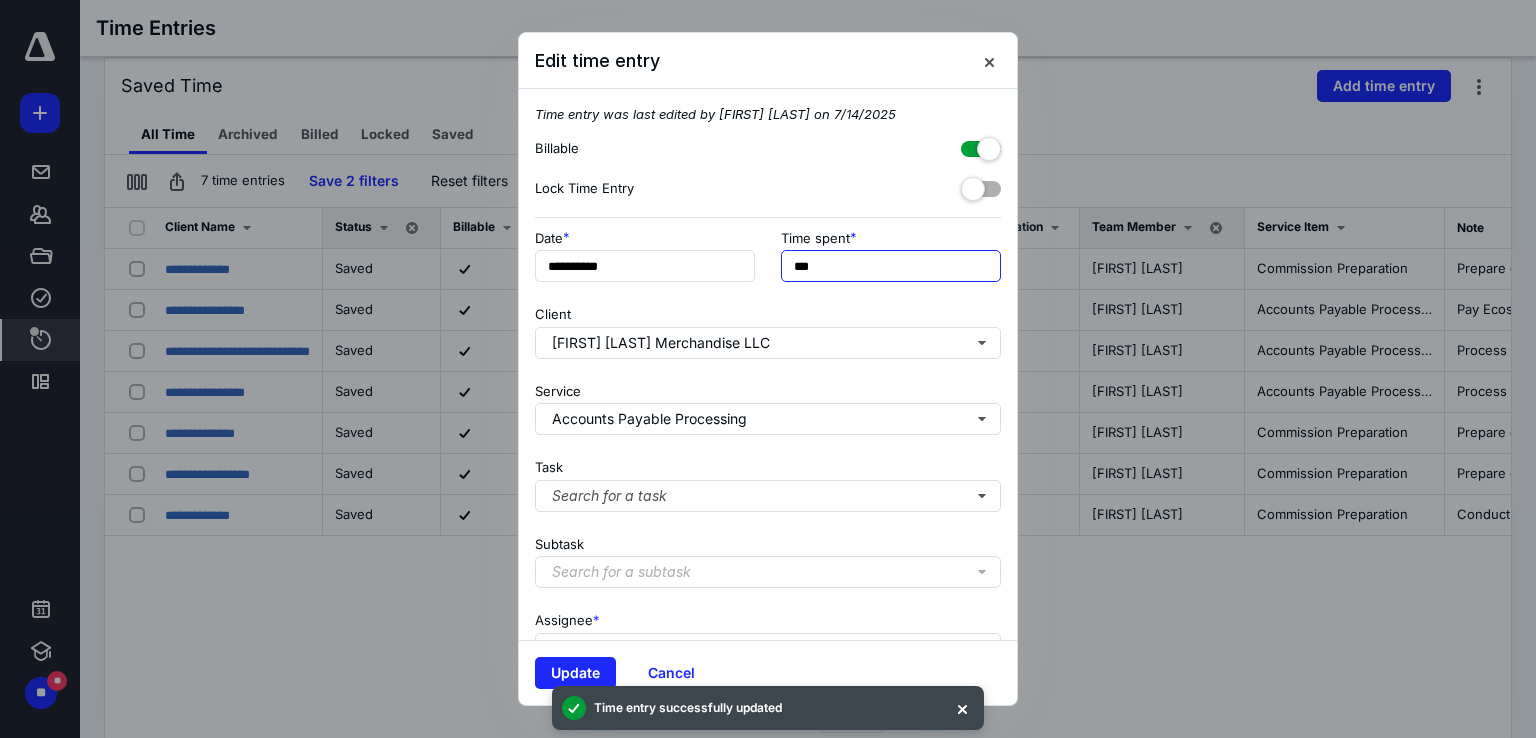 click on "***" at bounding box center [891, 266] 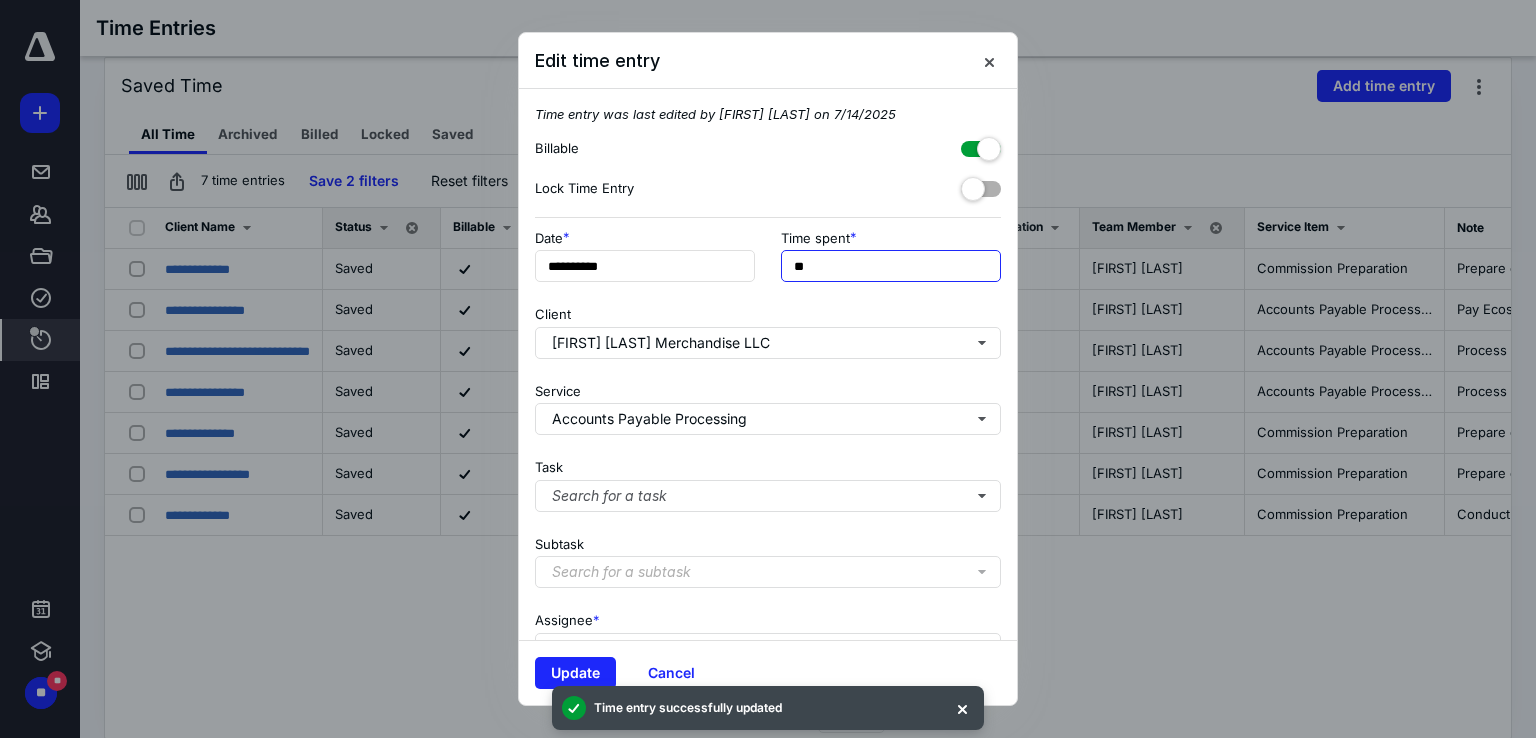 type on "**" 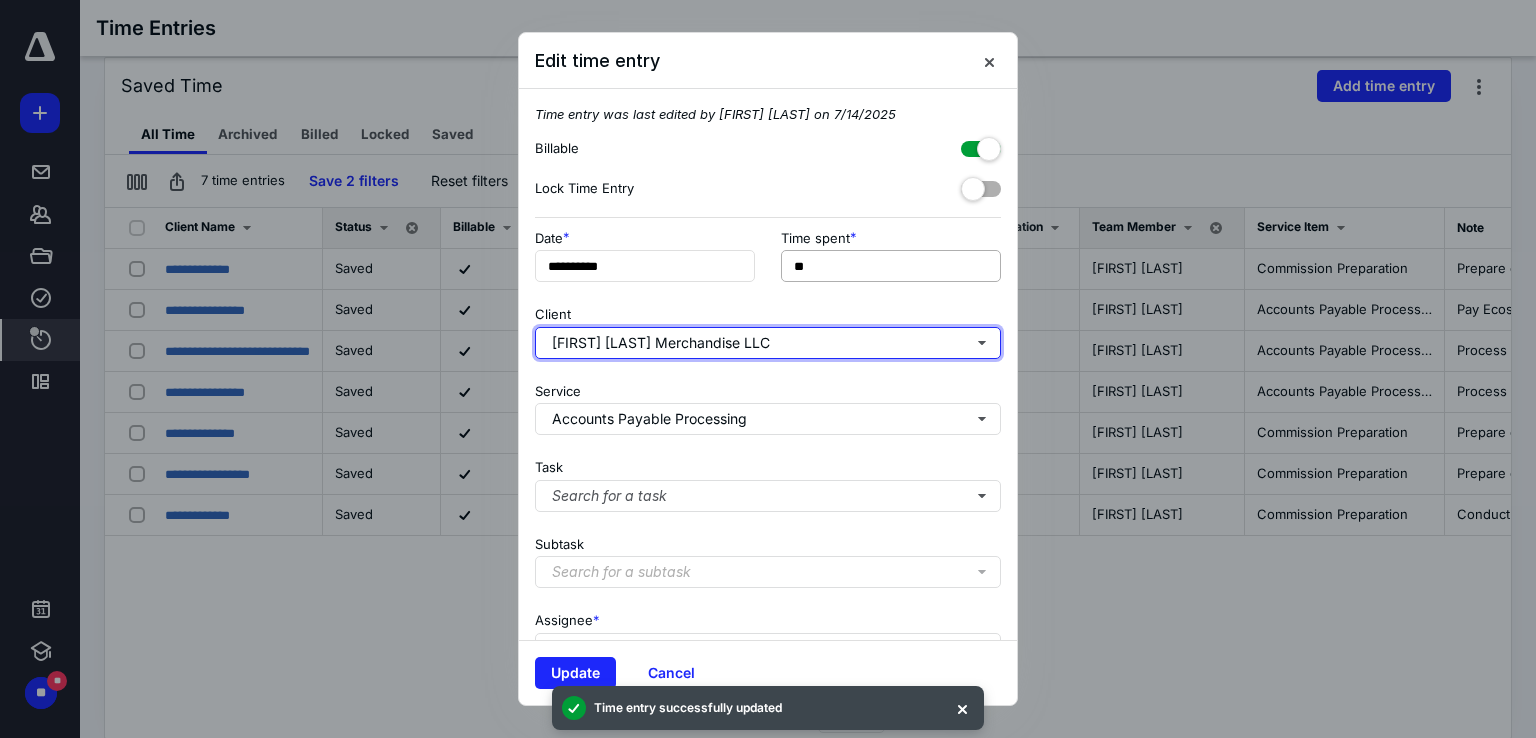 type 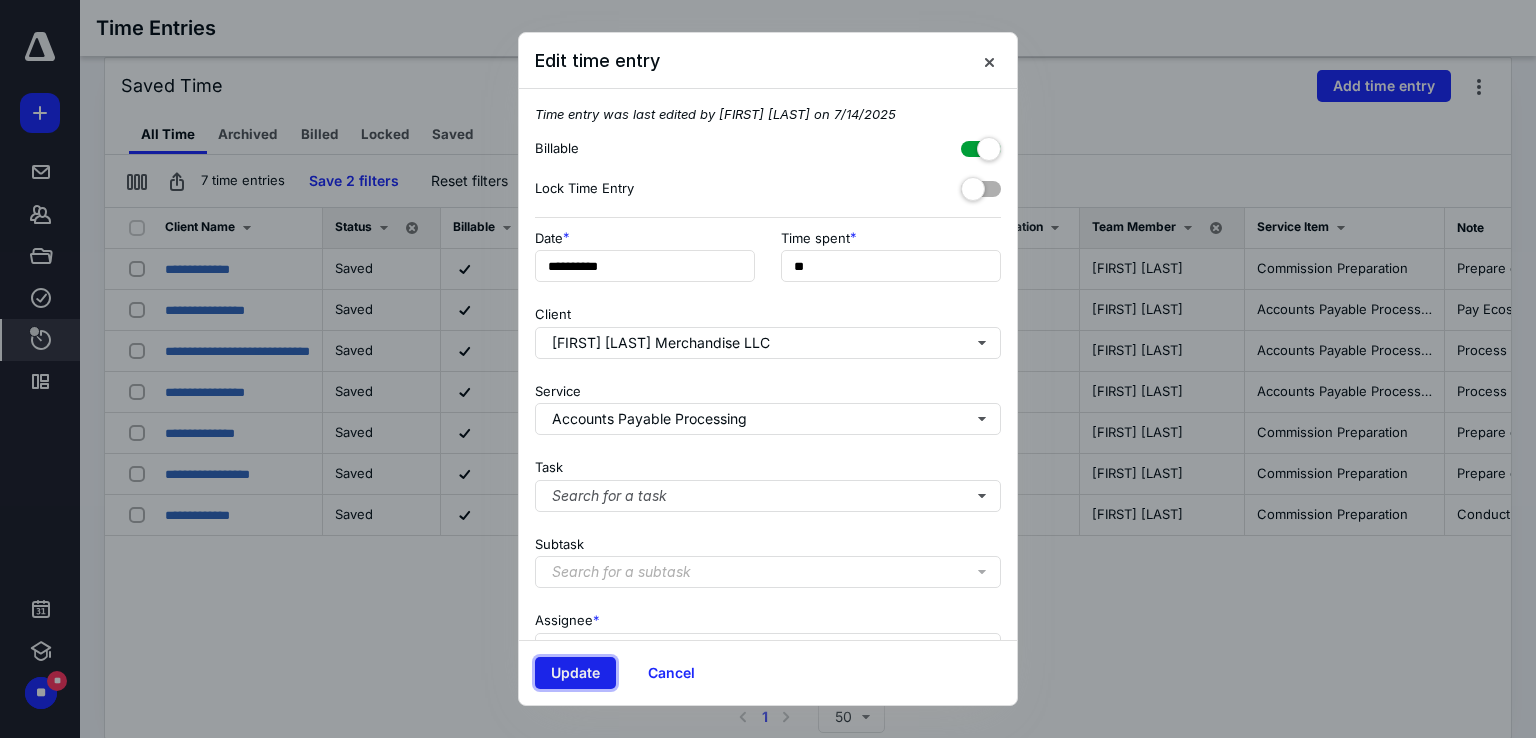 click on "Update" at bounding box center [575, 673] 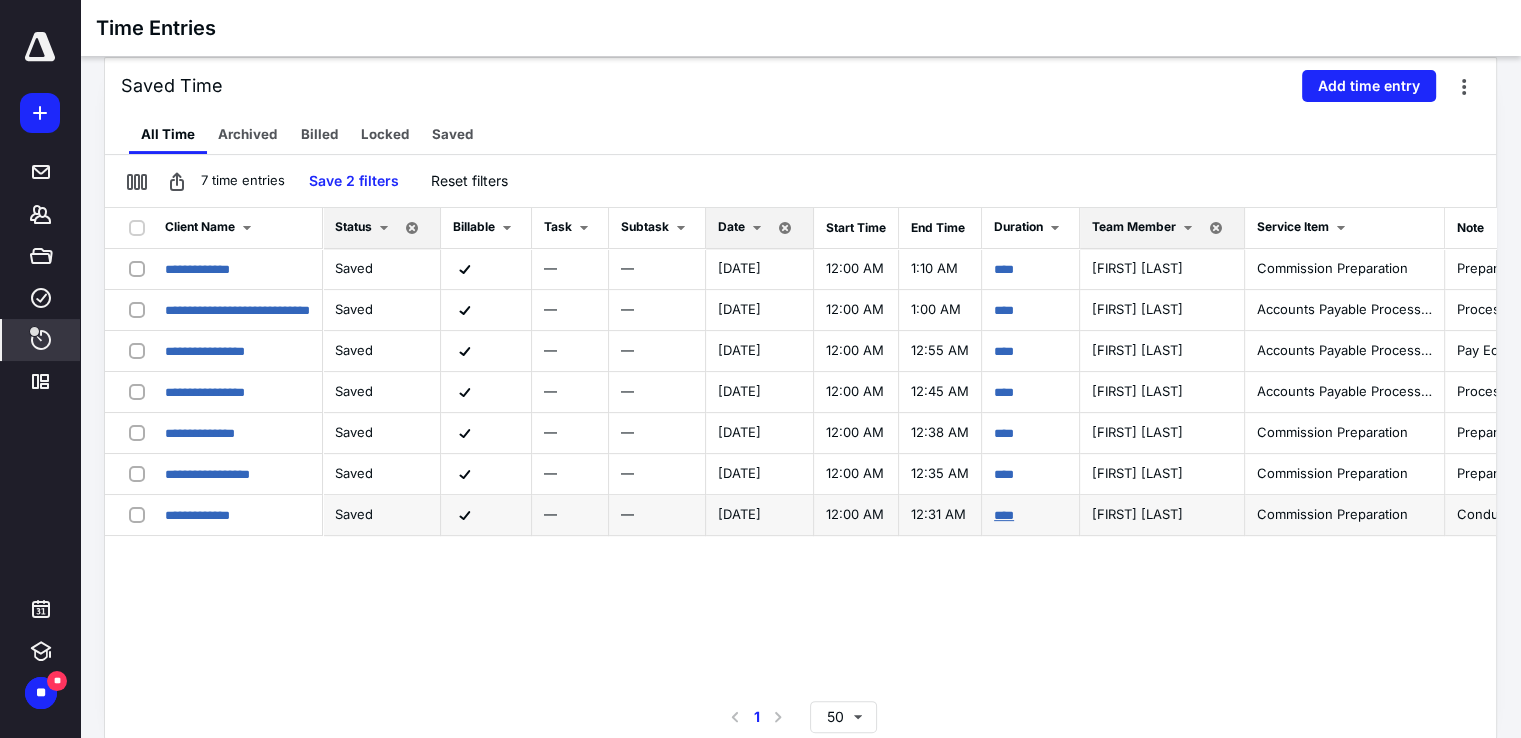 click on "****" at bounding box center [1004, 515] 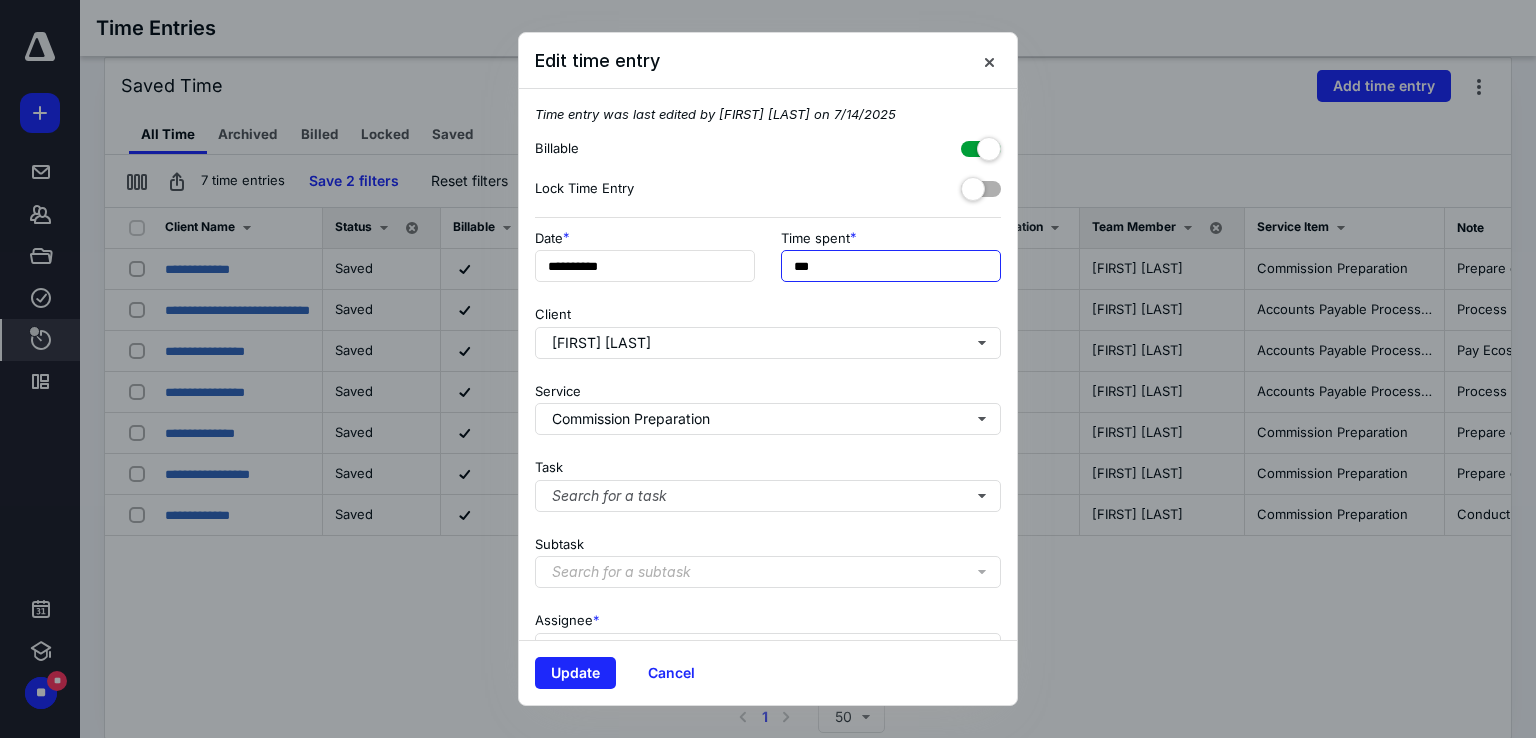 click on "***" at bounding box center (891, 266) 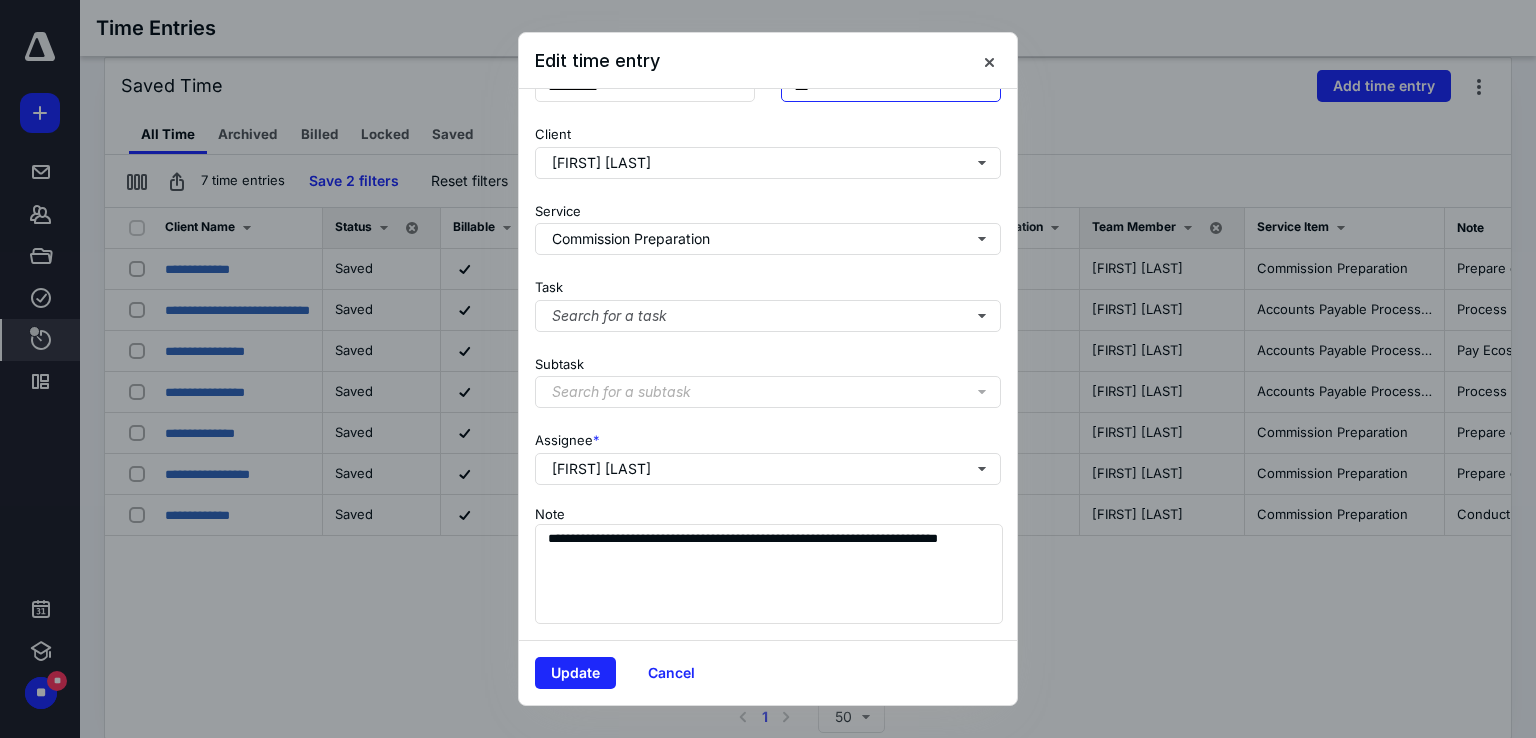 scroll, scrollTop: 0, scrollLeft: 0, axis: both 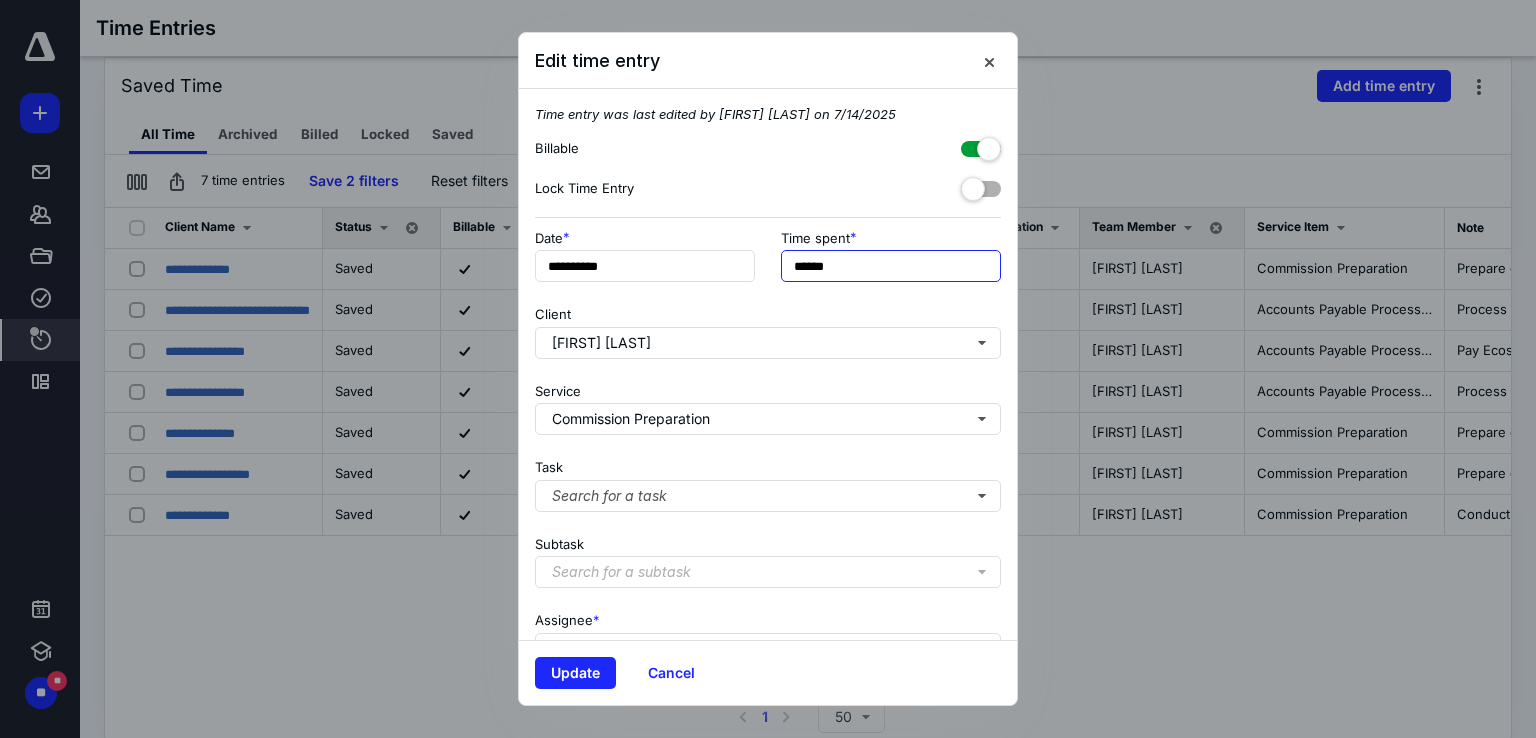 type on "******" 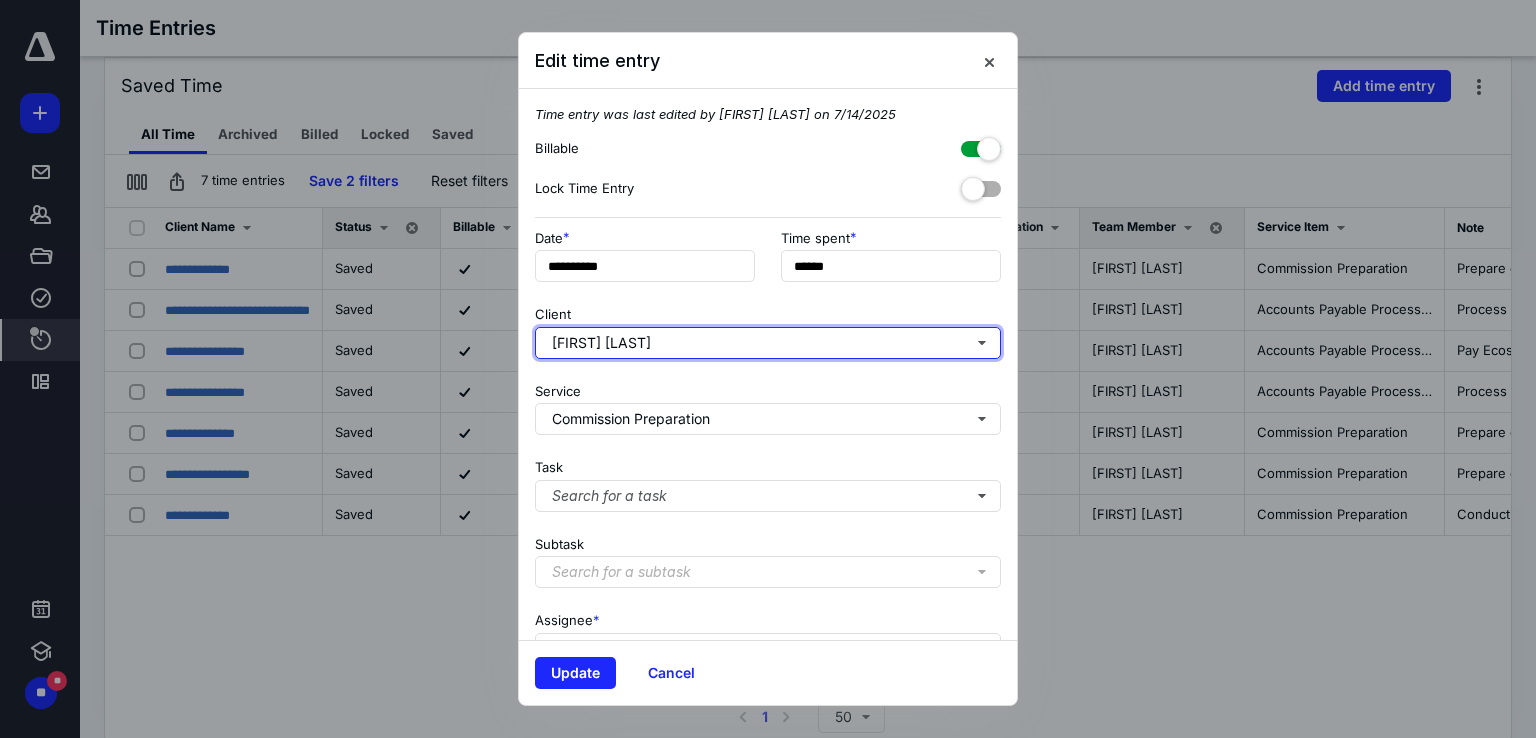 type 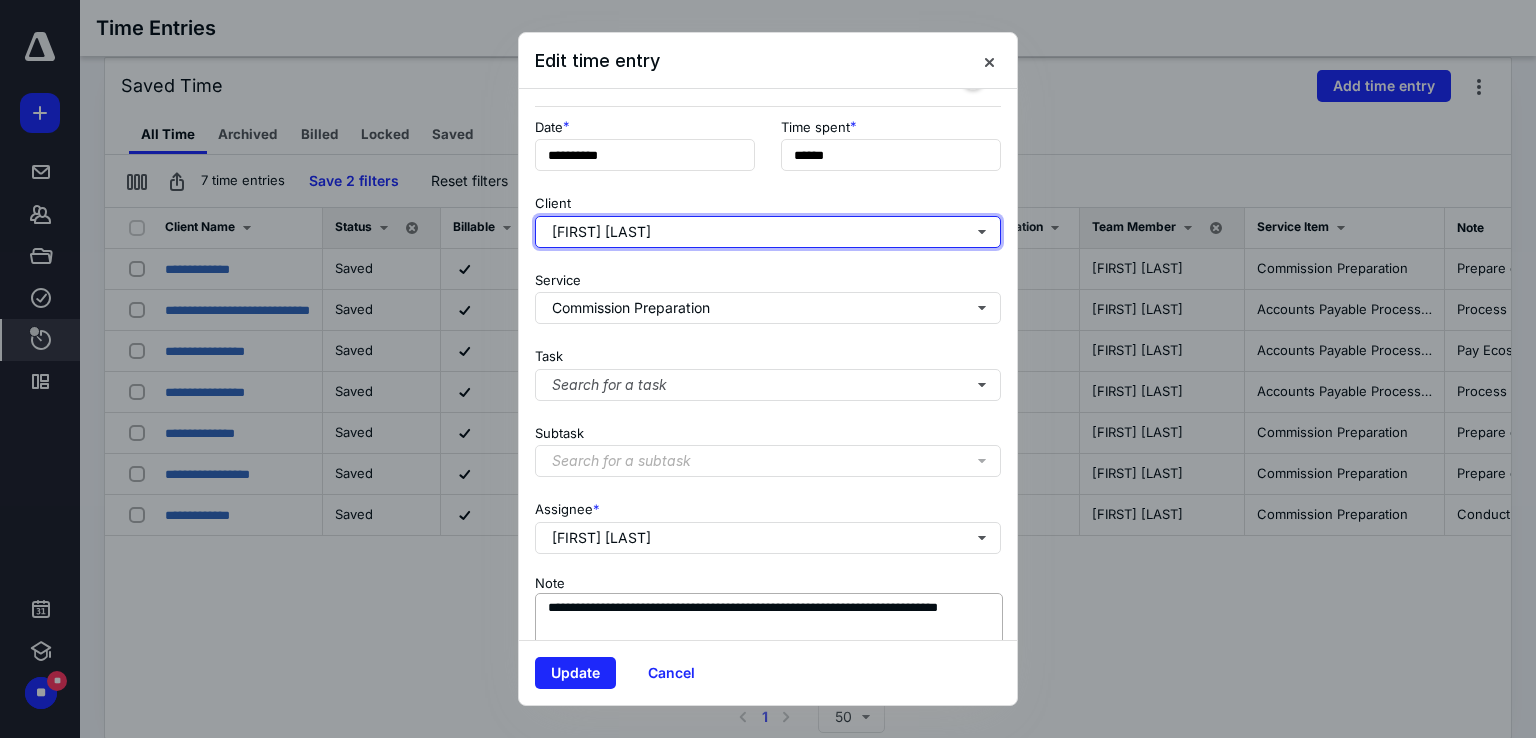 scroll, scrollTop: 195, scrollLeft: 0, axis: vertical 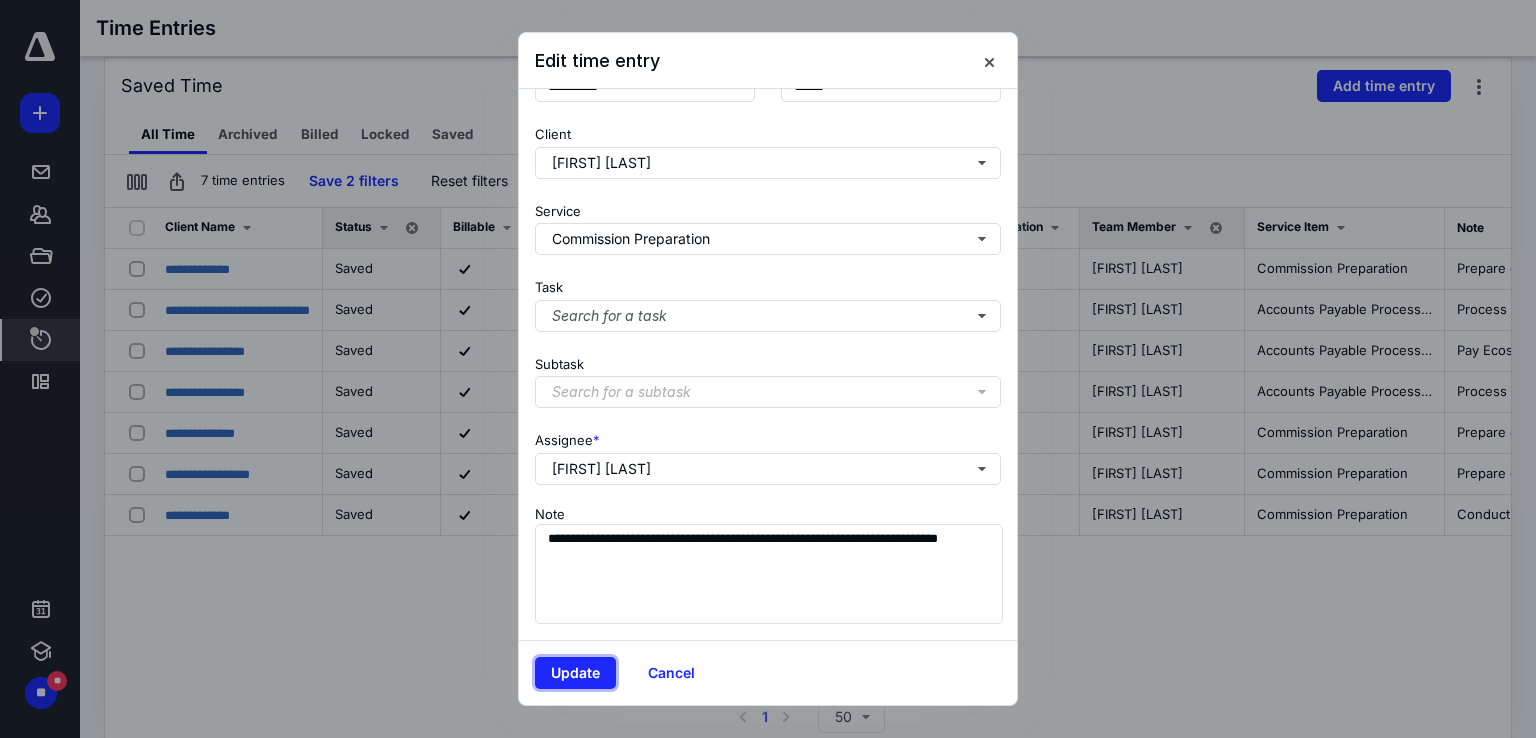 drag, startPoint x: 540, startPoint y: 664, endPoint x: 541, endPoint y: 645, distance: 19.026299 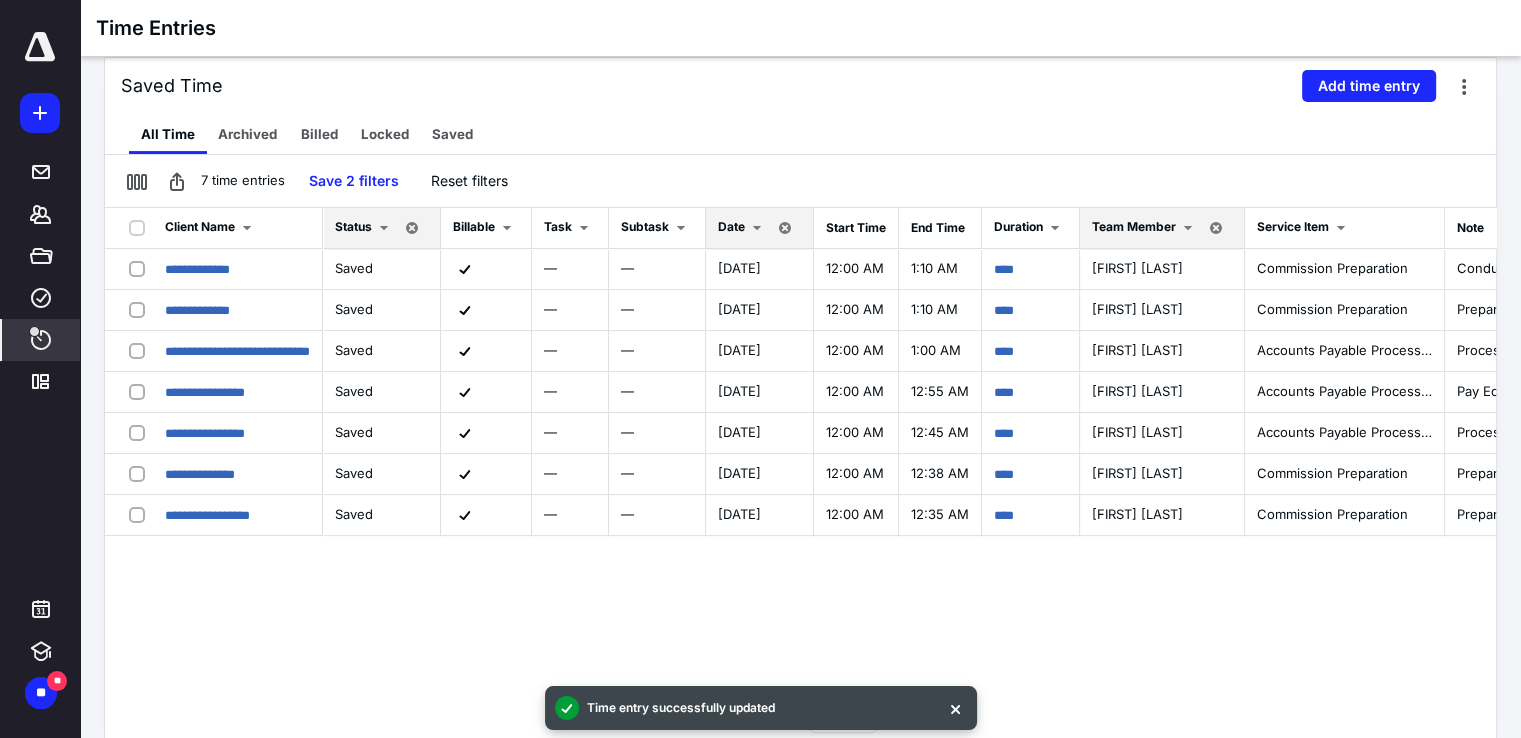 click on "**********" at bounding box center [800, 452] 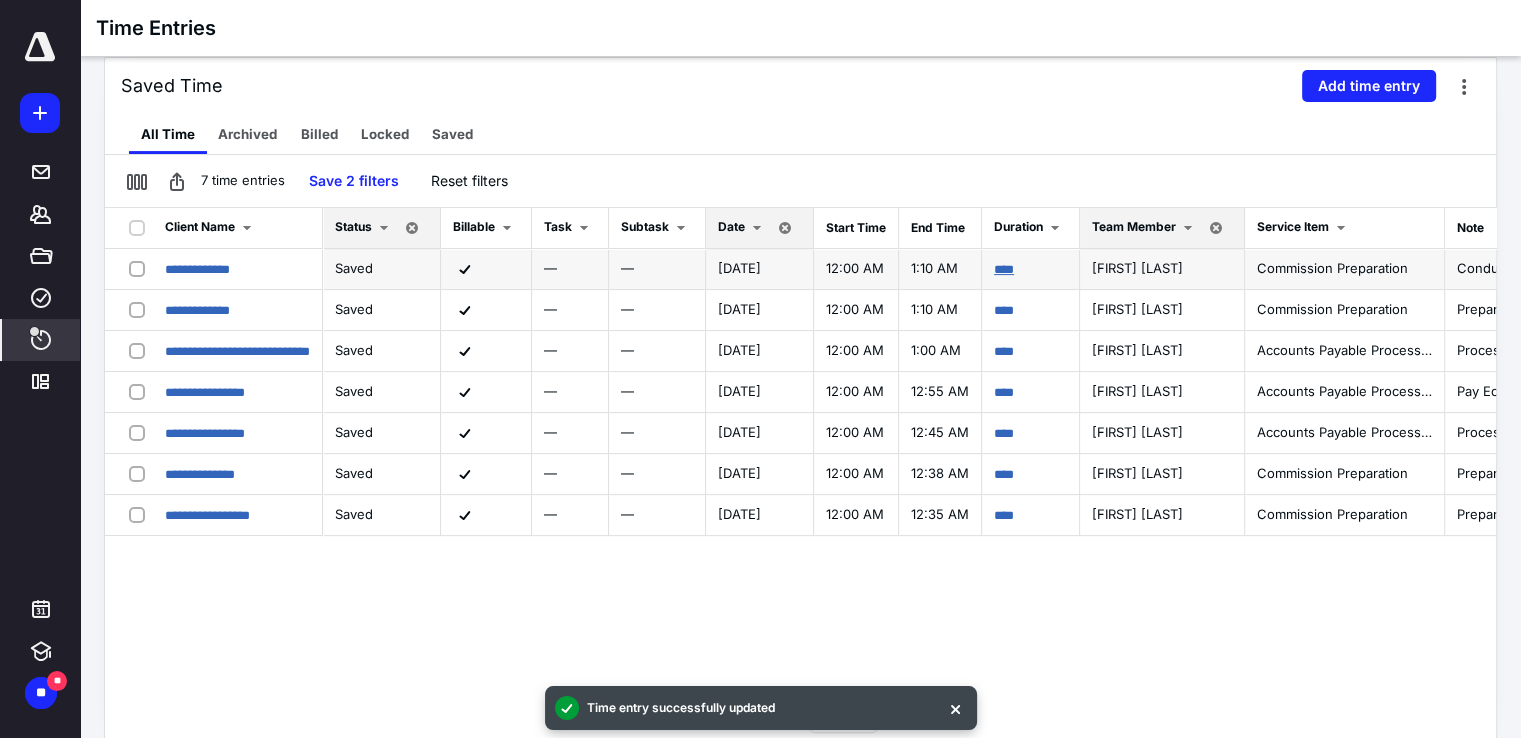 click on "****" at bounding box center [1004, 269] 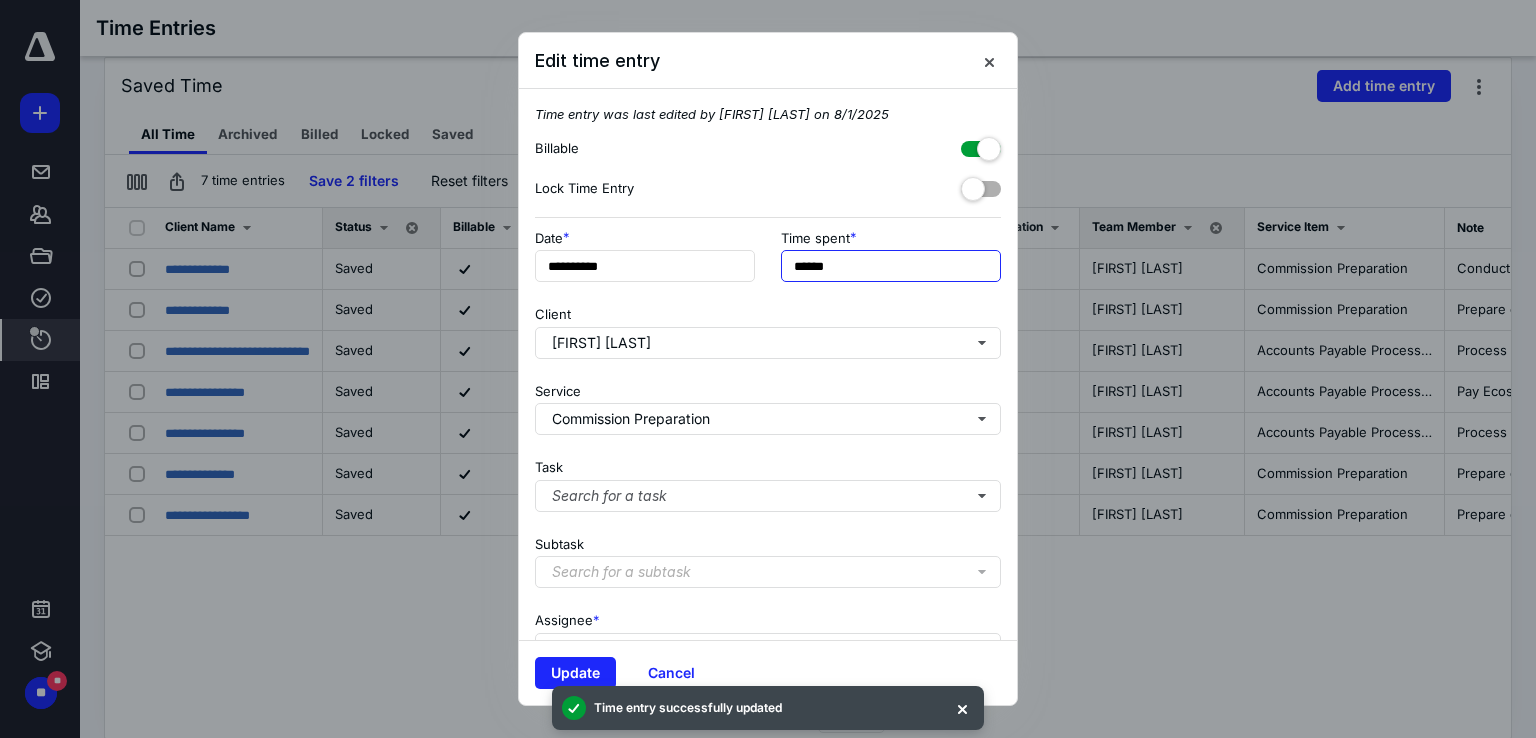 click on "******" at bounding box center (891, 266) 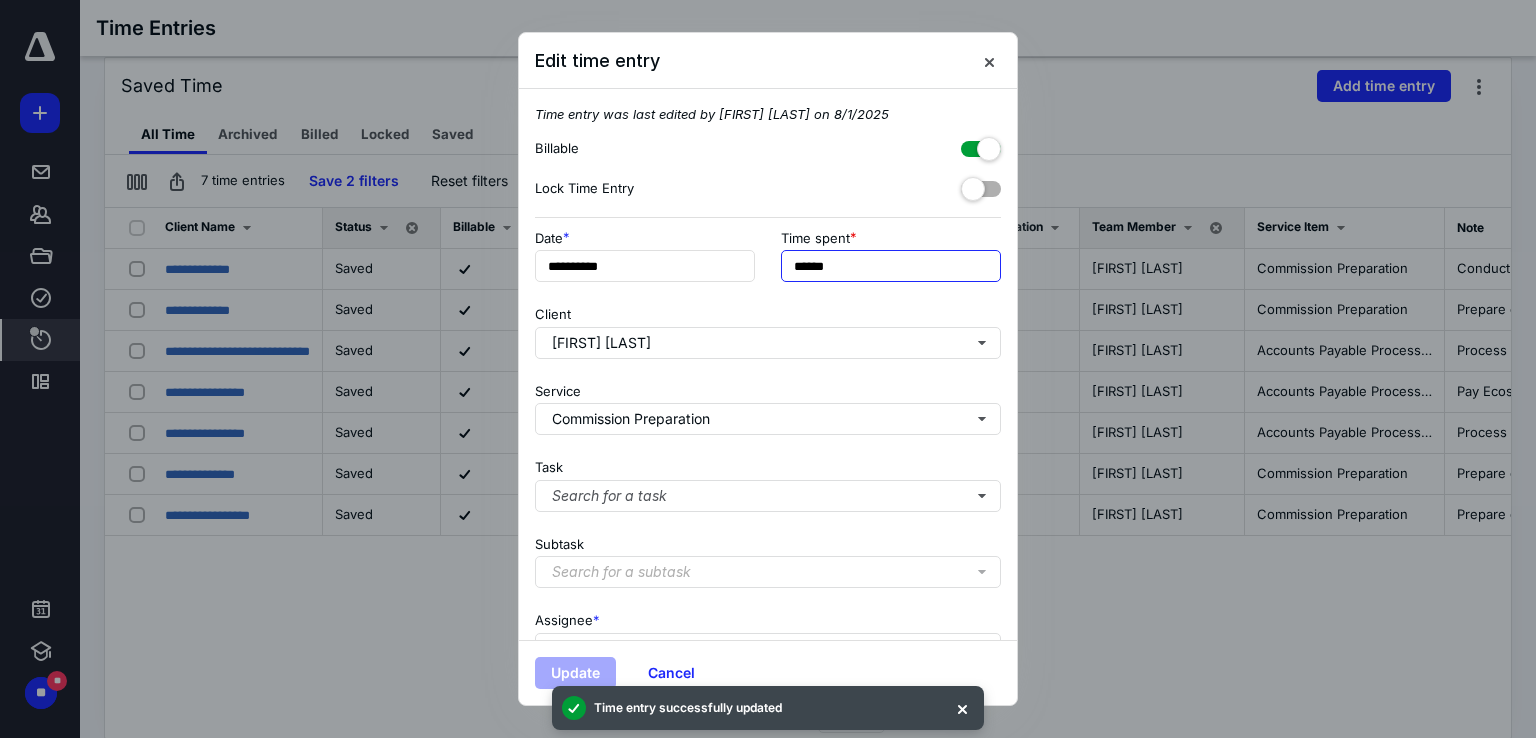 type on "******" 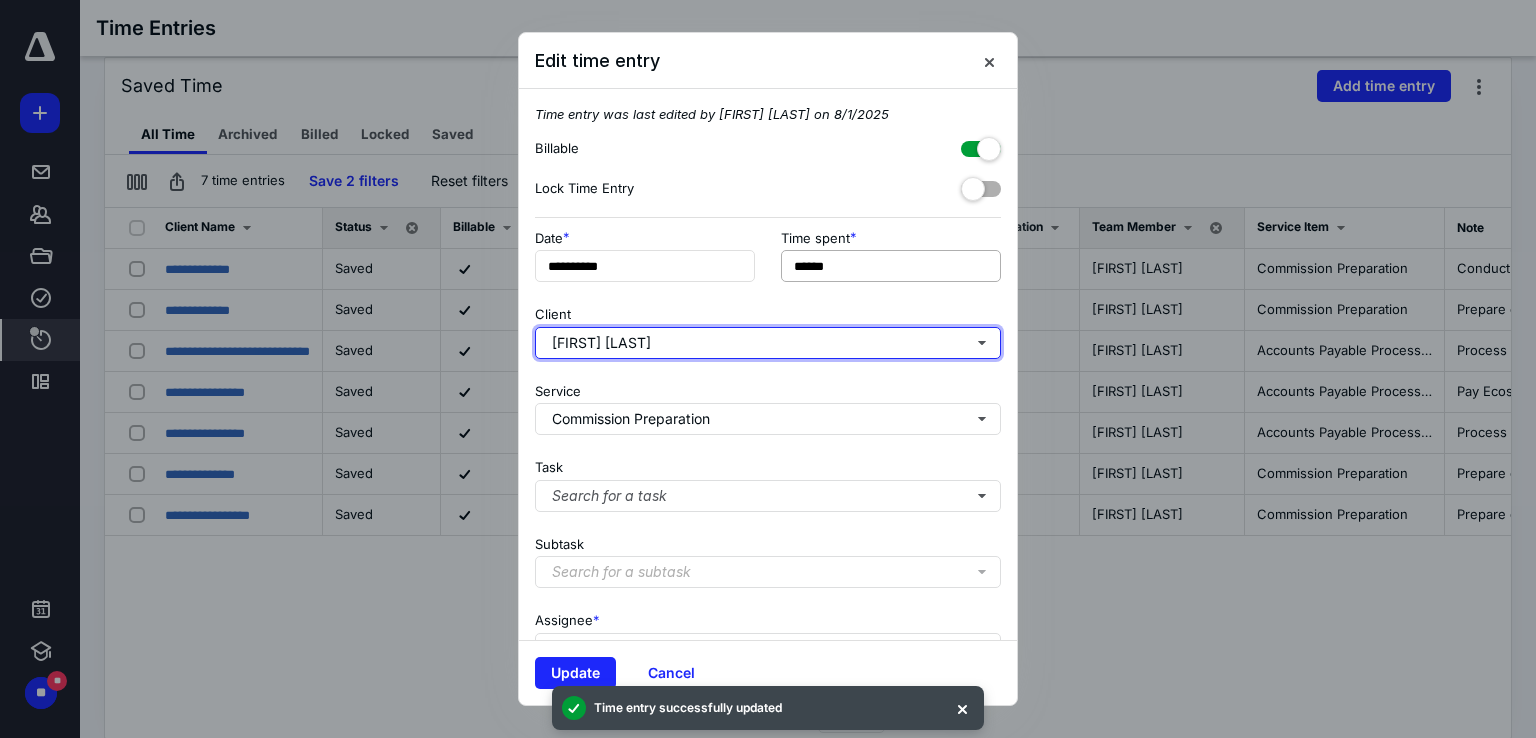 type 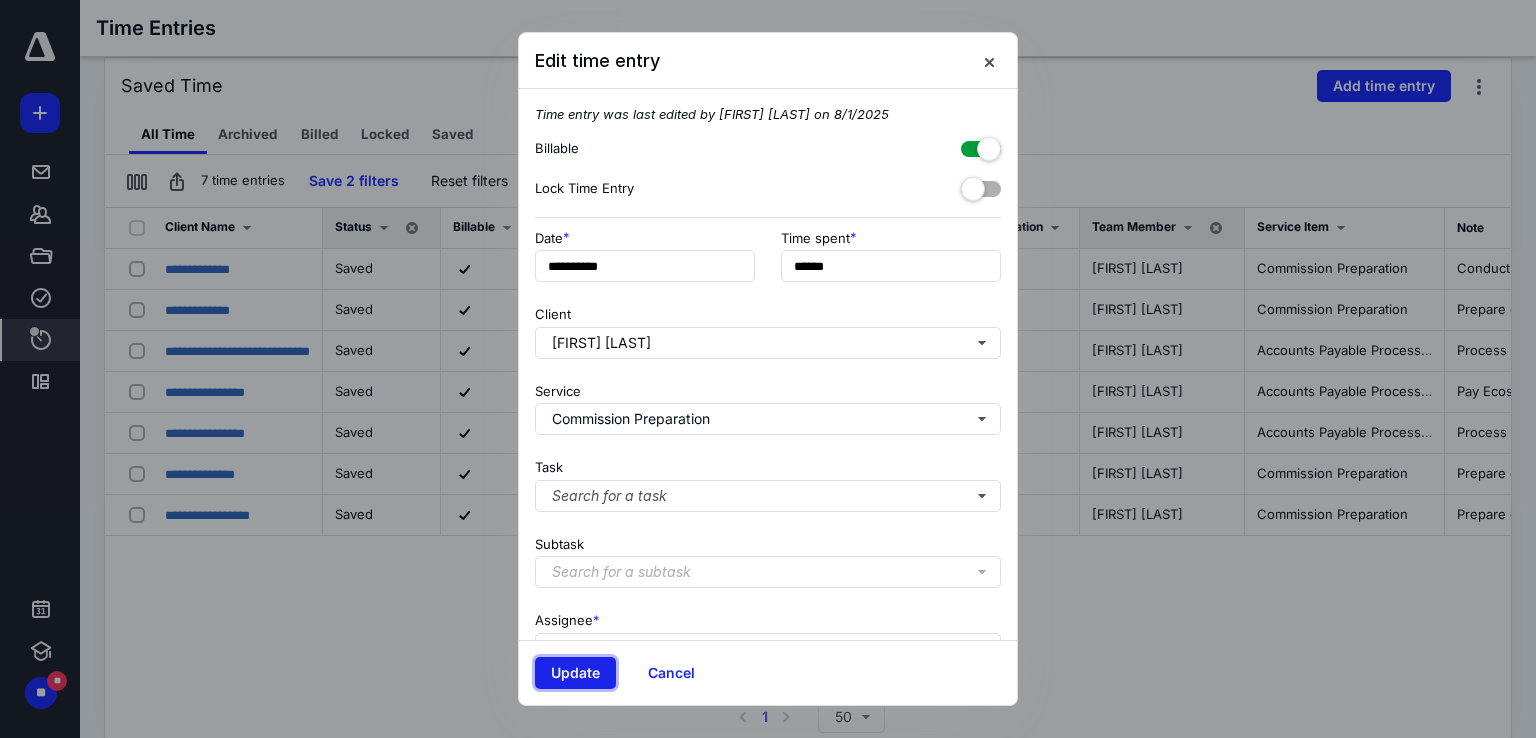 click on "Update" at bounding box center [575, 673] 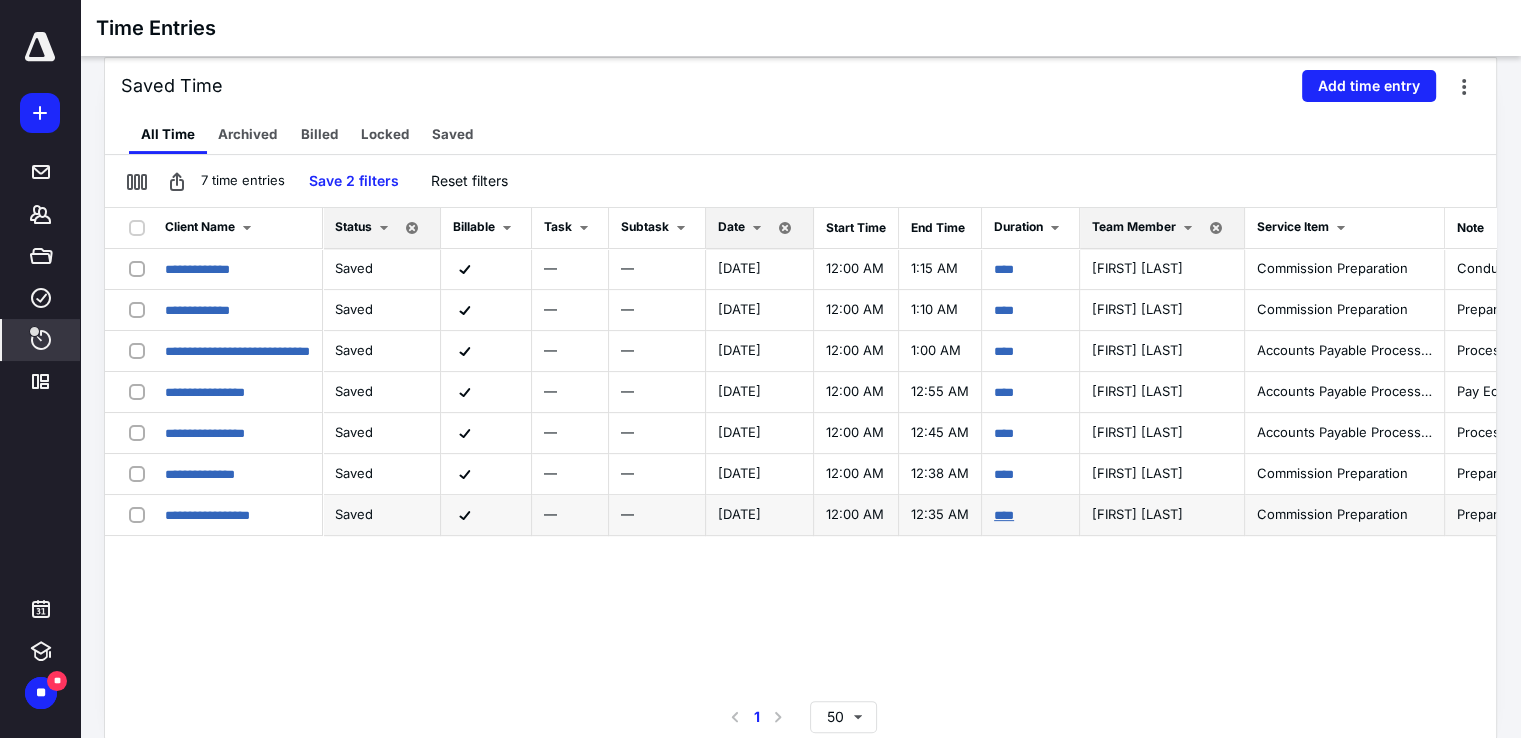click on "****" at bounding box center [1004, 515] 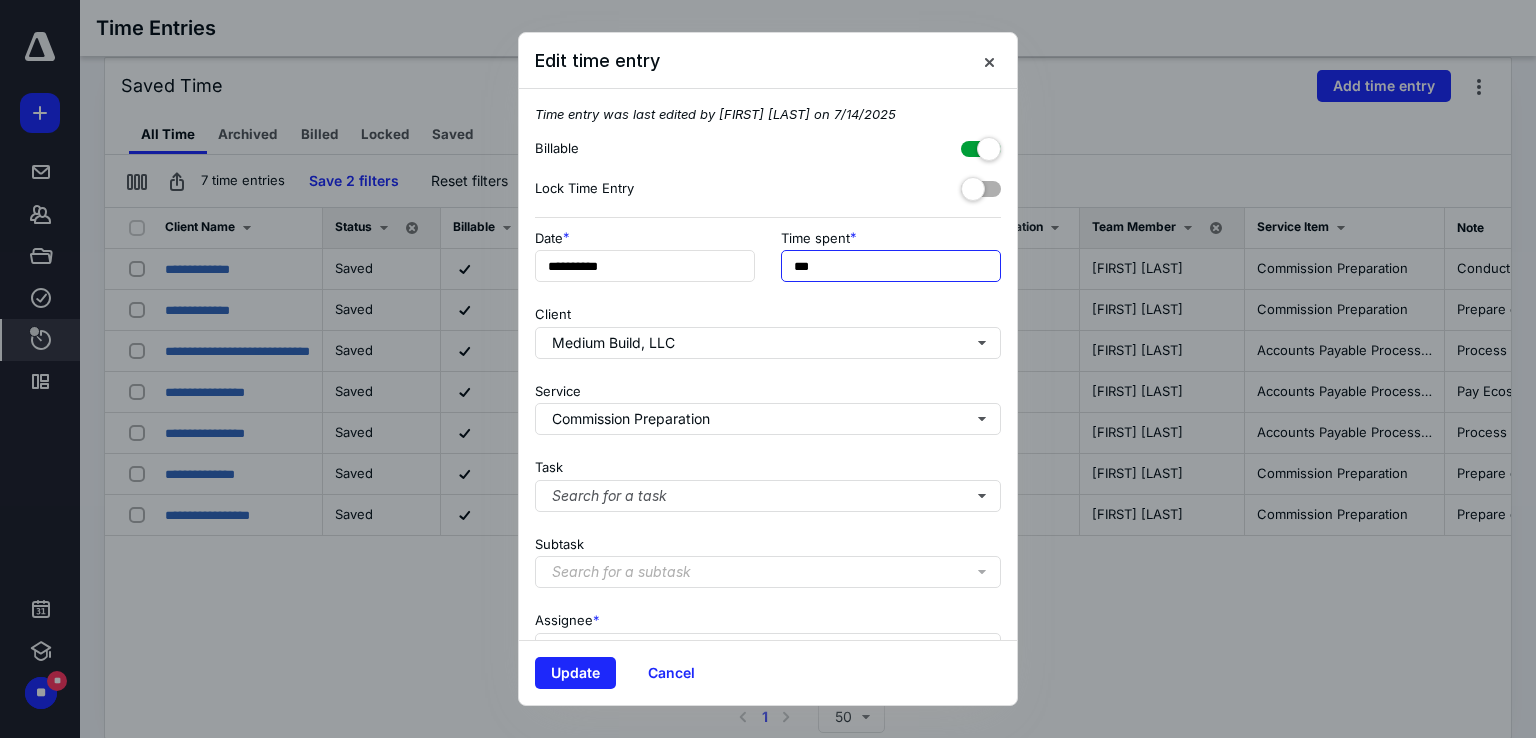 click on "***" at bounding box center (891, 266) 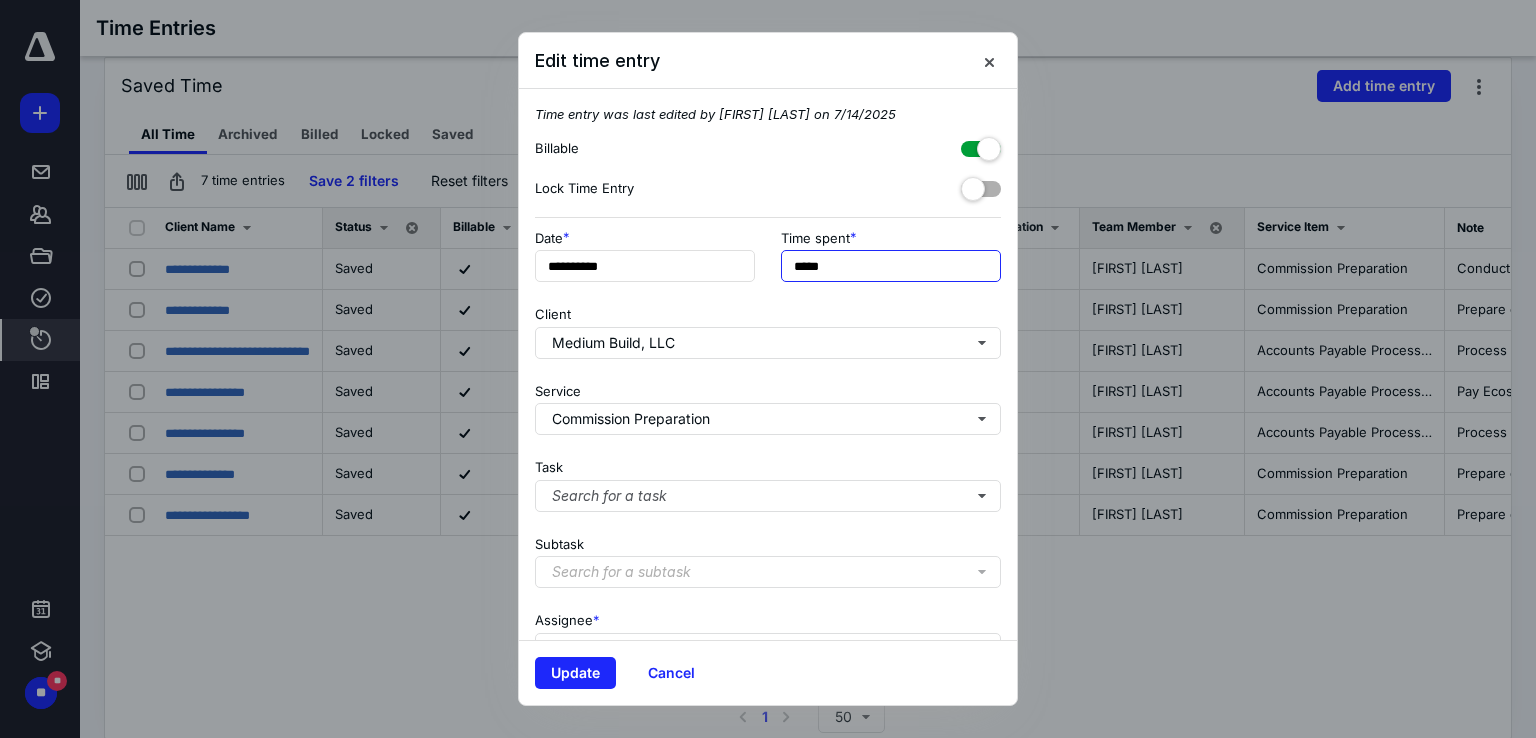 type on "*****" 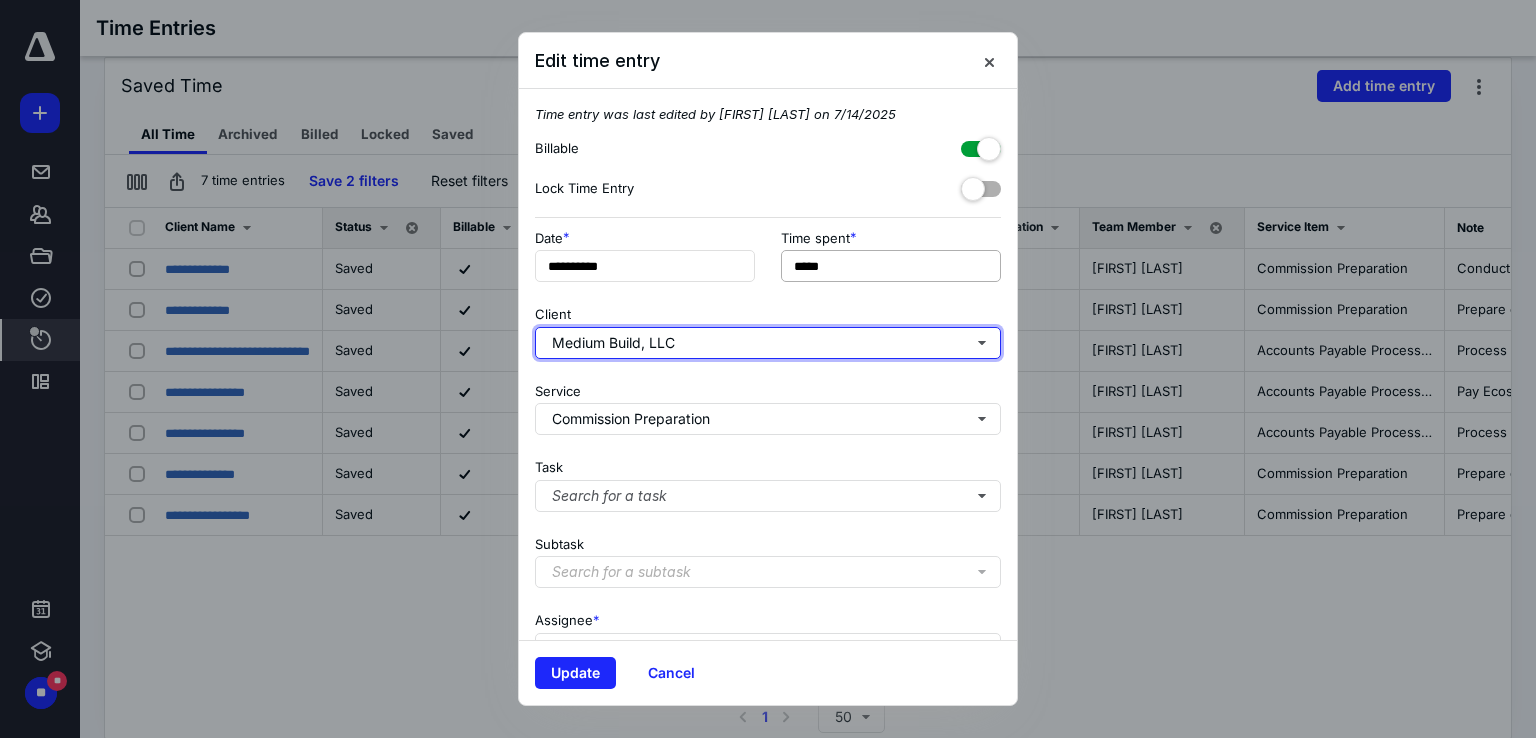 type 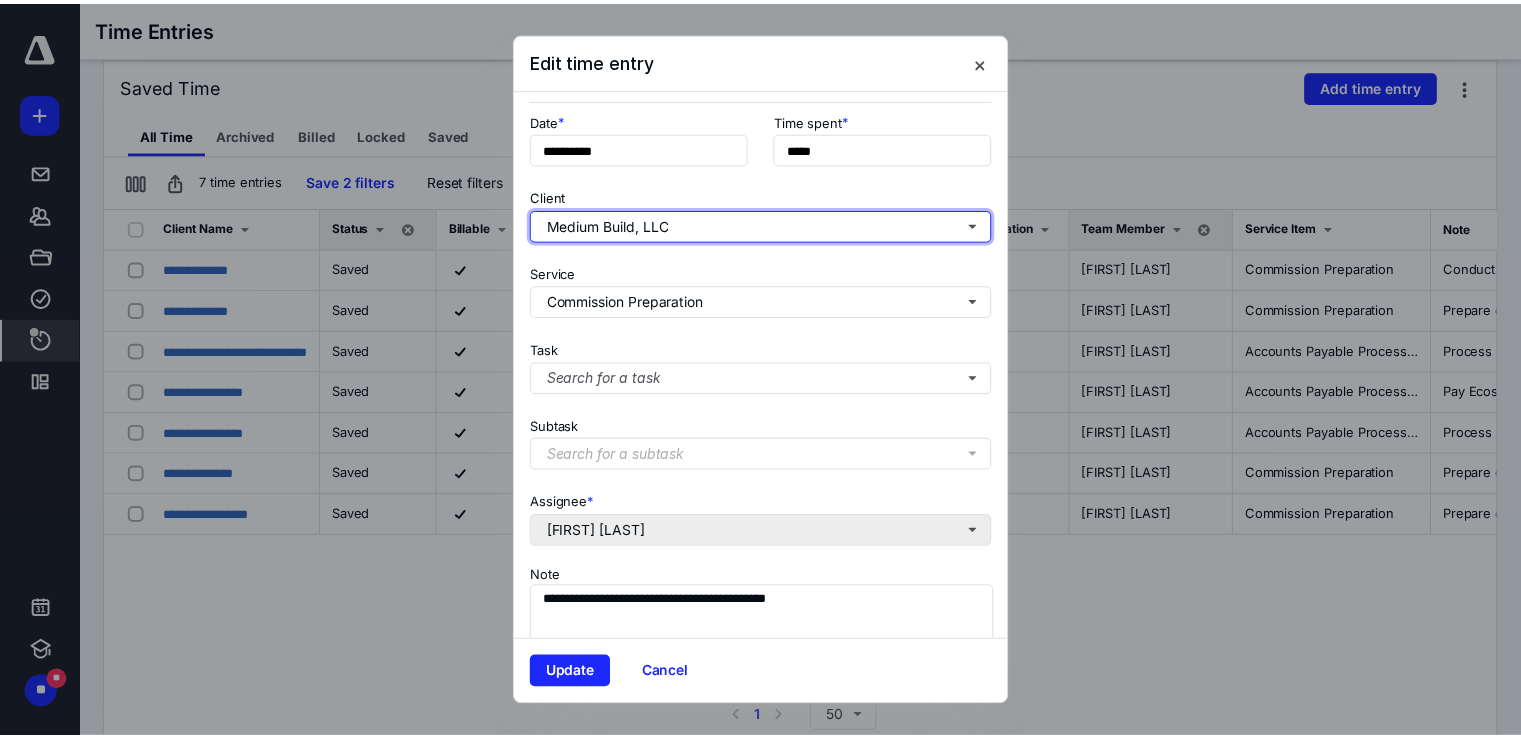 scroll, scrollTop: 195, scrollLeft: 0, axis: vertical 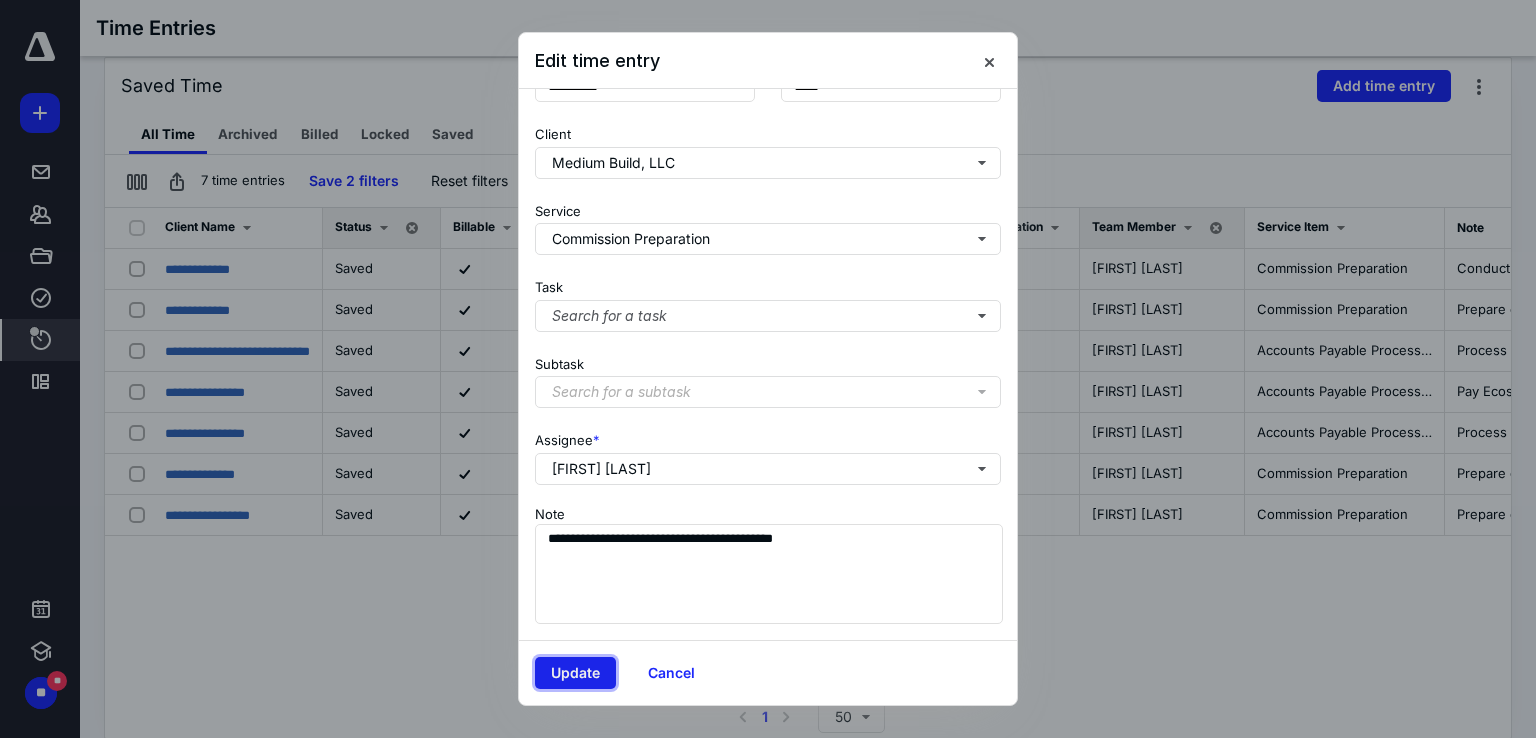 click on "Update" at bounding box center [575, 673] 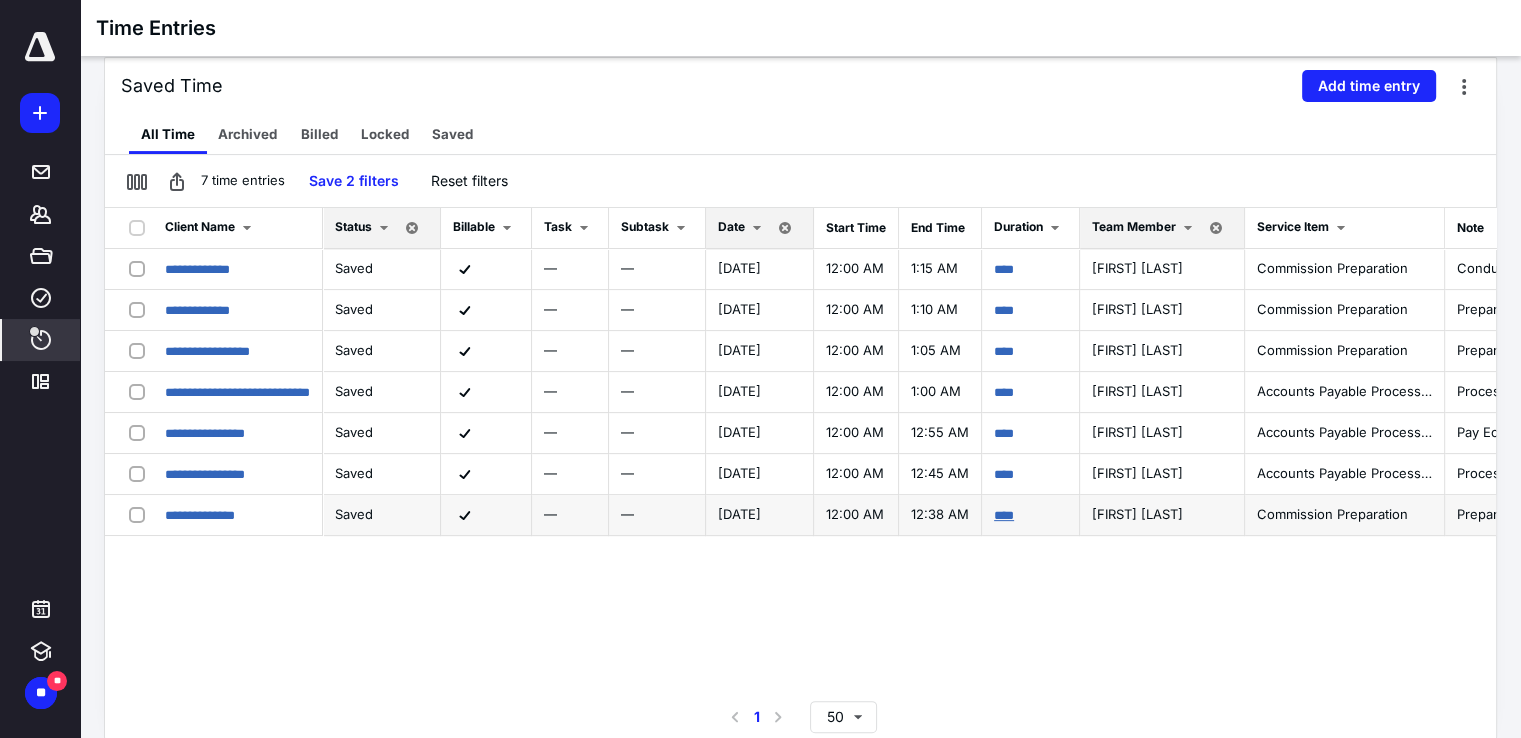 click on "****" at bounding box center (1031, 515) 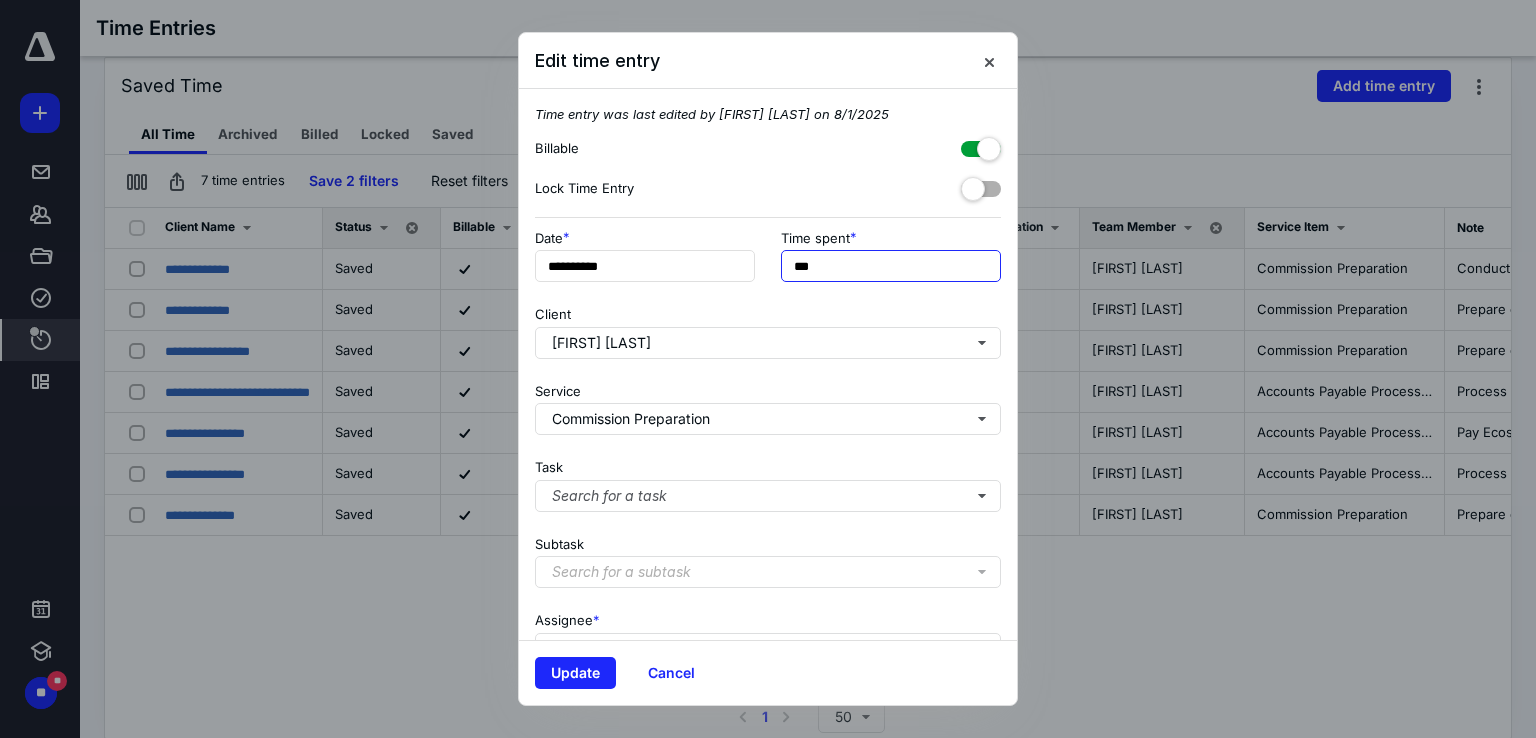 click on "***" at bounding box center [891, 266] 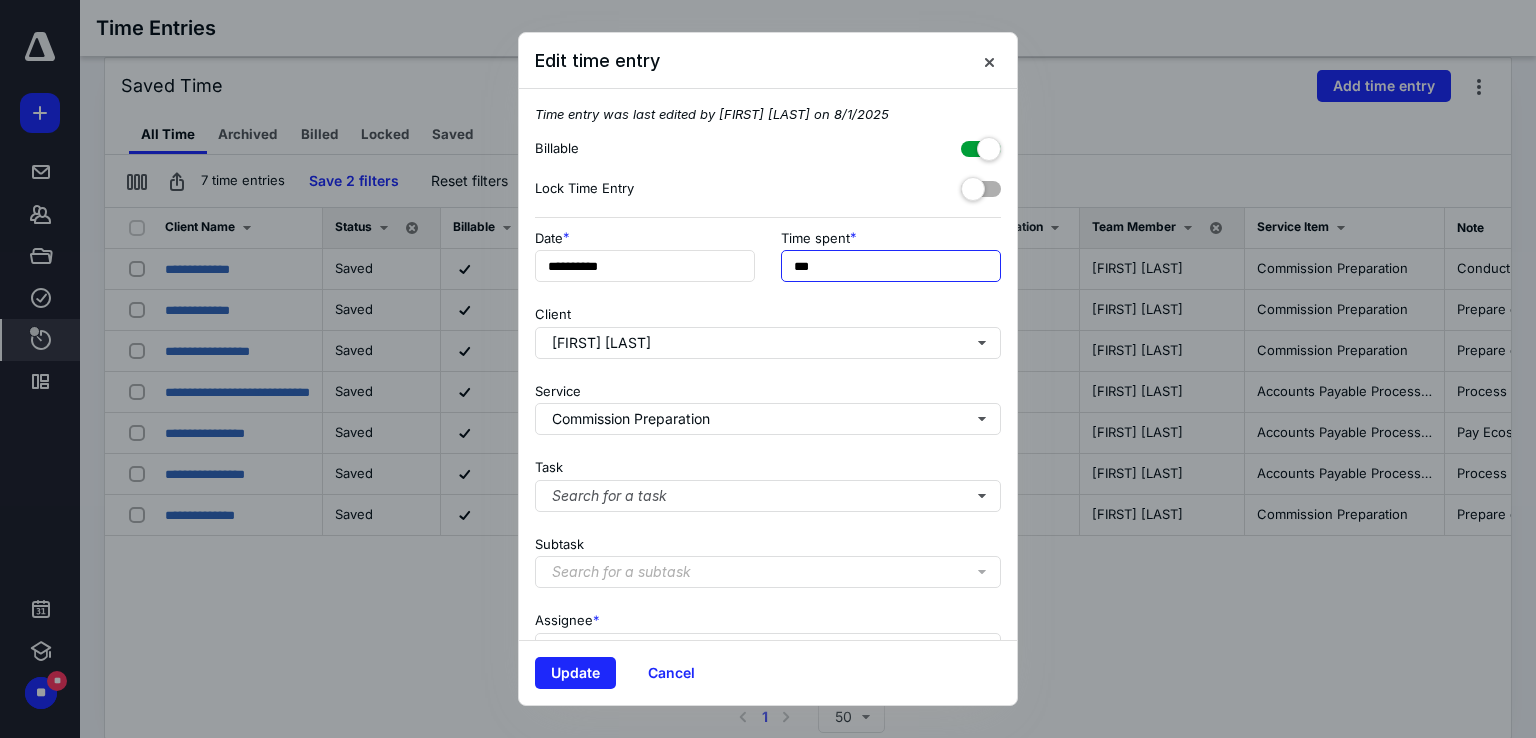 type on "***" 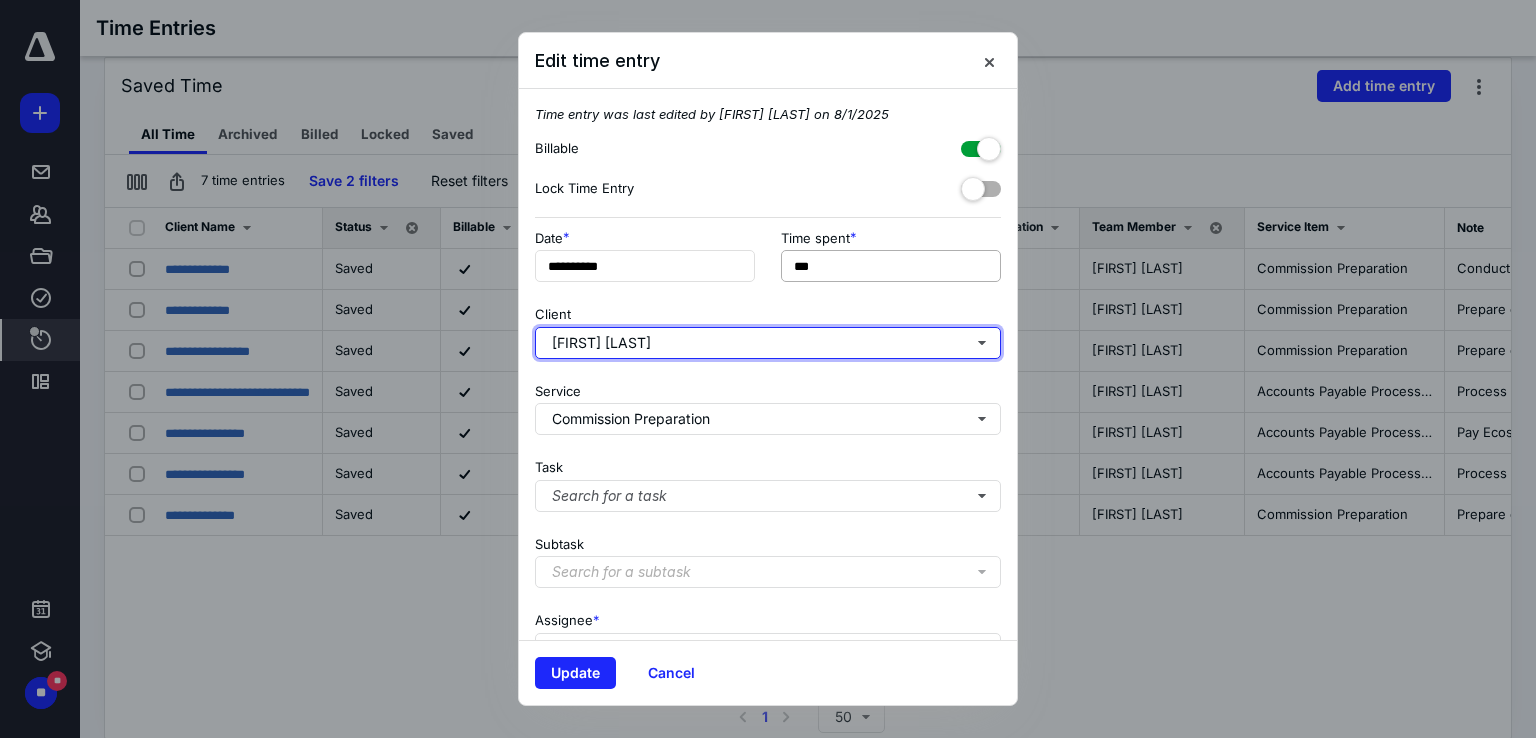 type 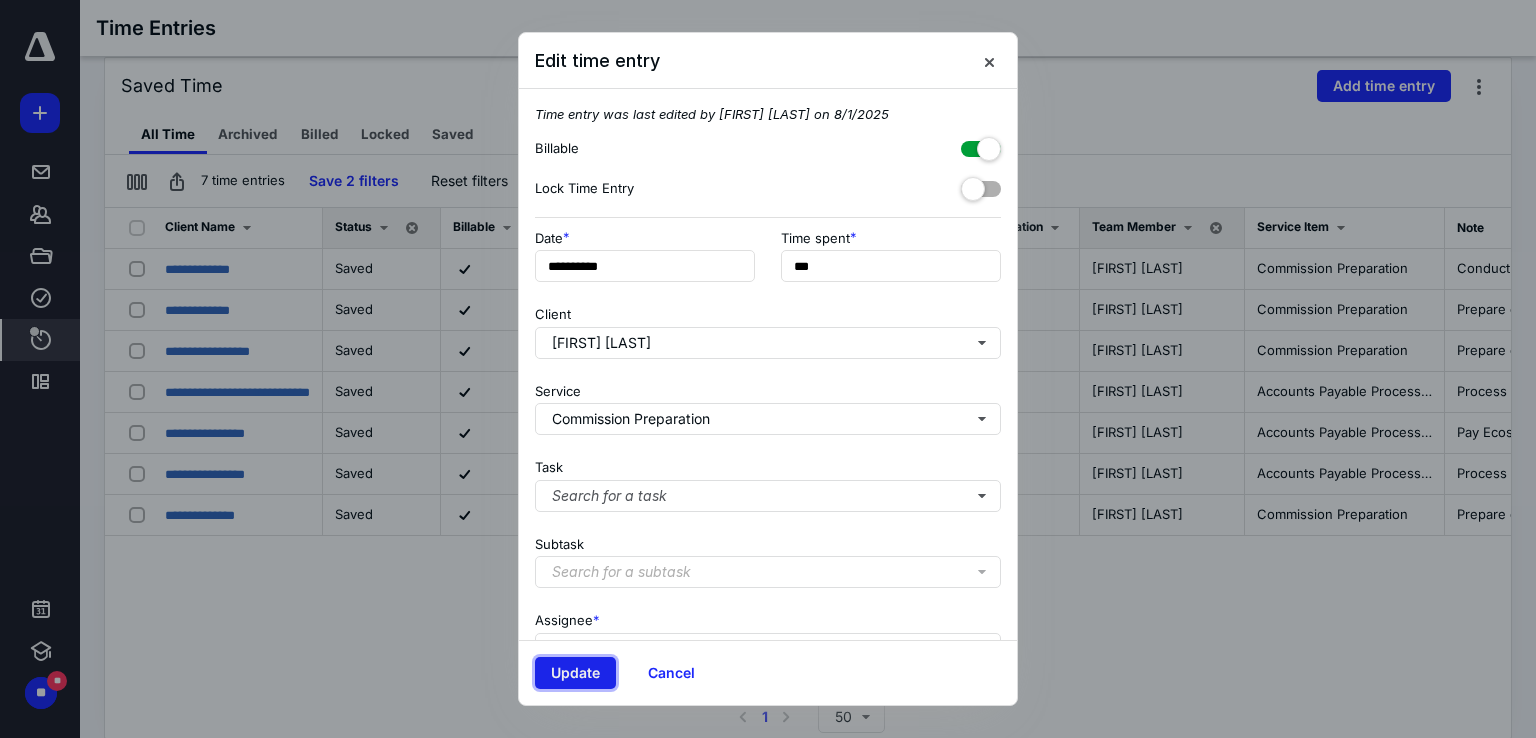 click on "Update" at bounding box center (575, 673) 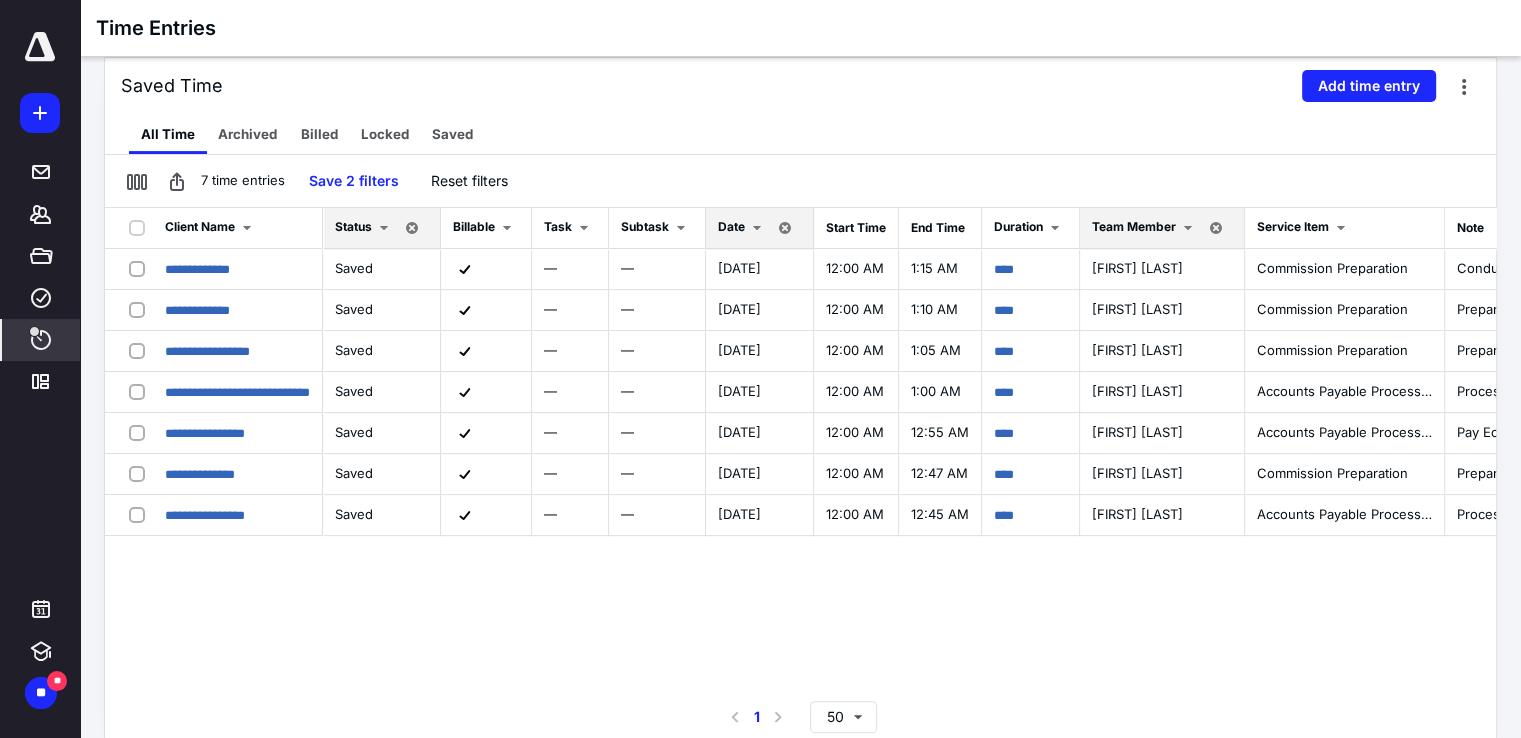 click at bounding box center [757, 228] 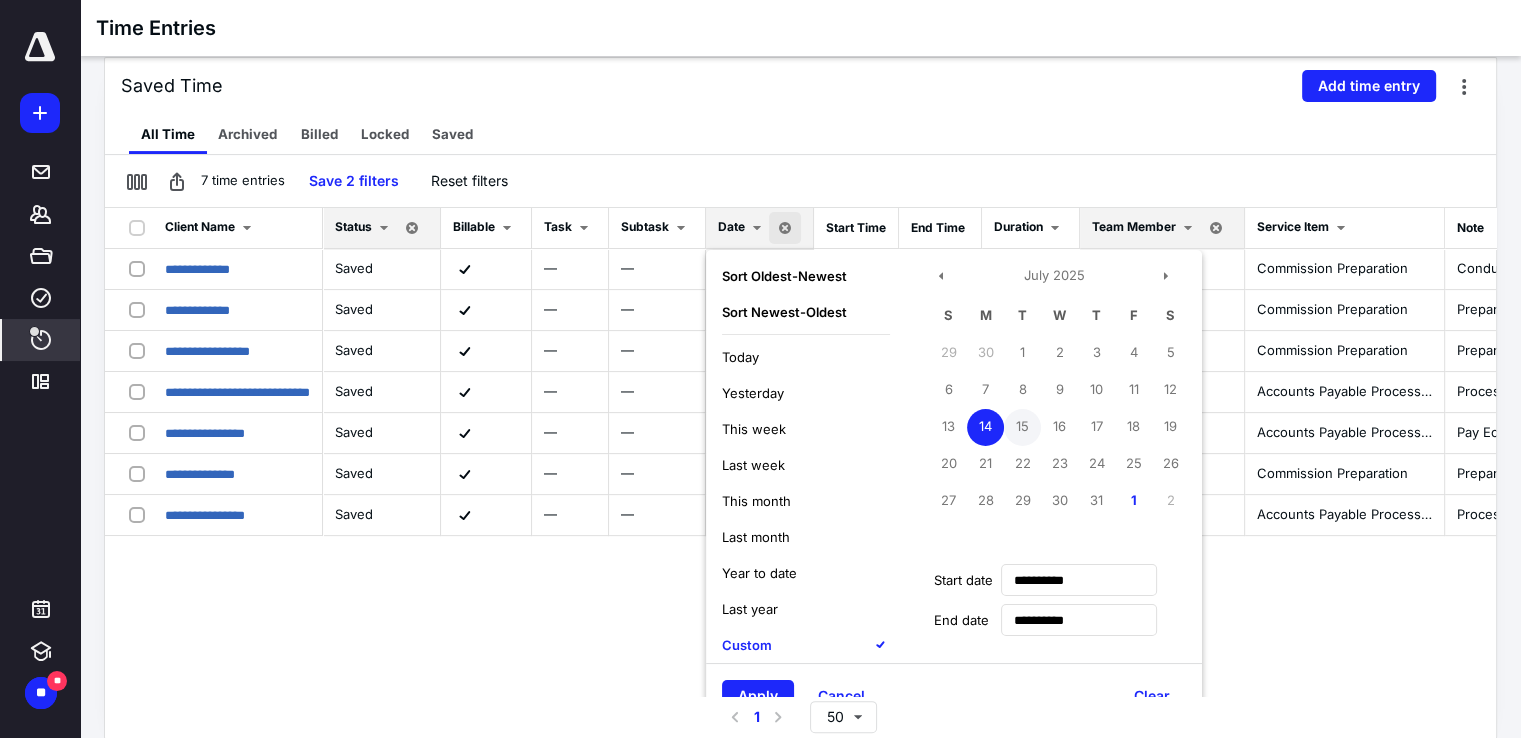 click on "15" at bounding box center [1022, 427] 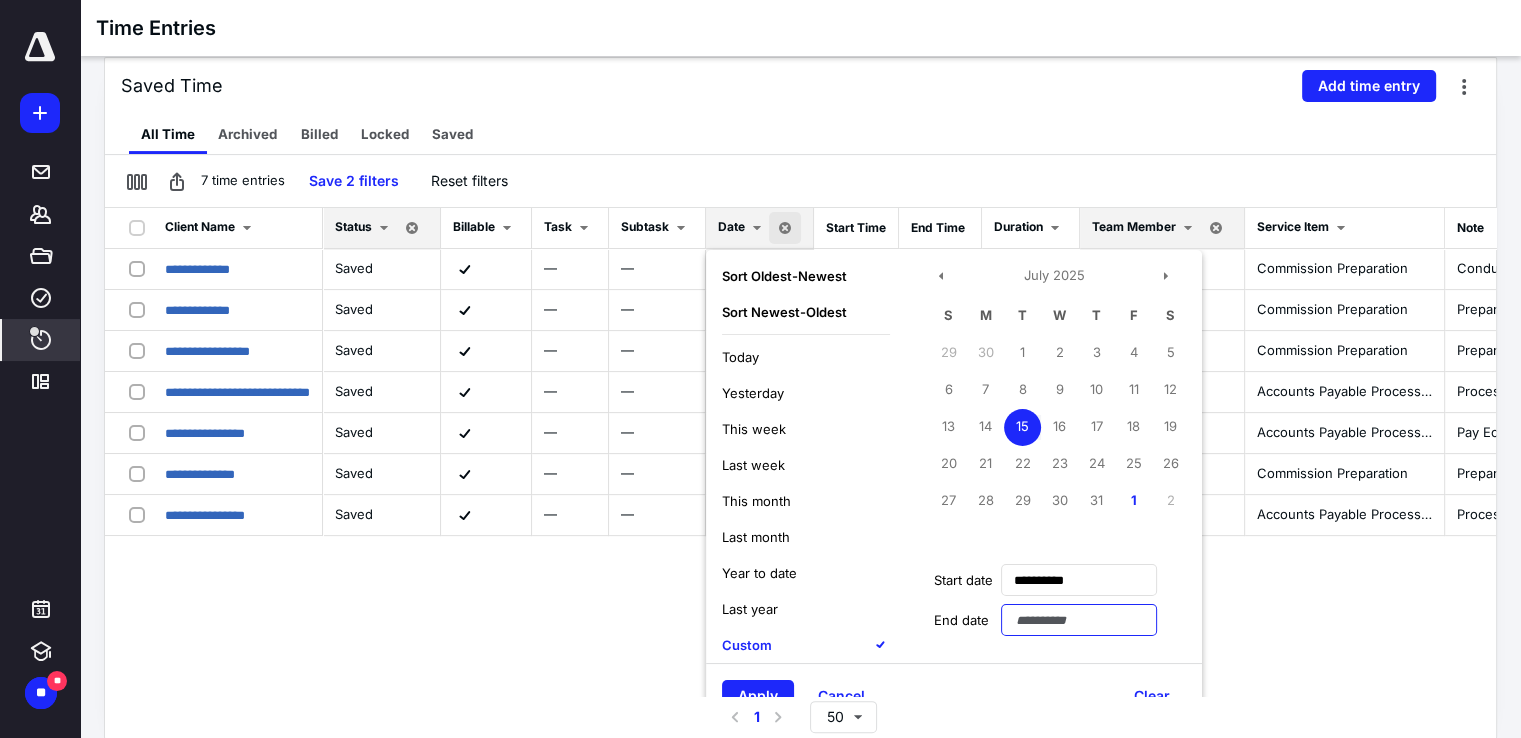 click at bounding box center [1079, 620] 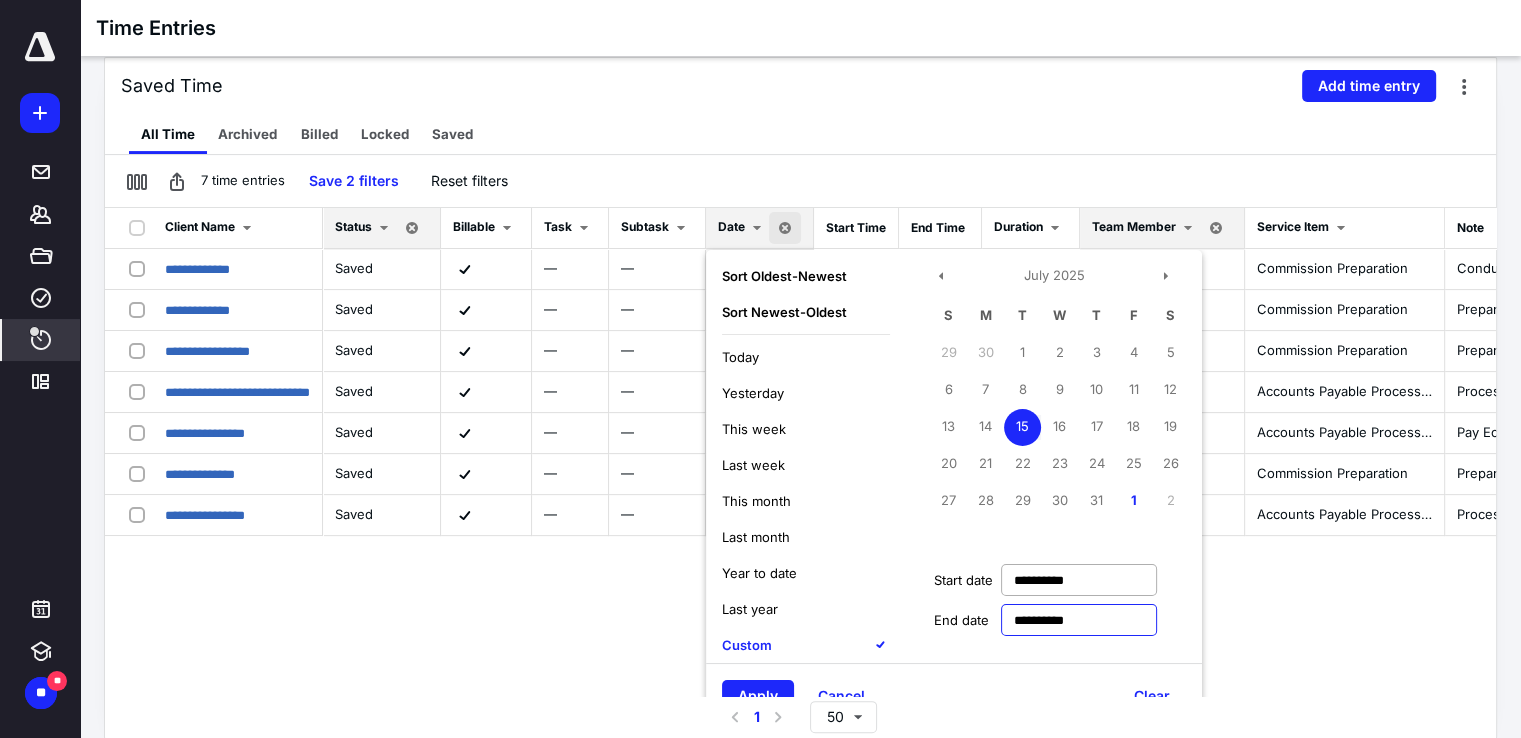 type on "**********" 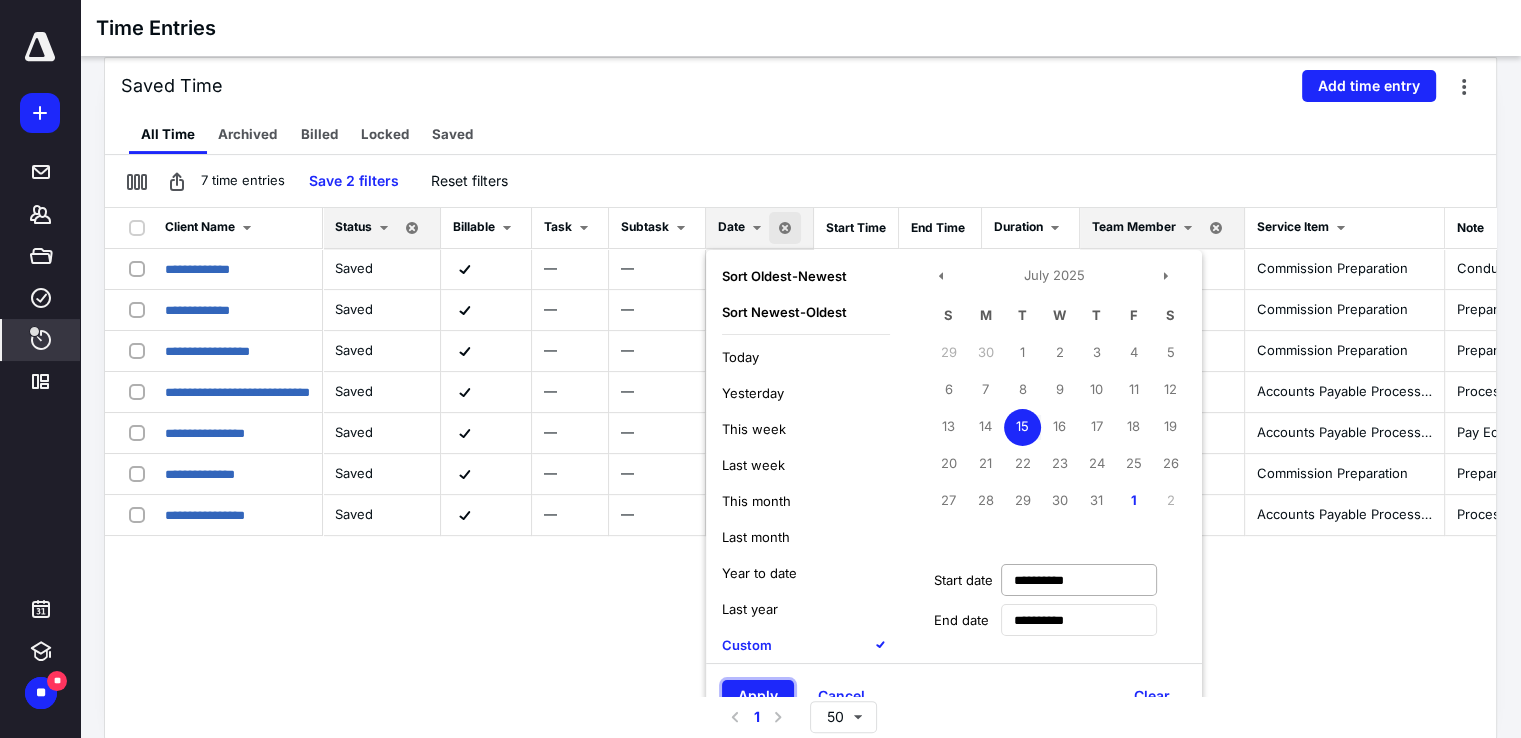 scroll, scrollTop: 31, scrollLeft: 0, axis: vertical 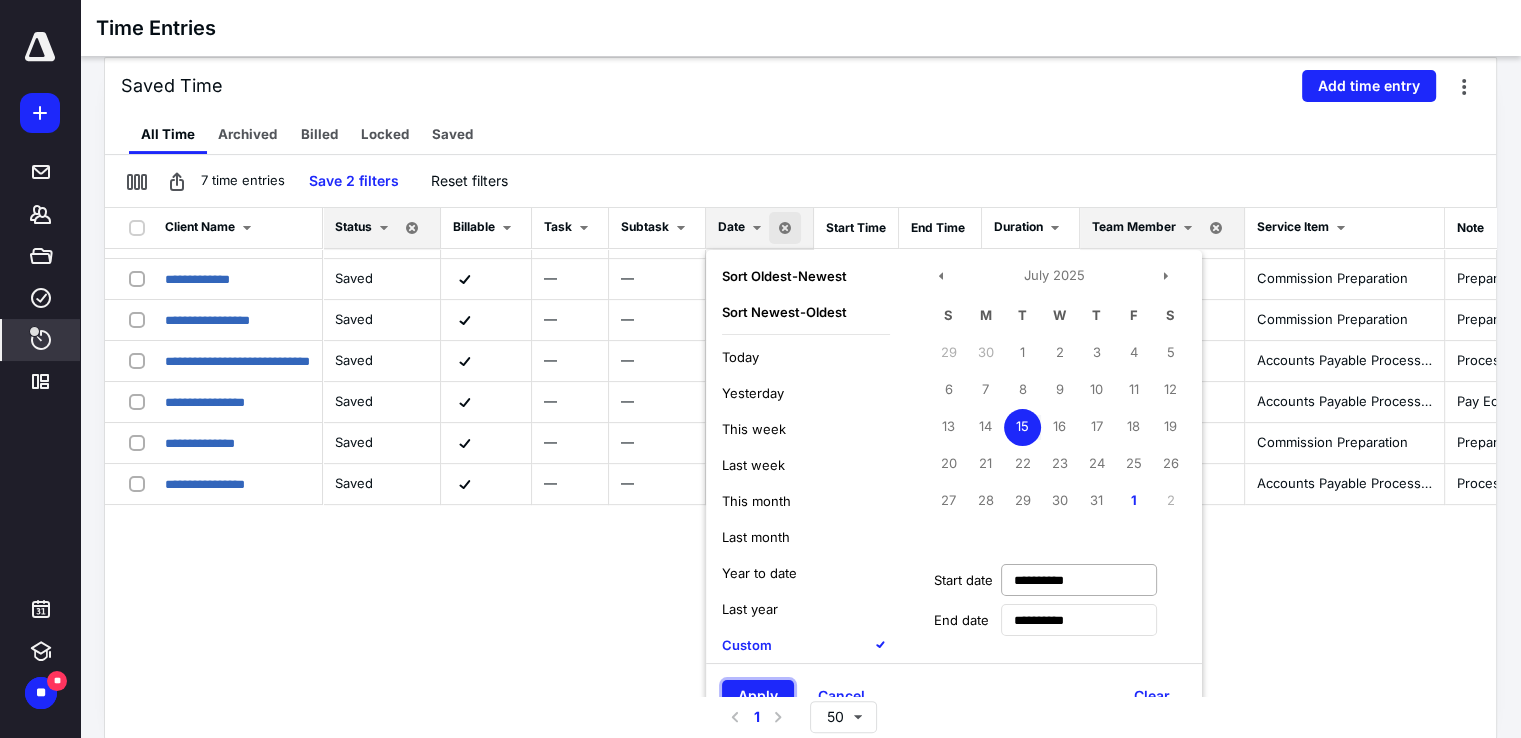 type 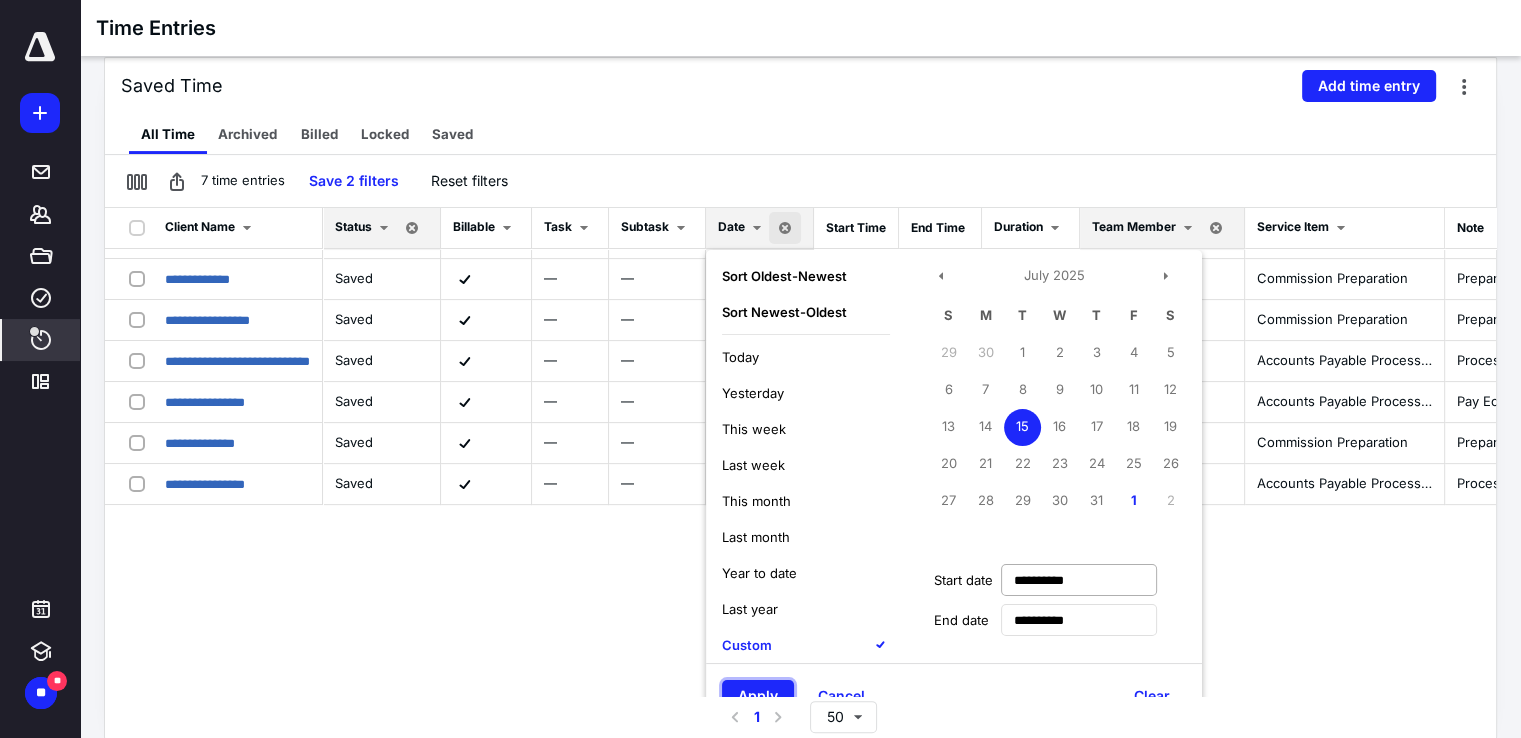 click on "Apply" at bounding box center (758, 696) 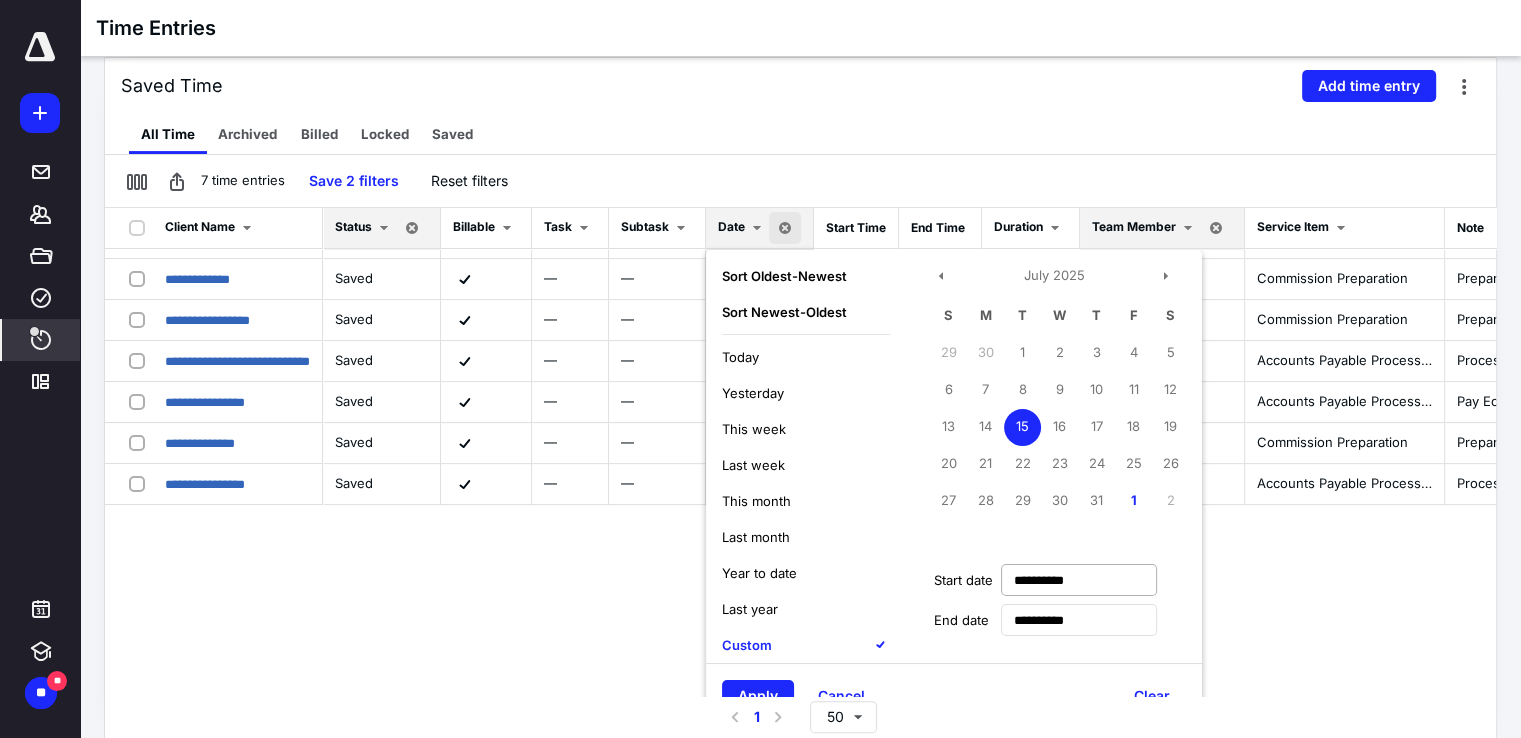 scroll, scrollTop: 0, scrollLeft: 0, axis: both 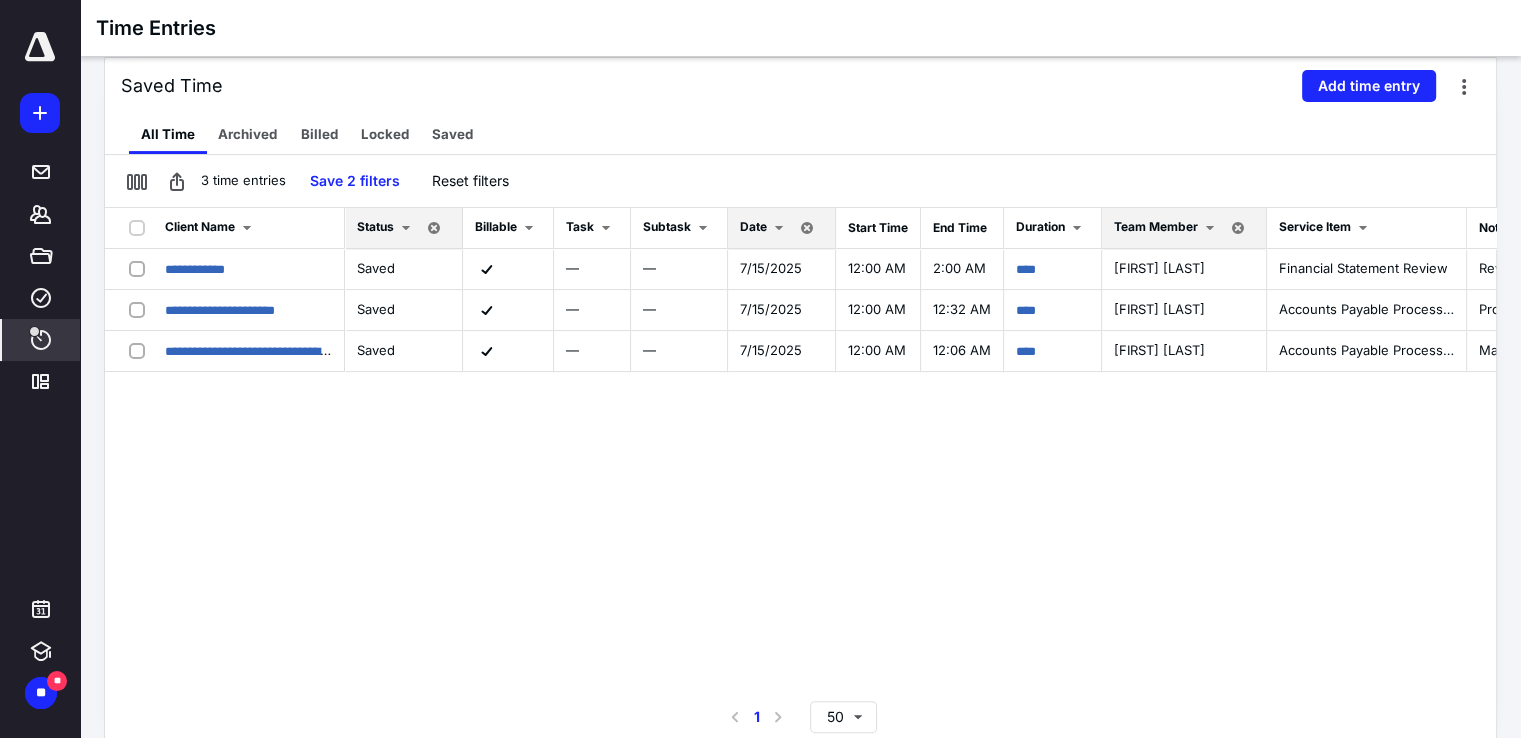 click on "**********" at bounding box center (800, 452) 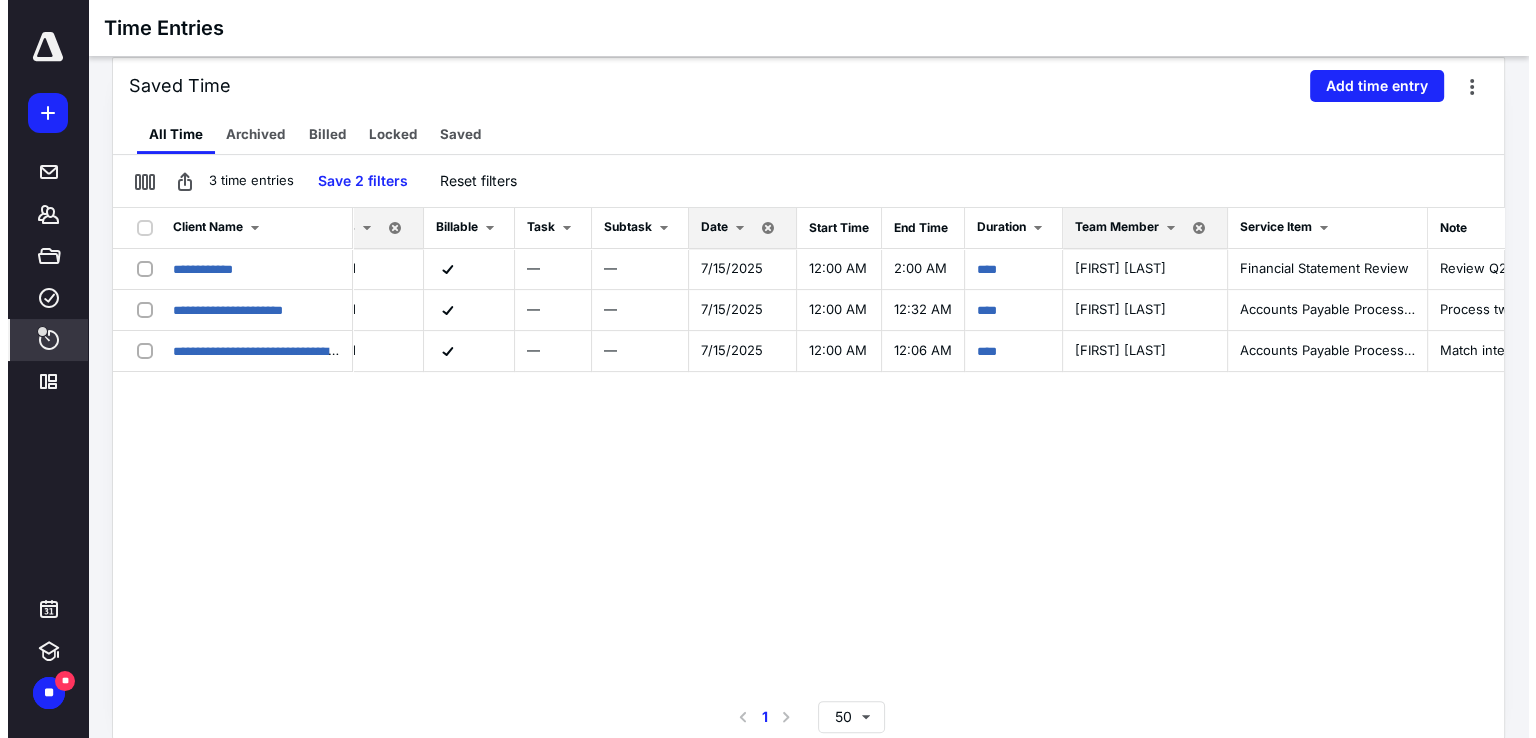scroll, scrollTop: 0, scrollLeft: 0, axis: both 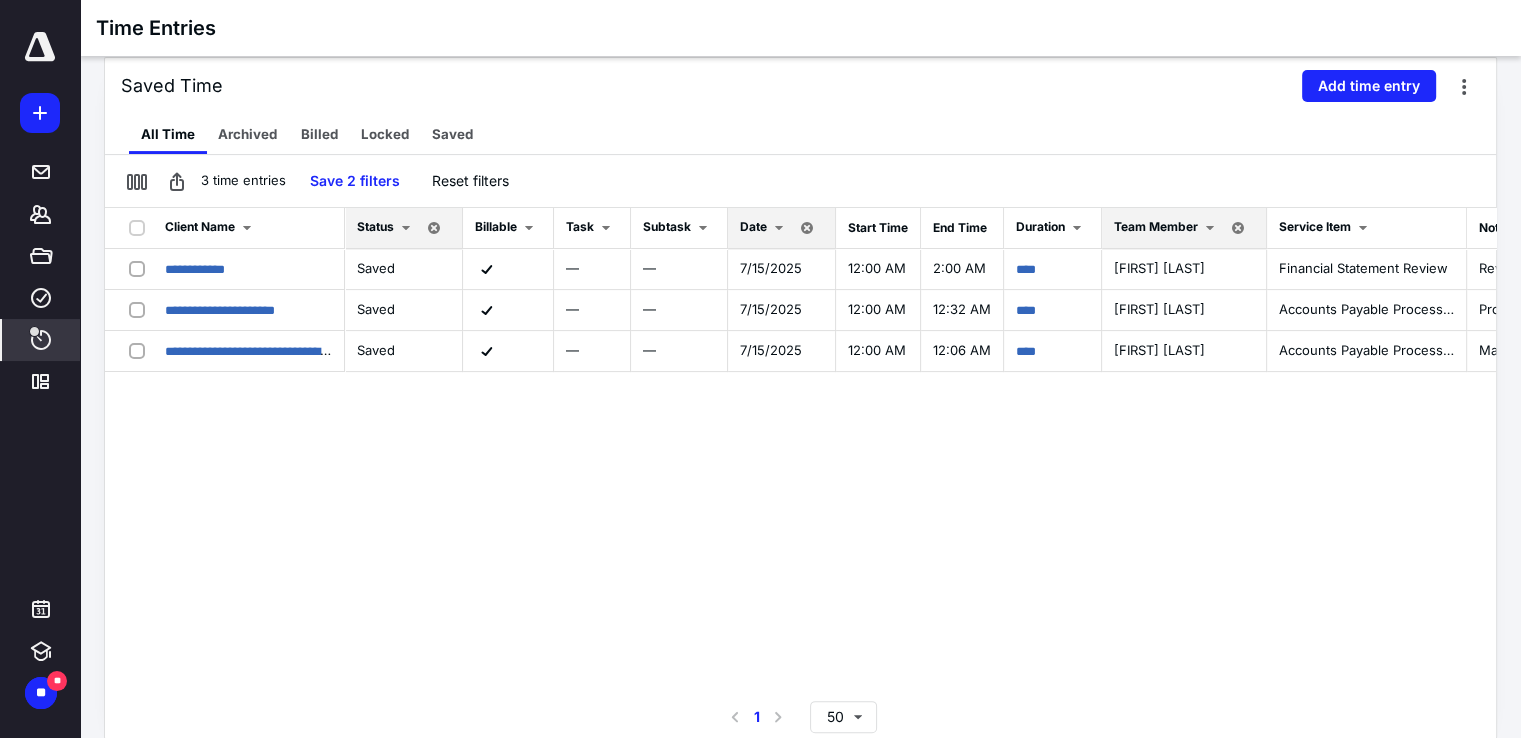 click on "**********" at bounding box center (800, 452) 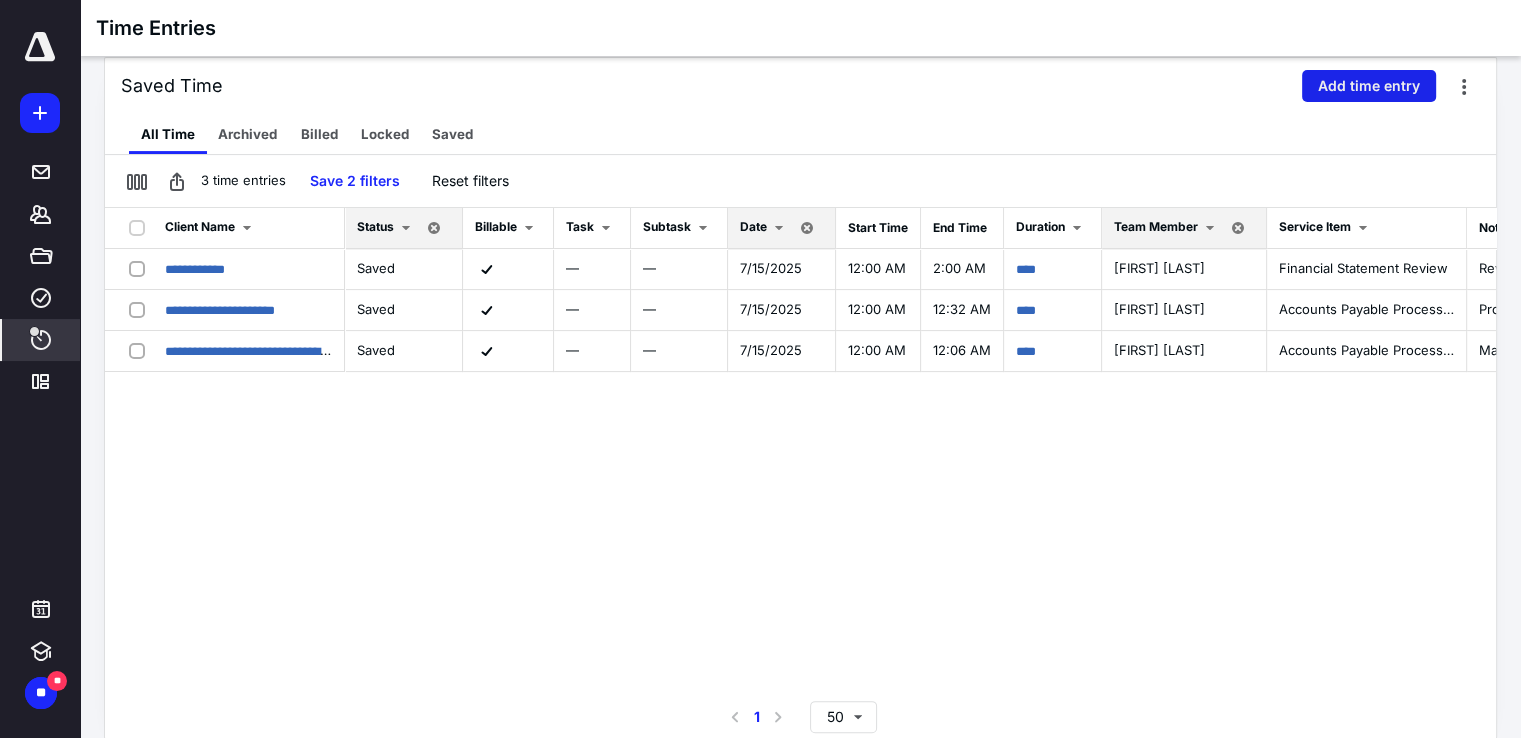 click on "Add time entry" at bounding box center [1369, 86] 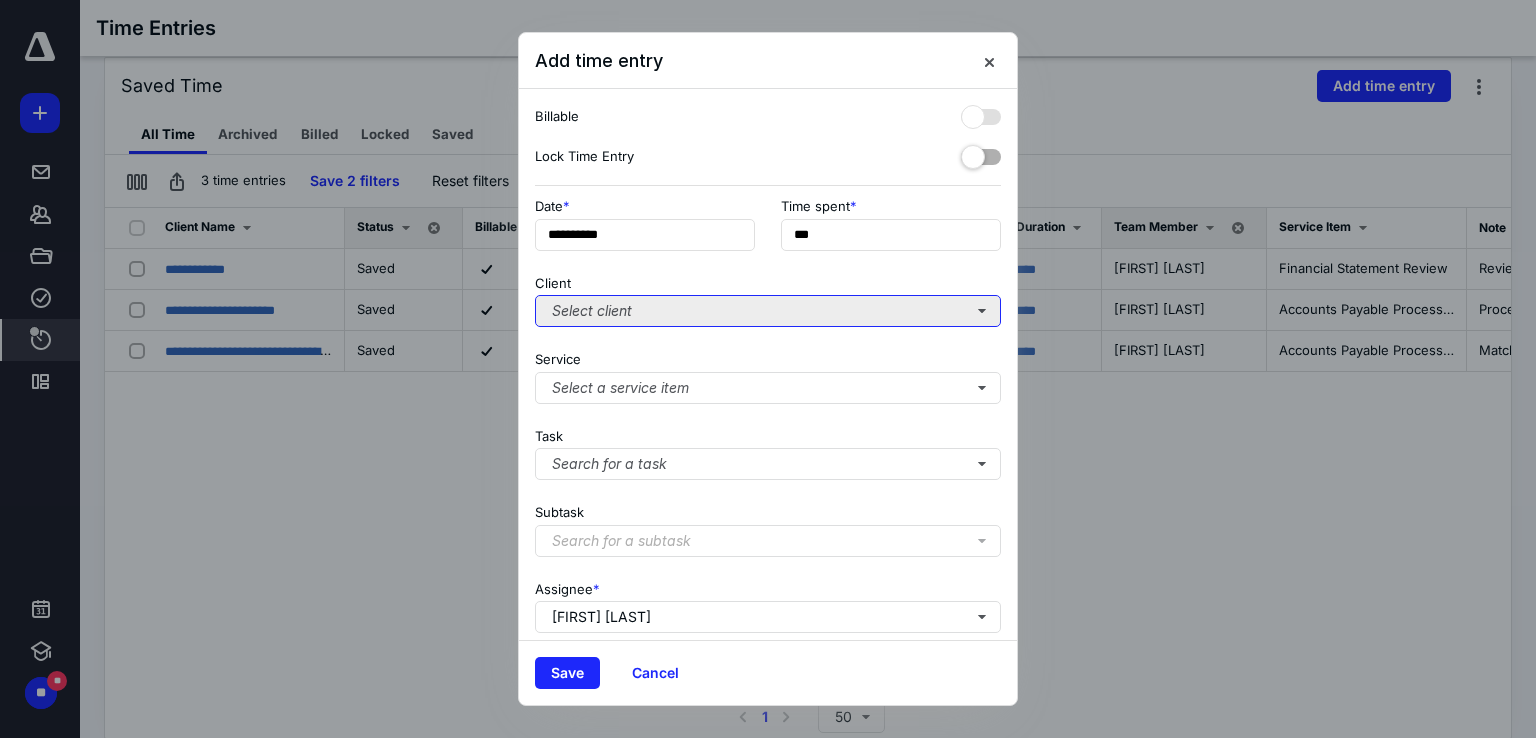 click on "Select client" at bounding box center (768, 311) 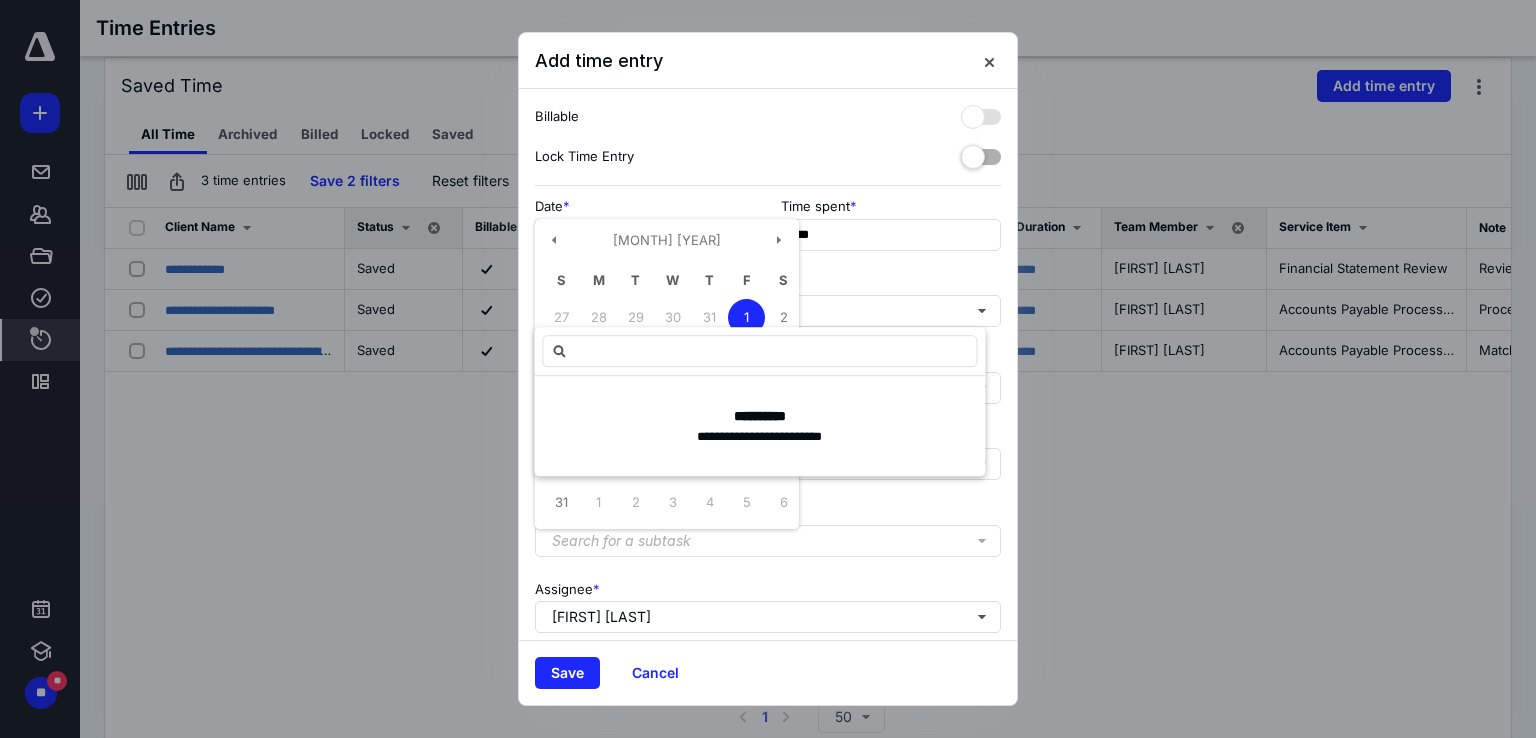click on "**********" at bounding box center [645, 235] 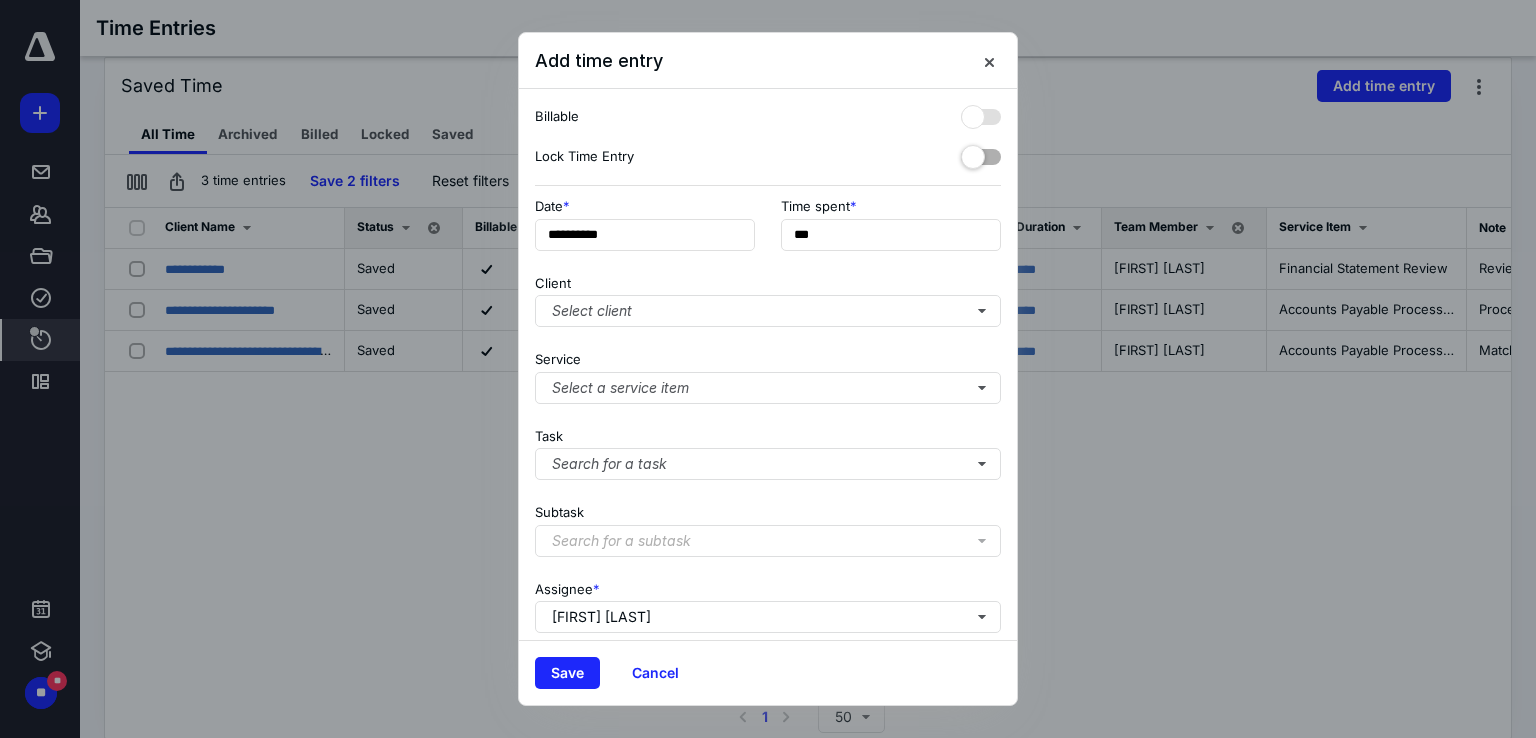 drag, startPoint x: 783, startPoint y: 55, endPoint x: 804, endPoint y: 64, distance: 22.847319 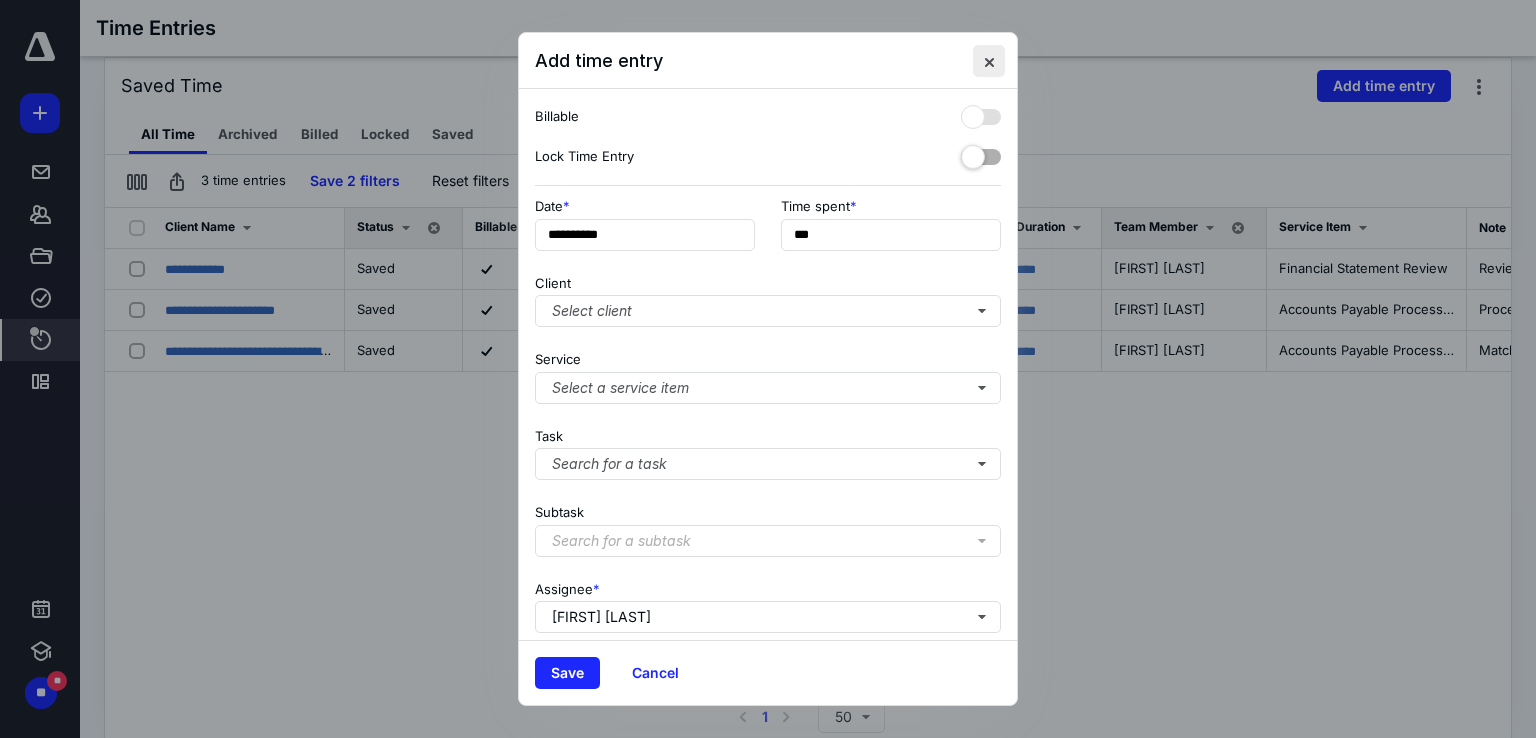 click at bounding box center (989, 61) 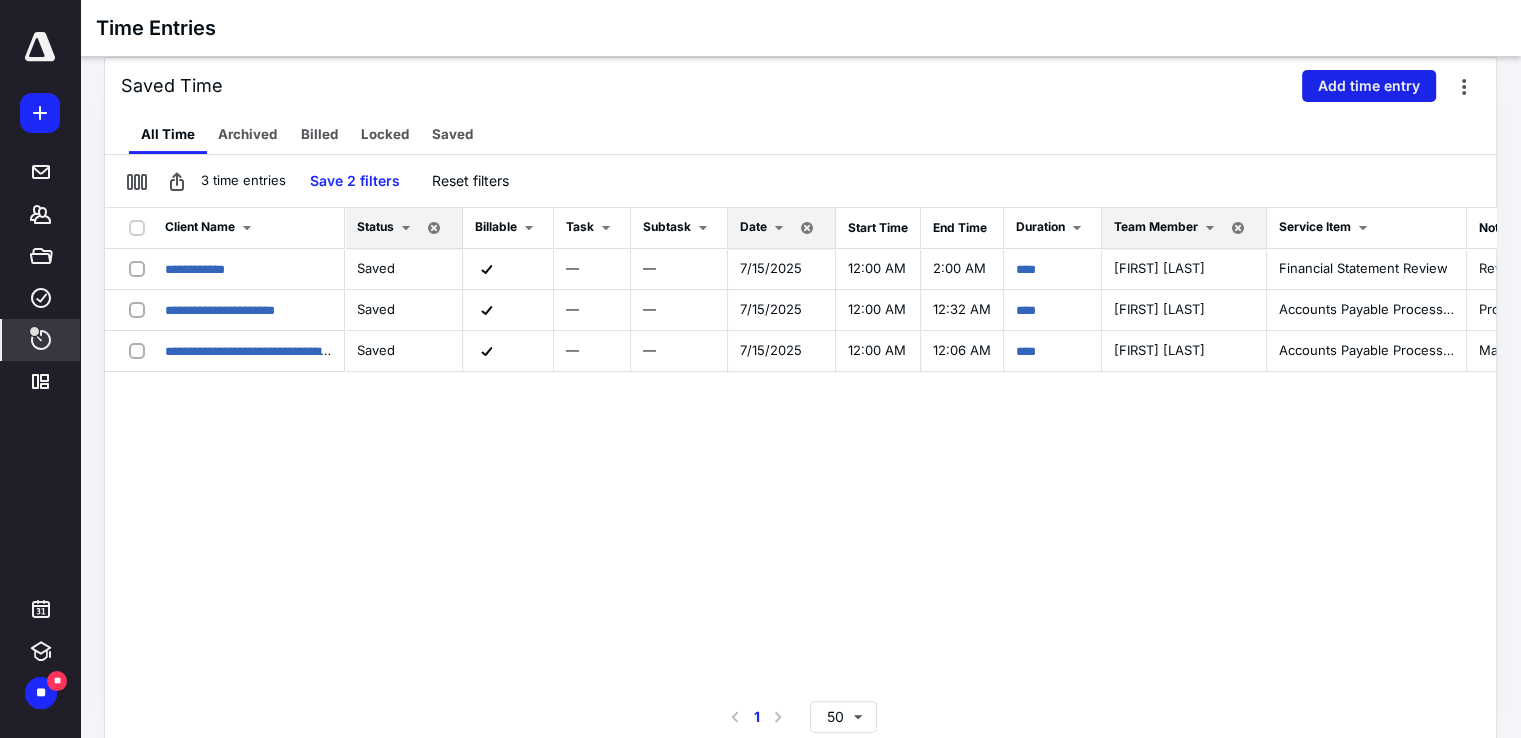 click on "Add time entry" at bounding box center (1369, 86) 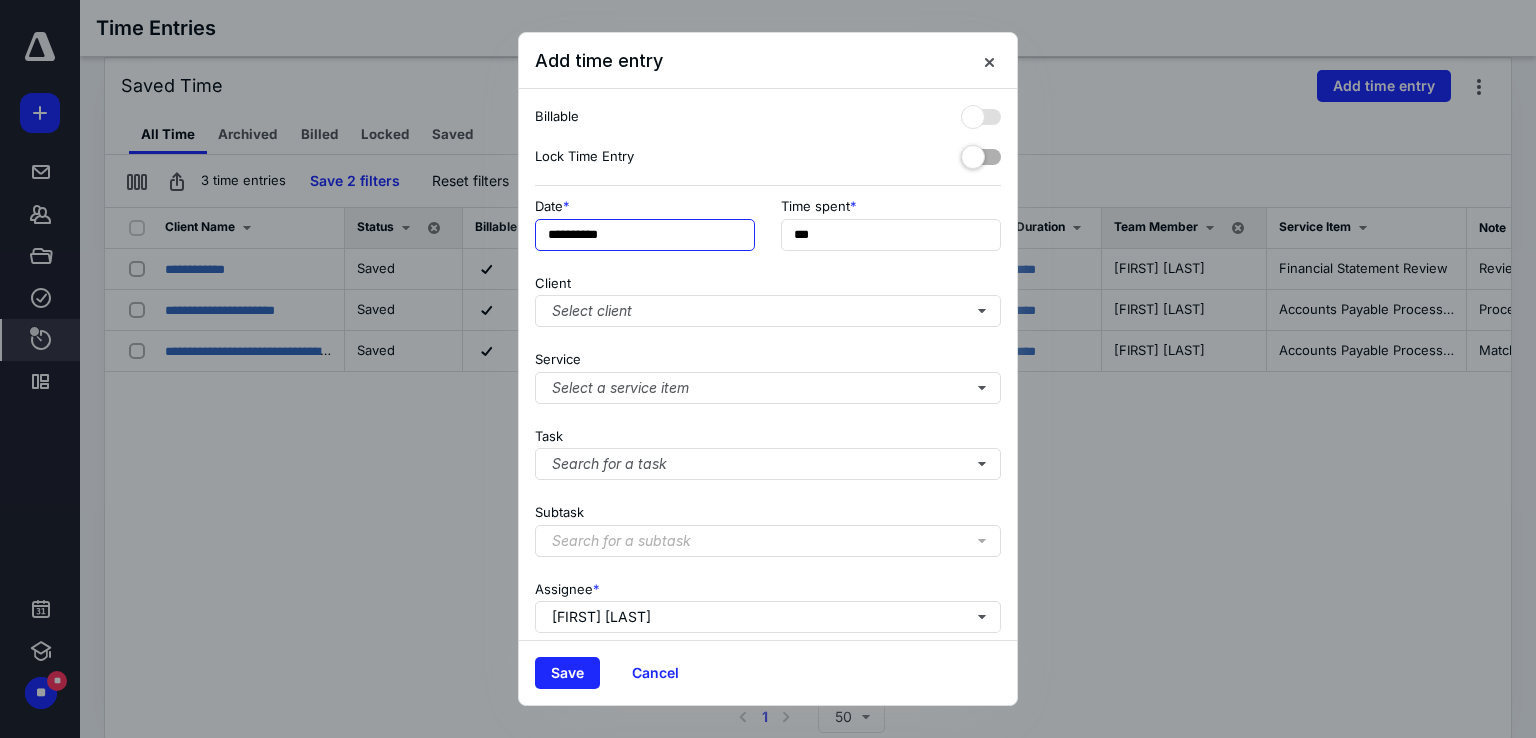 click on "**********" at bounding box center (645, 235) 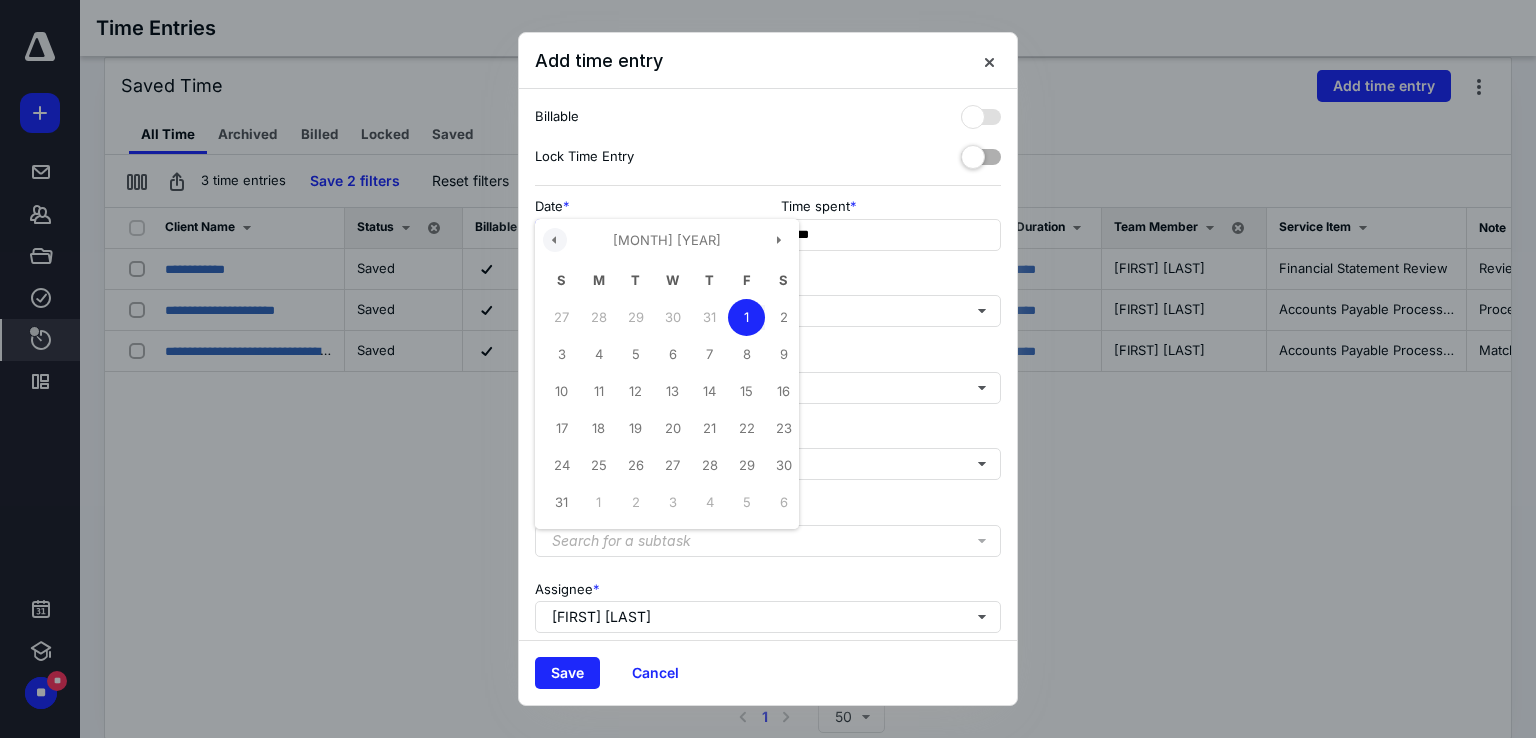 click at bounding box center [555, 240] 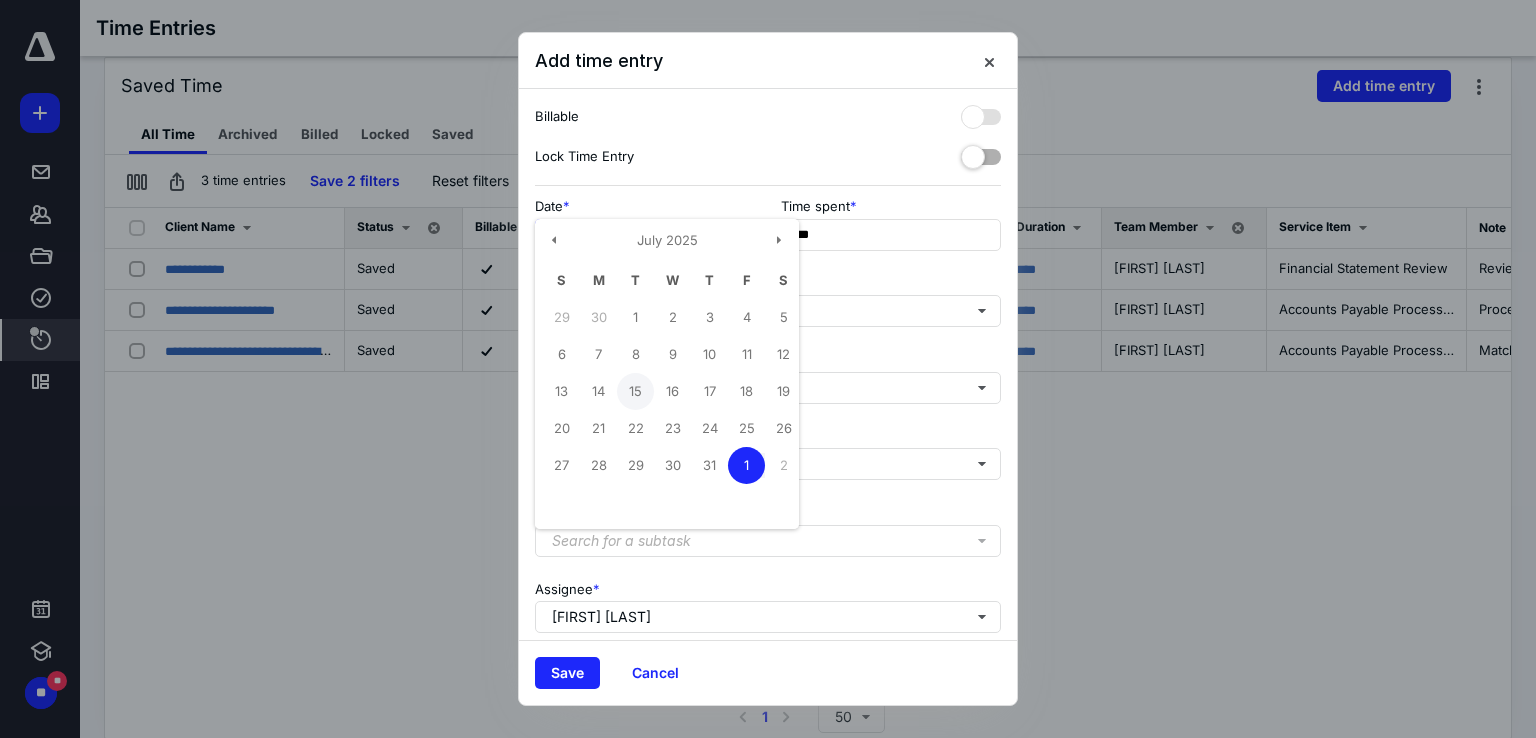 click on "15" at bounding box center (635, 391) 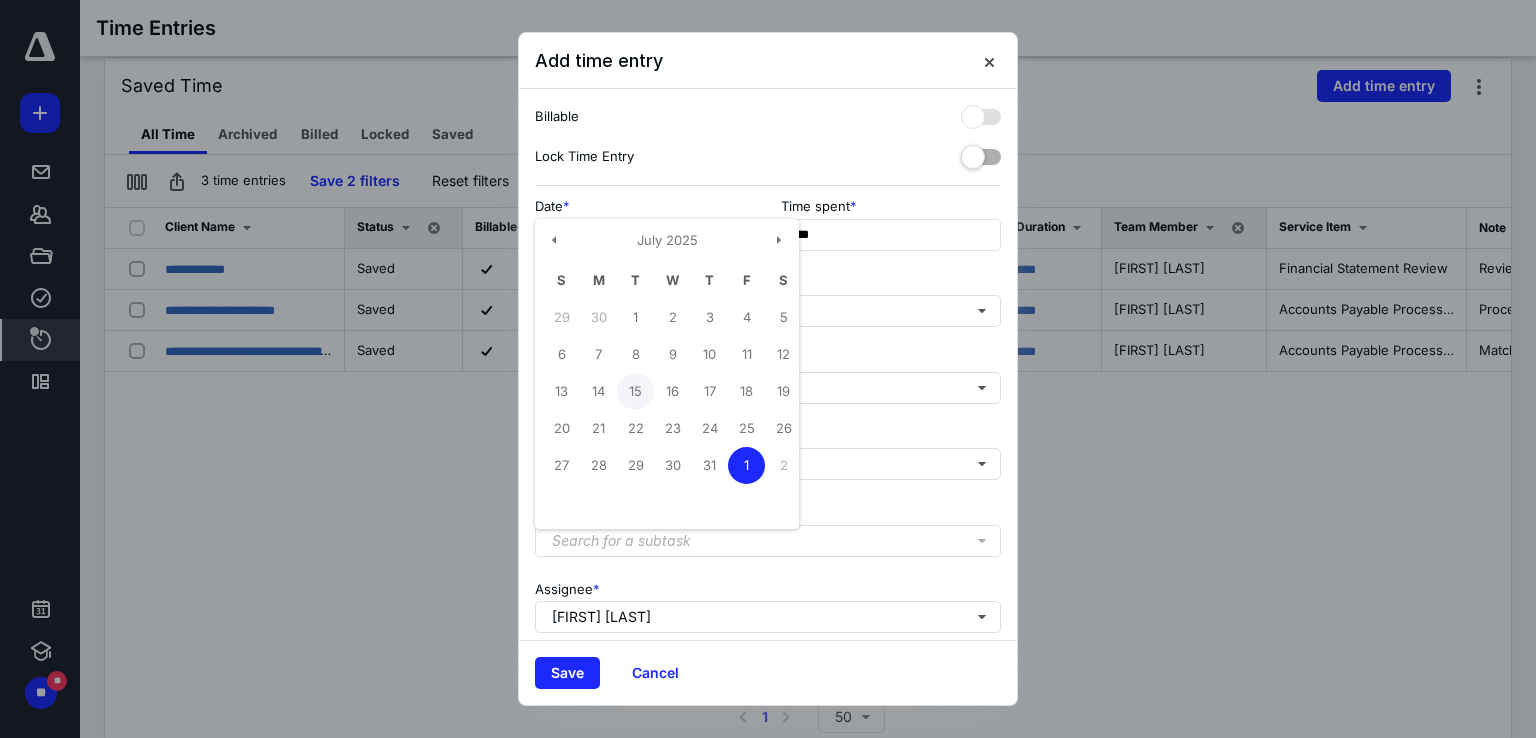 type on "**********" 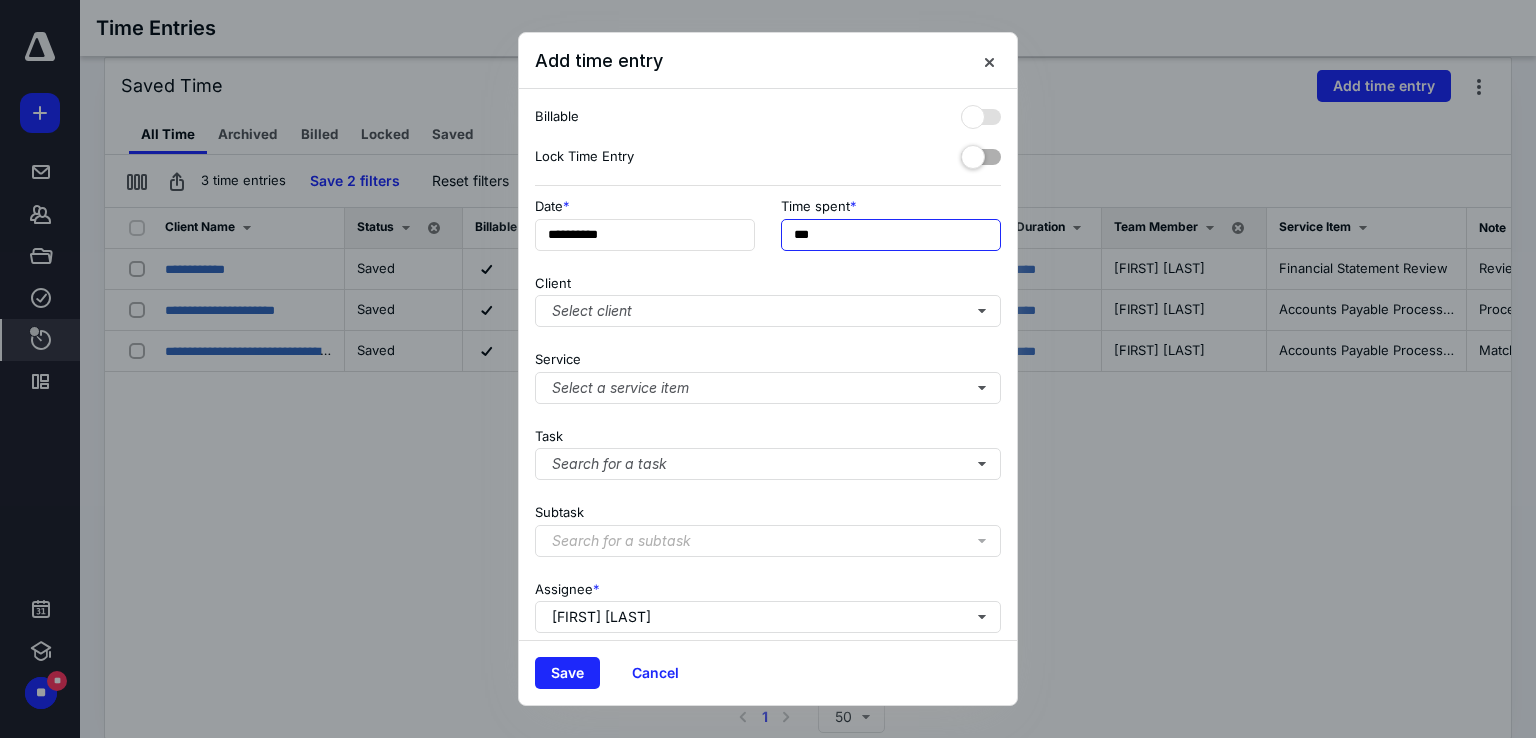 click on "***" at bounding box center [891, 235] 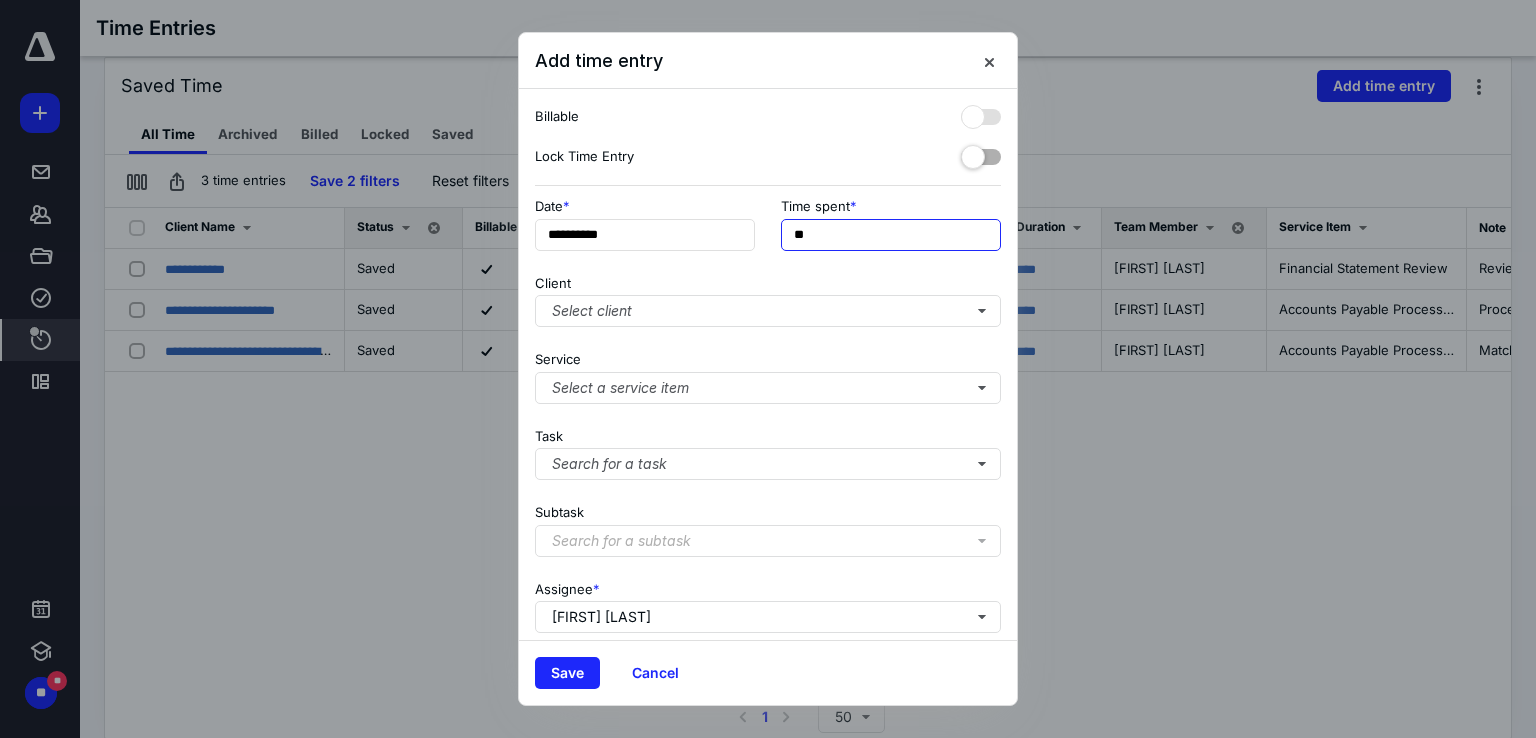 type on "**" 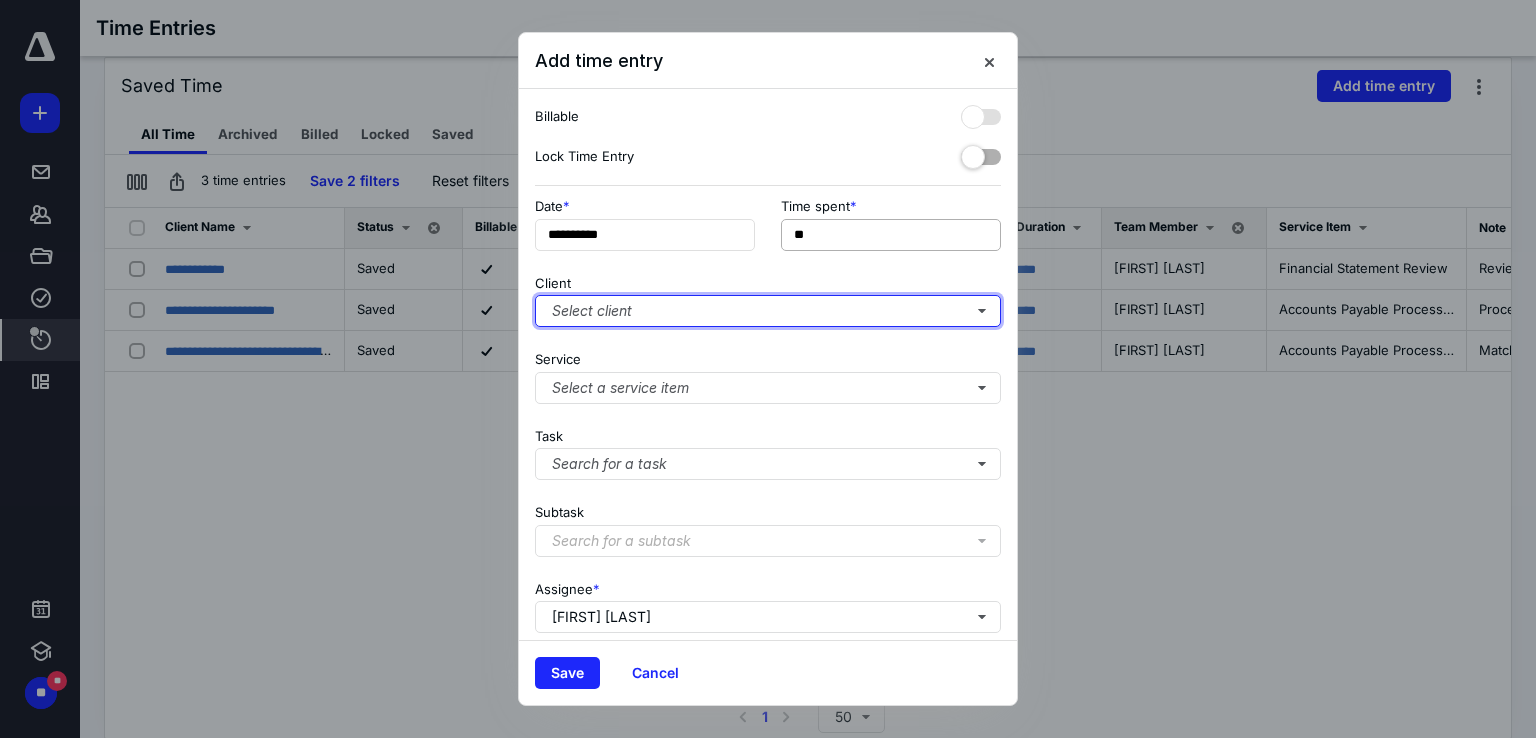 type 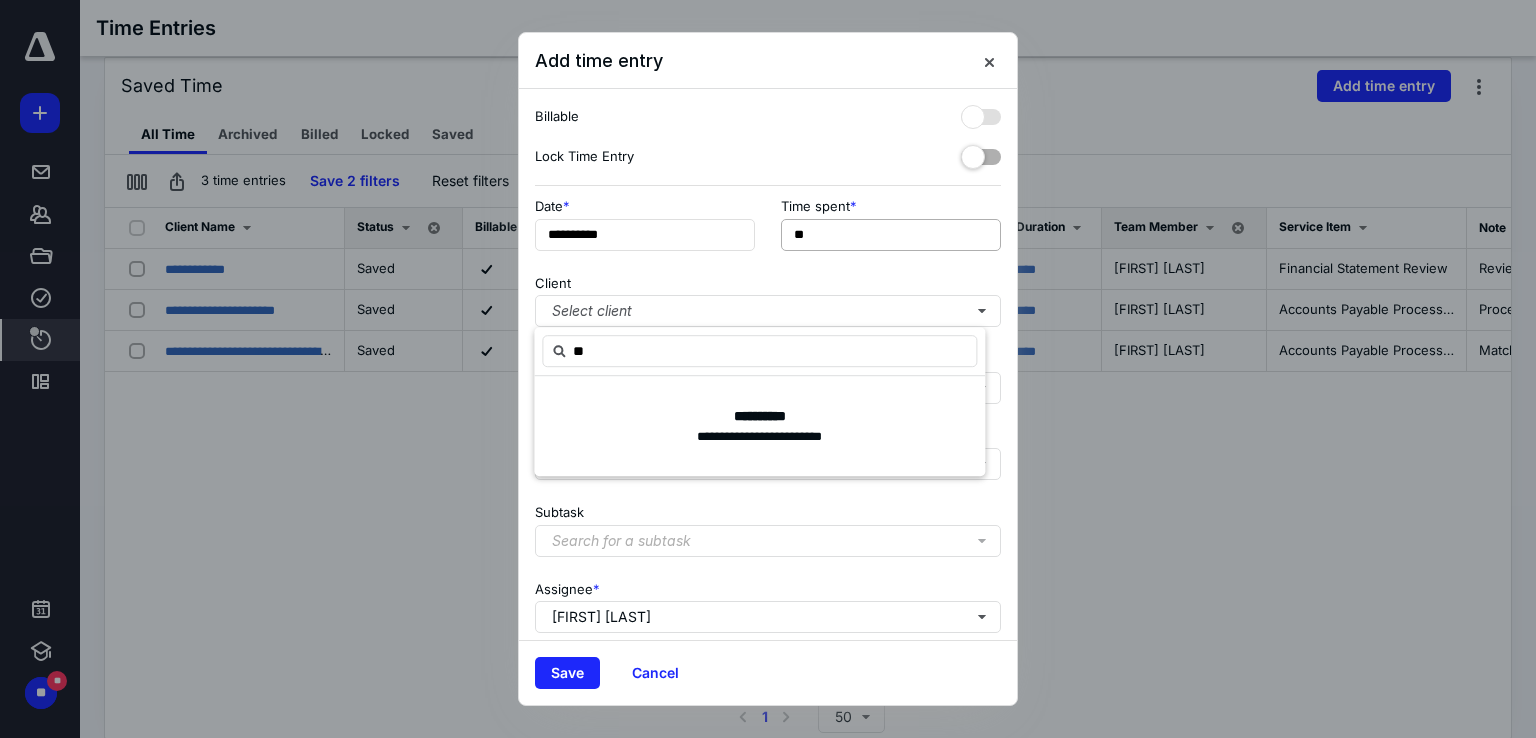 type on "*" 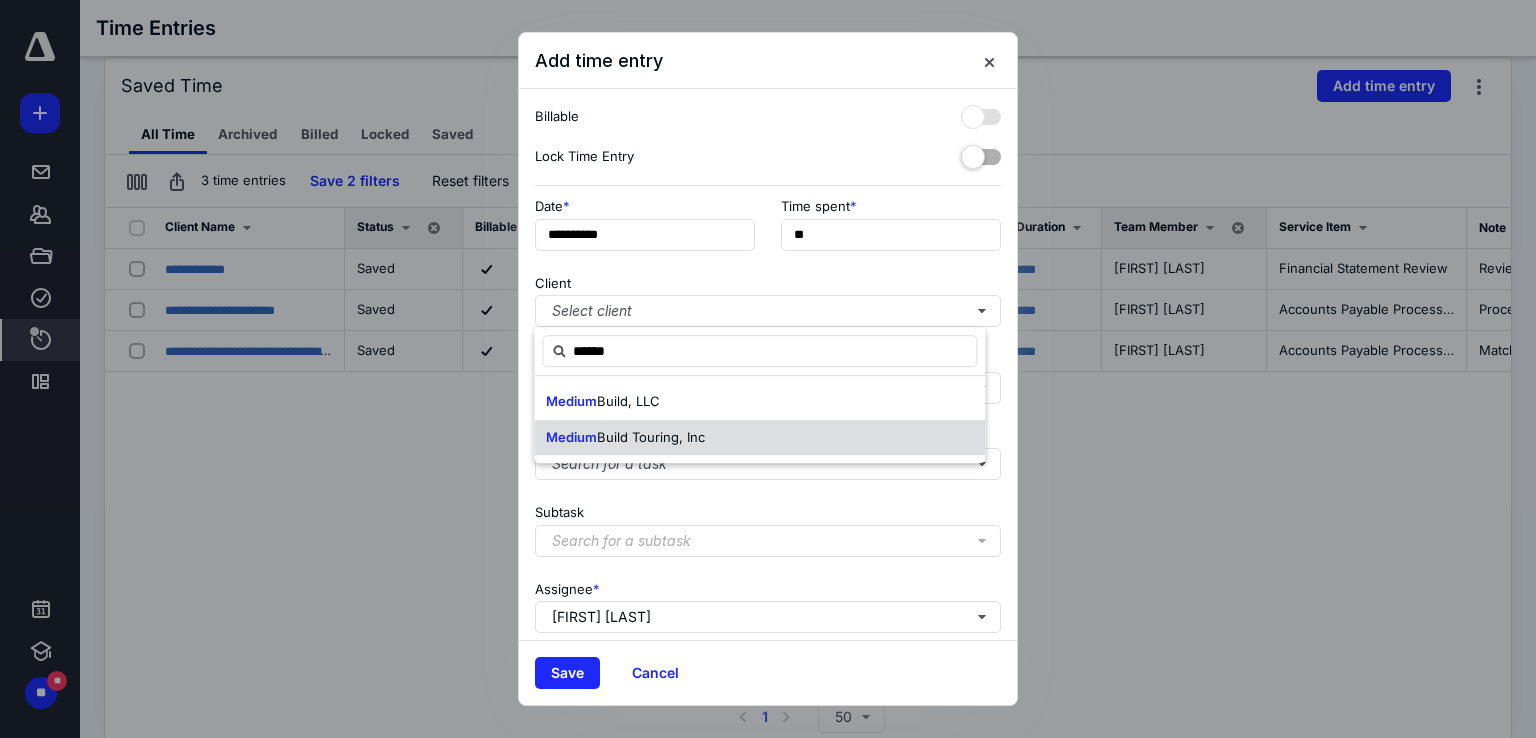click on "Medium  Build Touring, Inc" at bounding box center [759, 438] 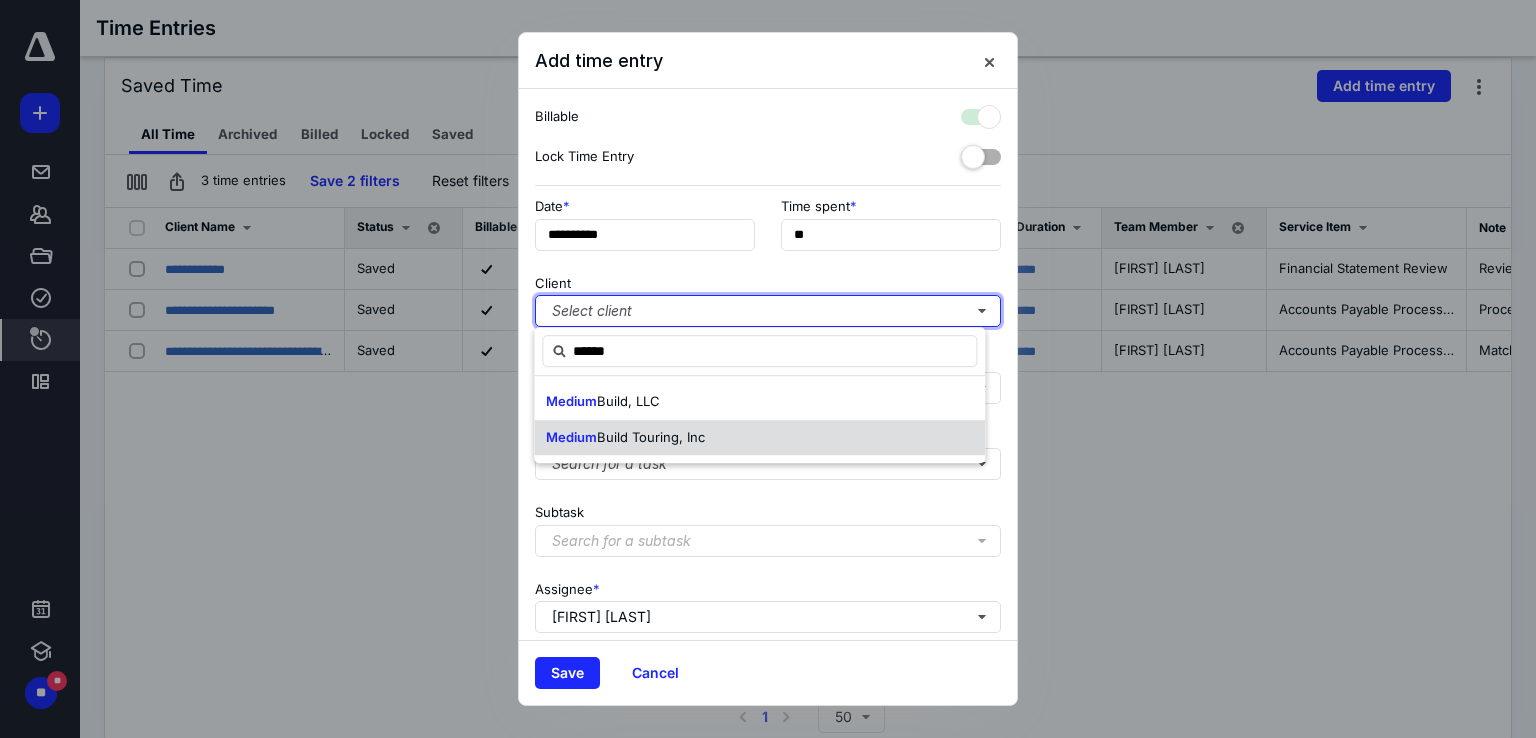 checkbox on "true" 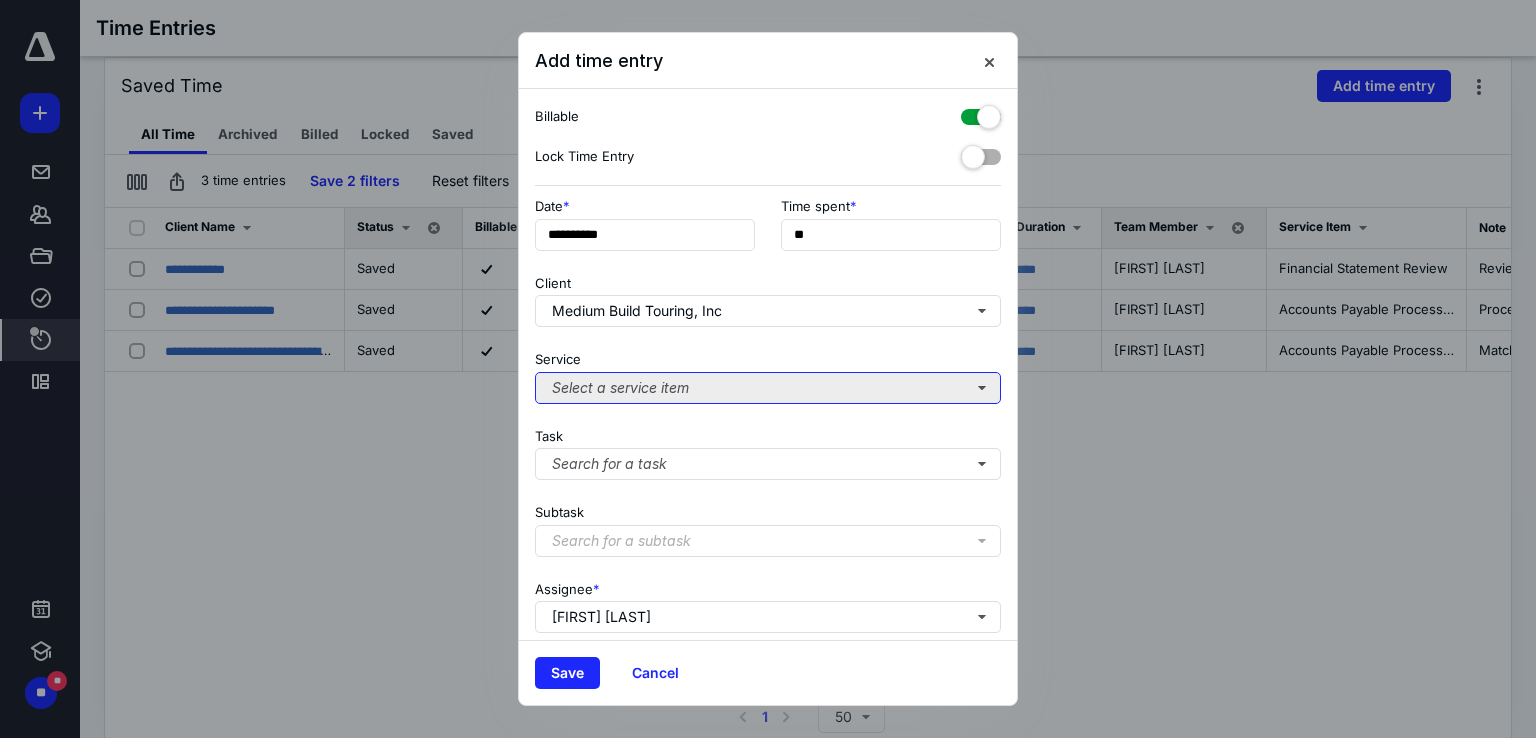 click on "Select a service item" at bounding box center [768, 388] 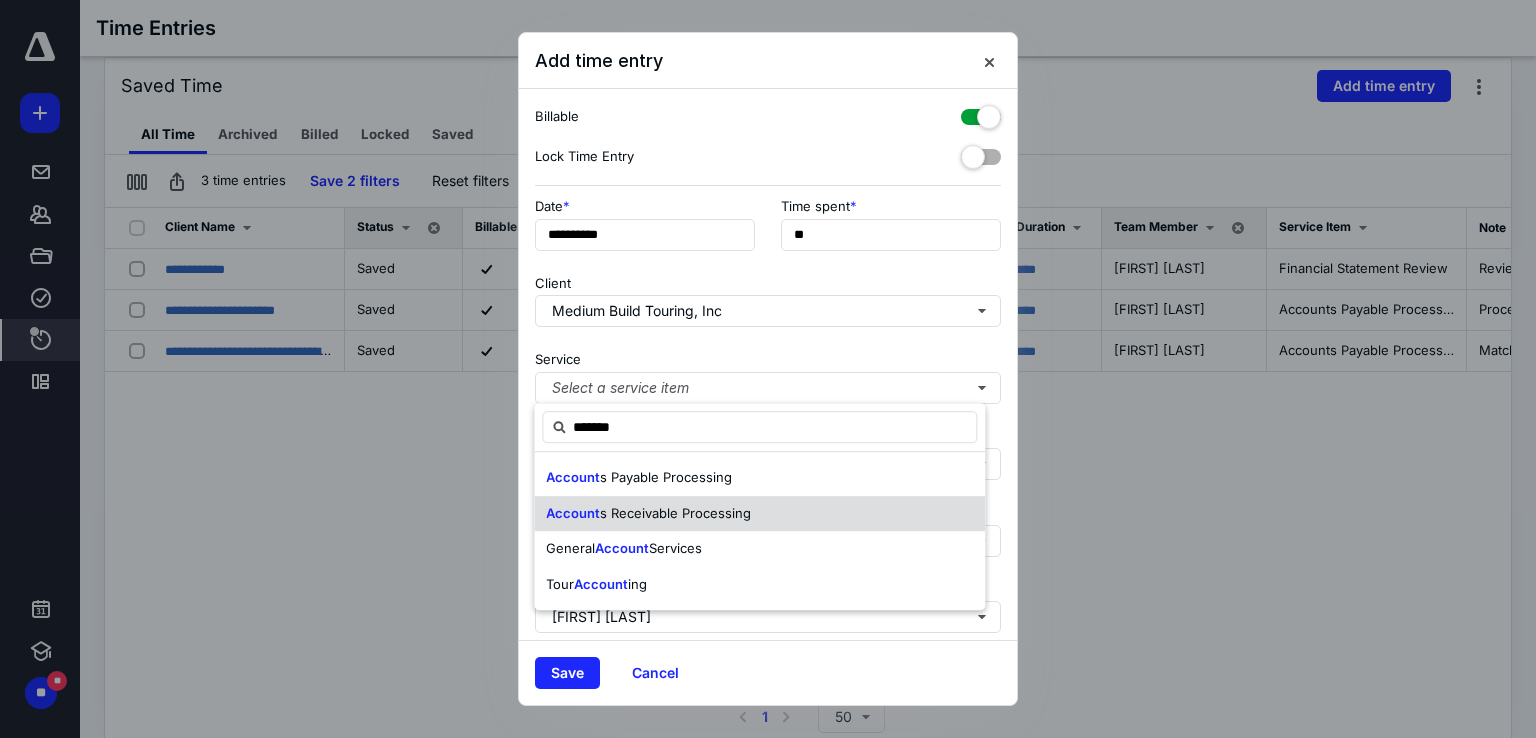 click on "Account s Receivable Processing" at bounding box center [759, 513] 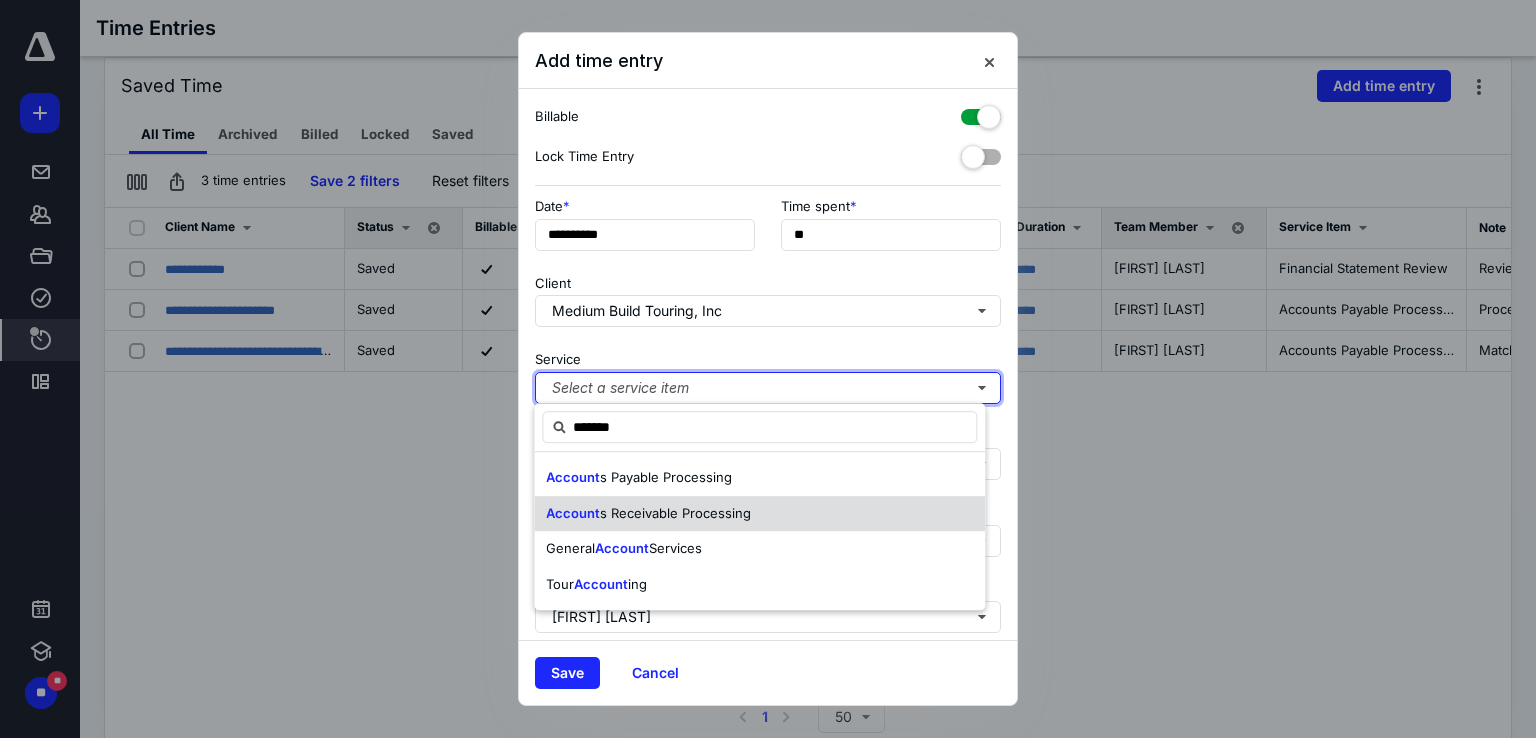 type 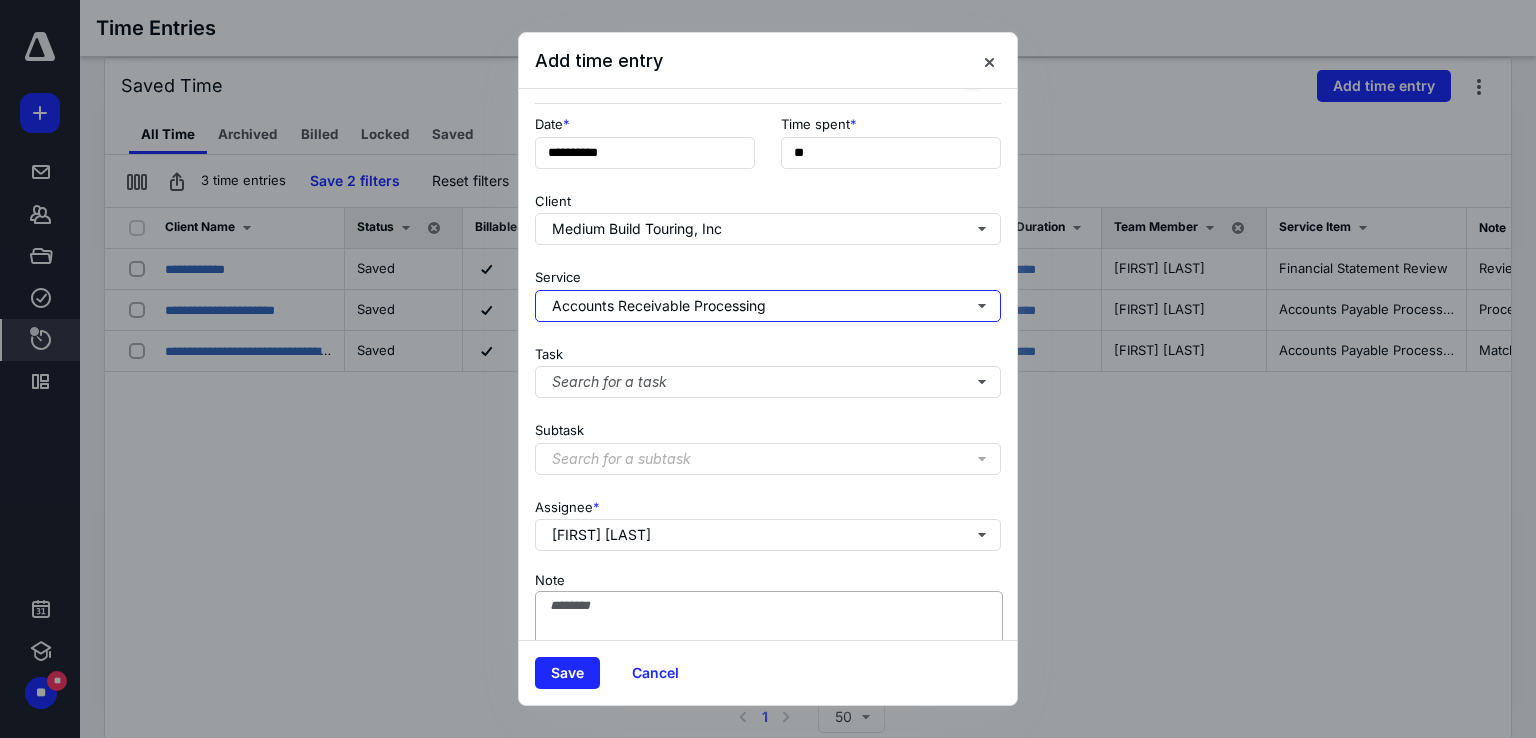 scroll, scrollTop: 163, scrollLeft: 0, axis: vertical 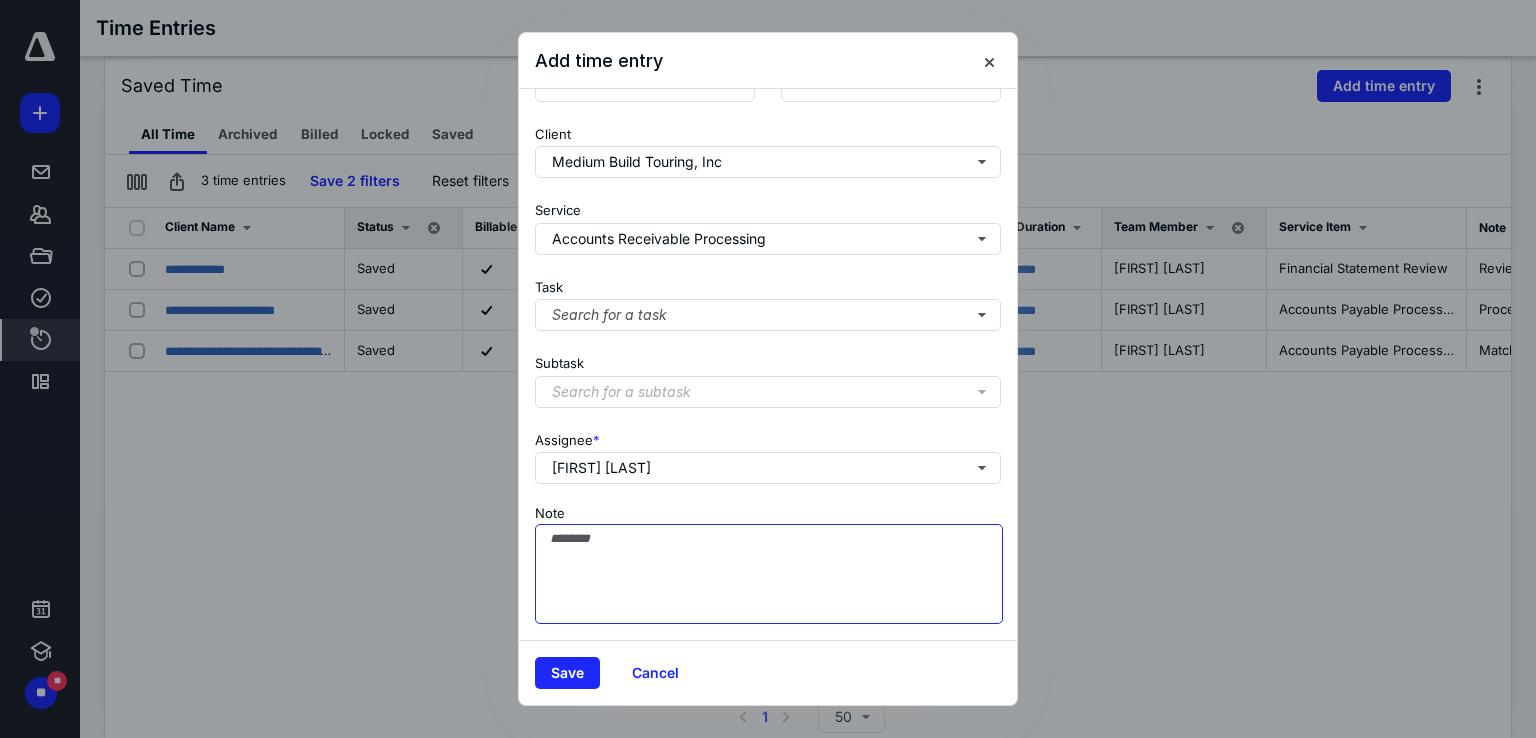 click on "Note" at bounding box center [769, 574] 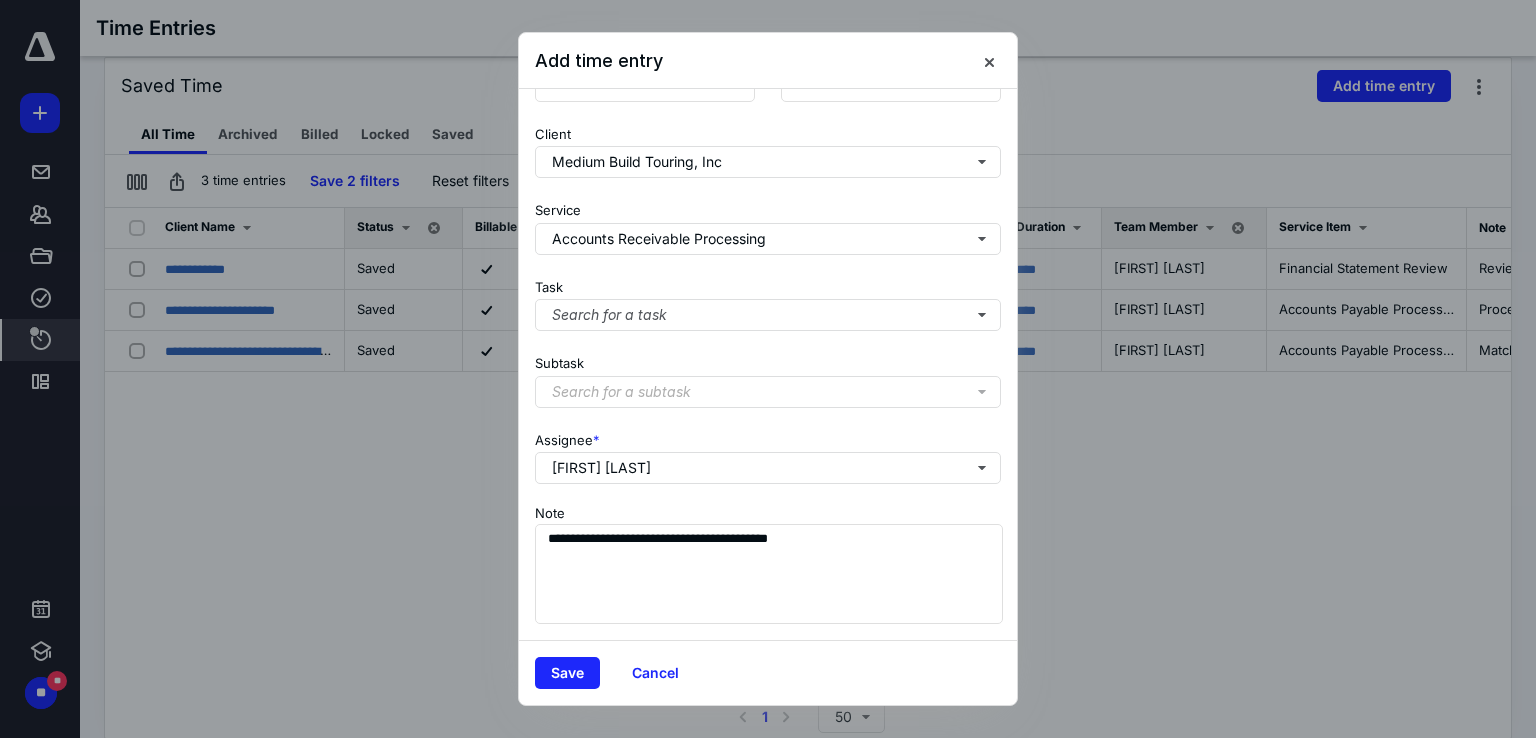 click on "**********" at bounding box center [768, 562] 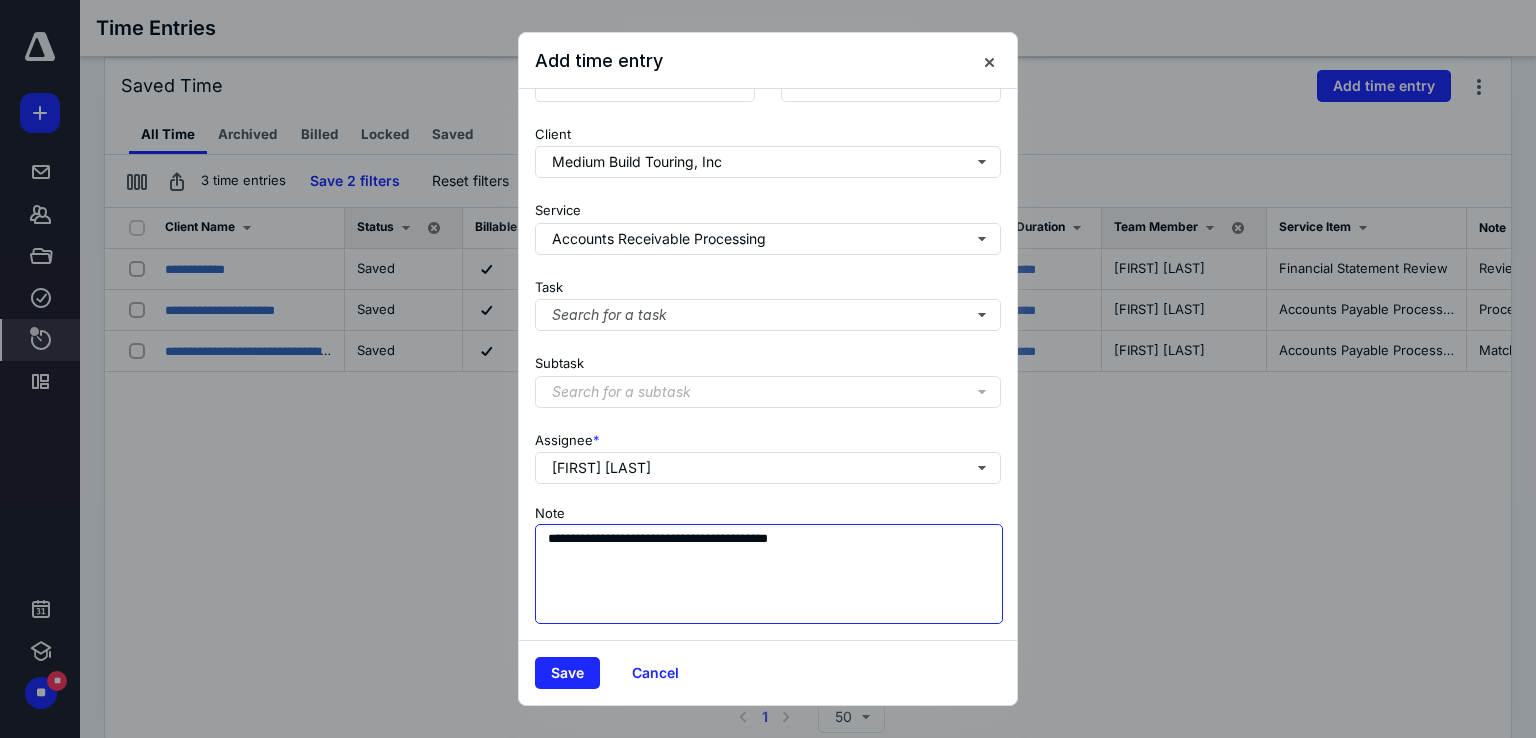 click on "**********" at bounding box center [769, 574] 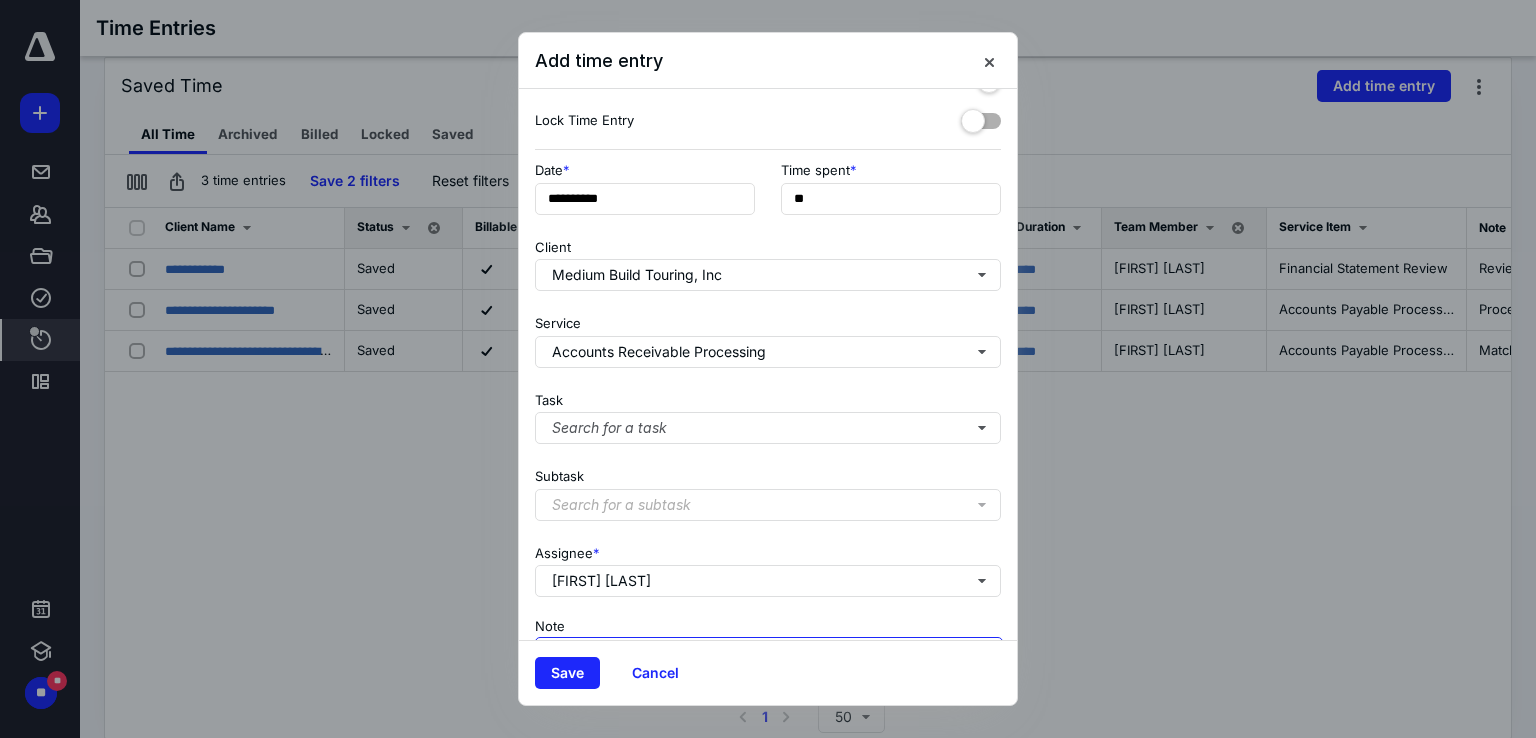 scroll, scrollTop: 0, scrollLeft: 0, axis: both 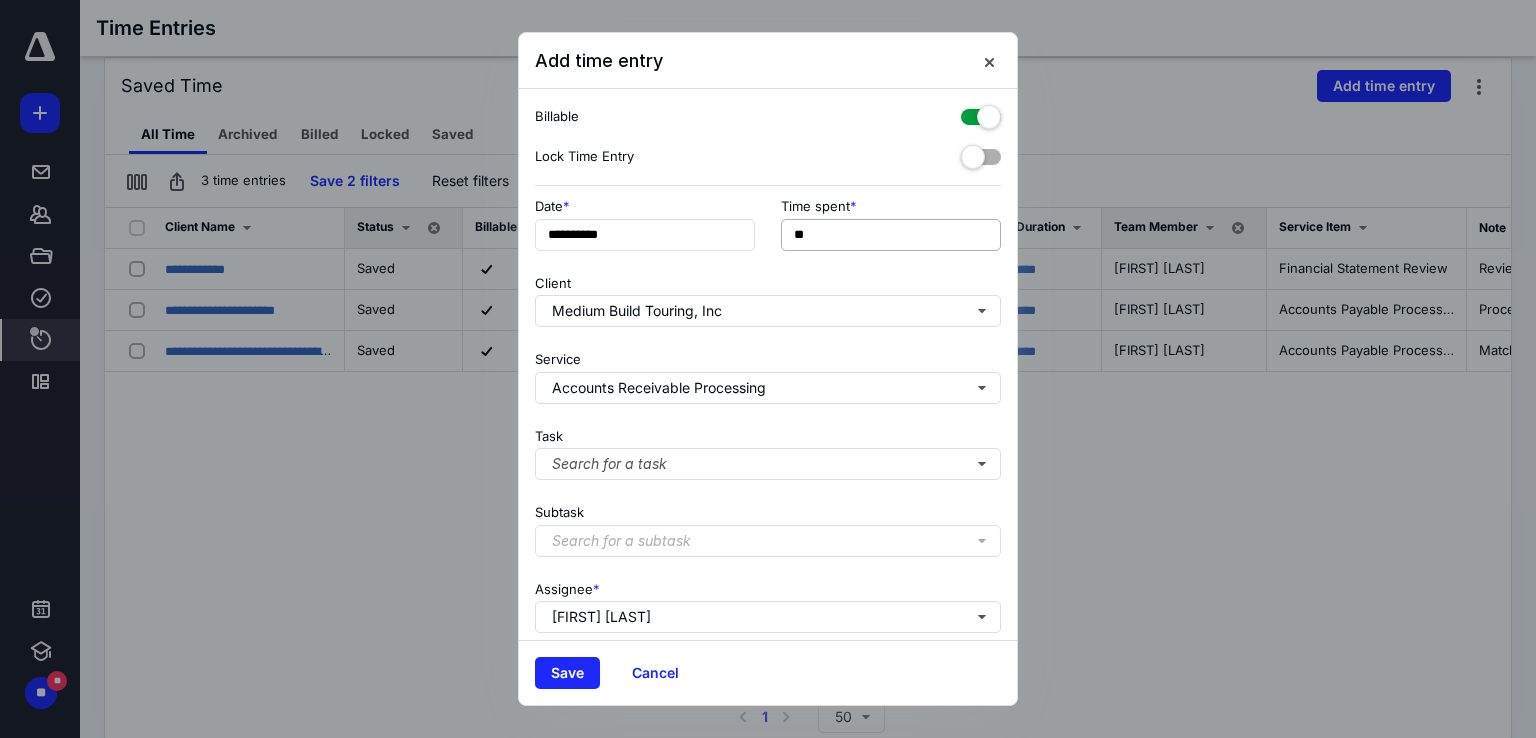type on "**********" 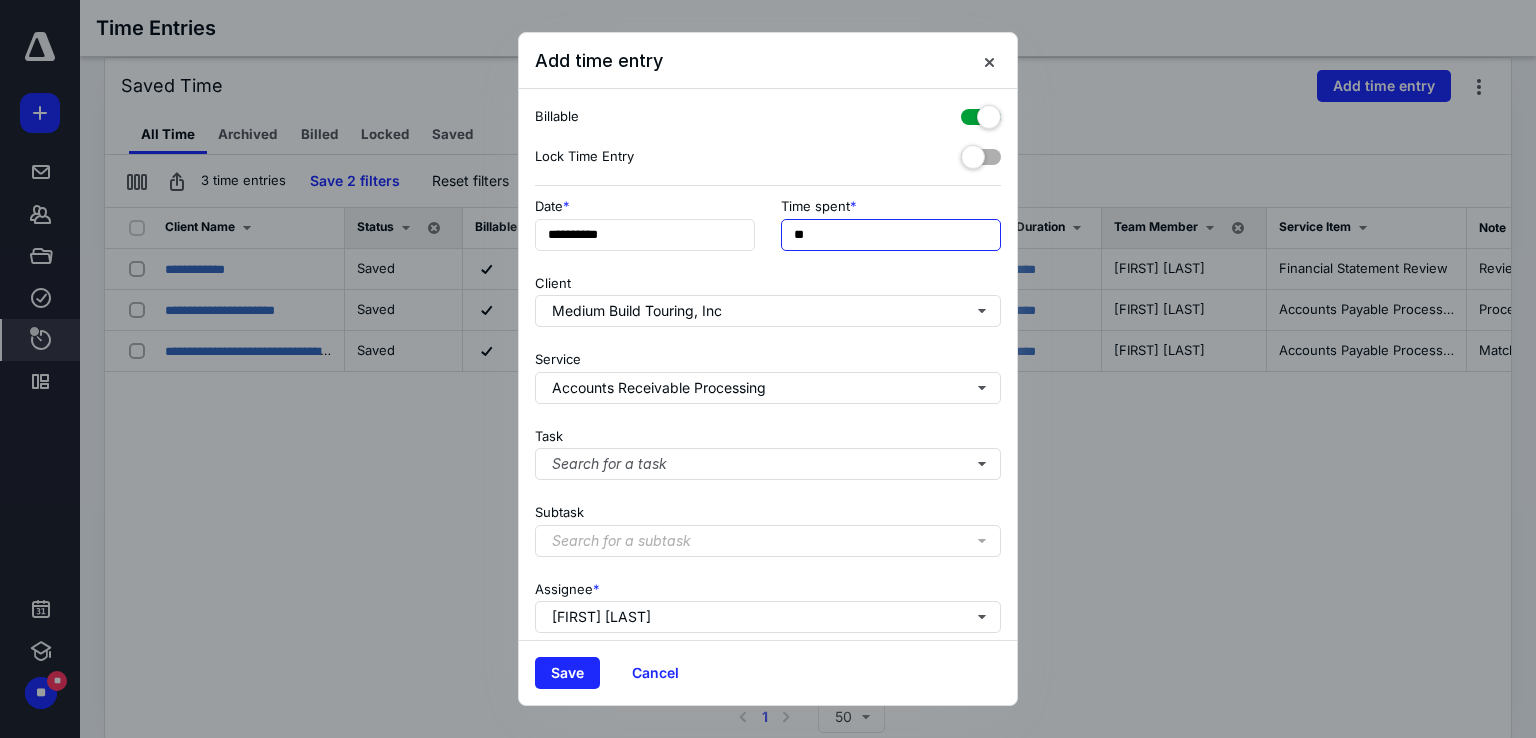click on "**" at bounding box center [891, 235] 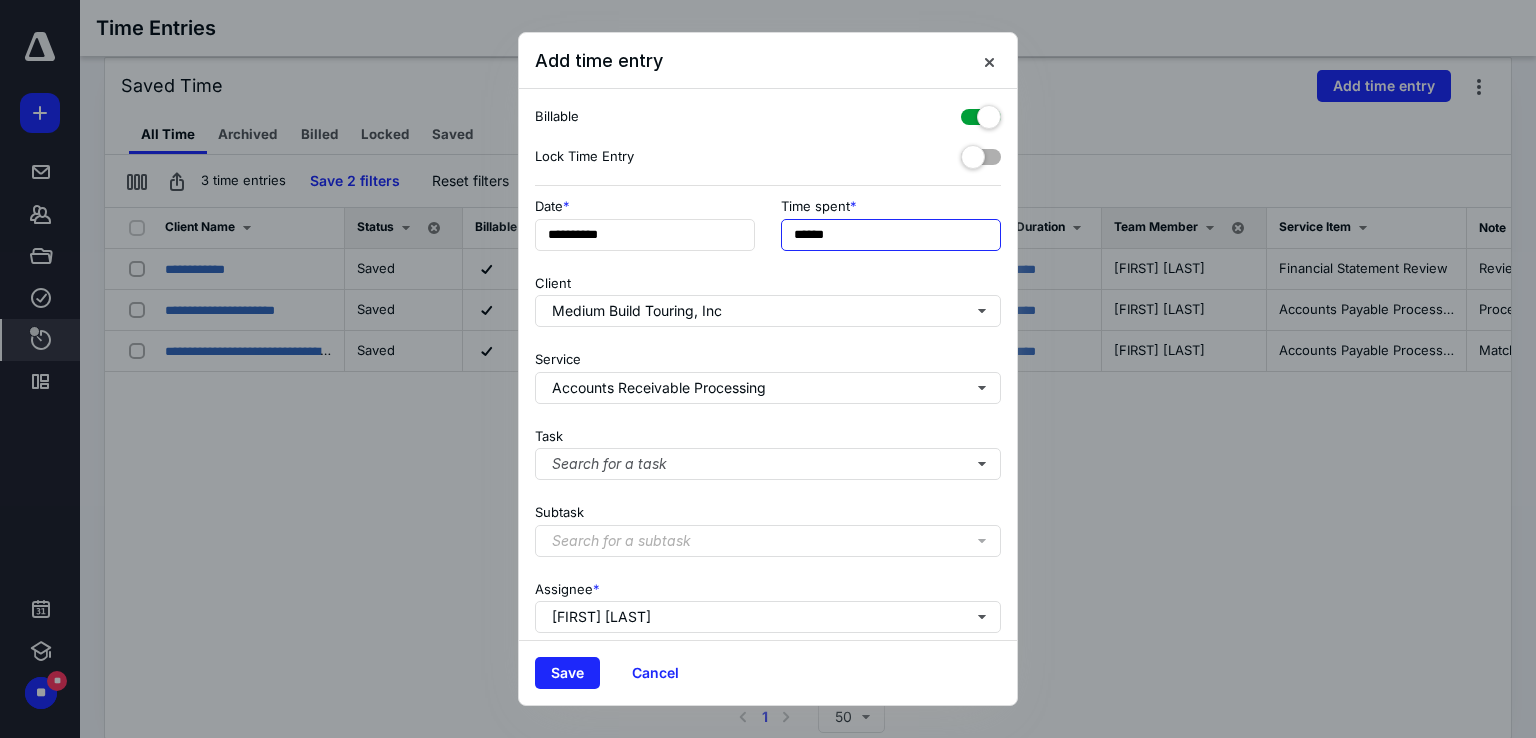 click on "******" at bounding box center [891, 235] 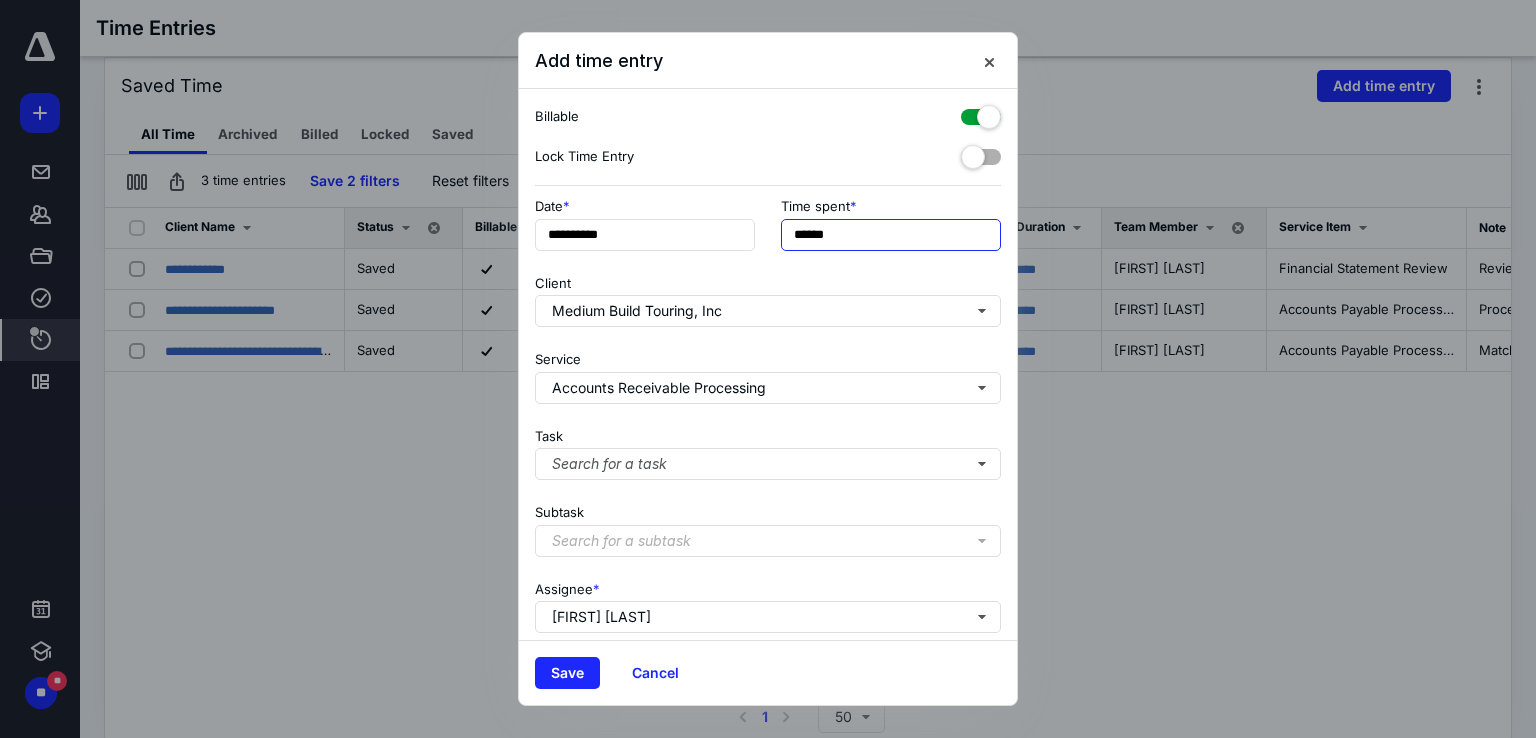 type on "******" 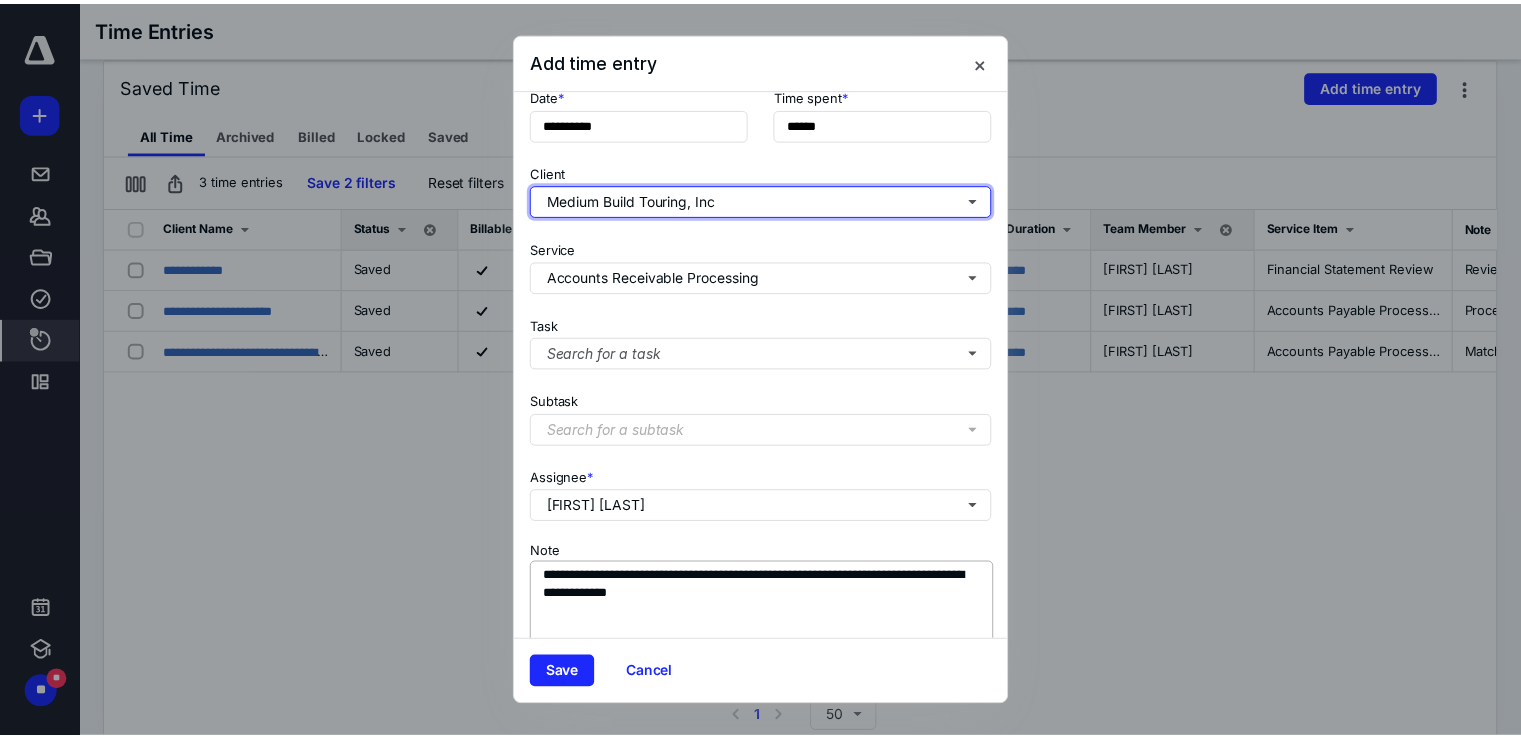 scroll, scrollTop: 163, scrollLeft: 0, axis: vertical 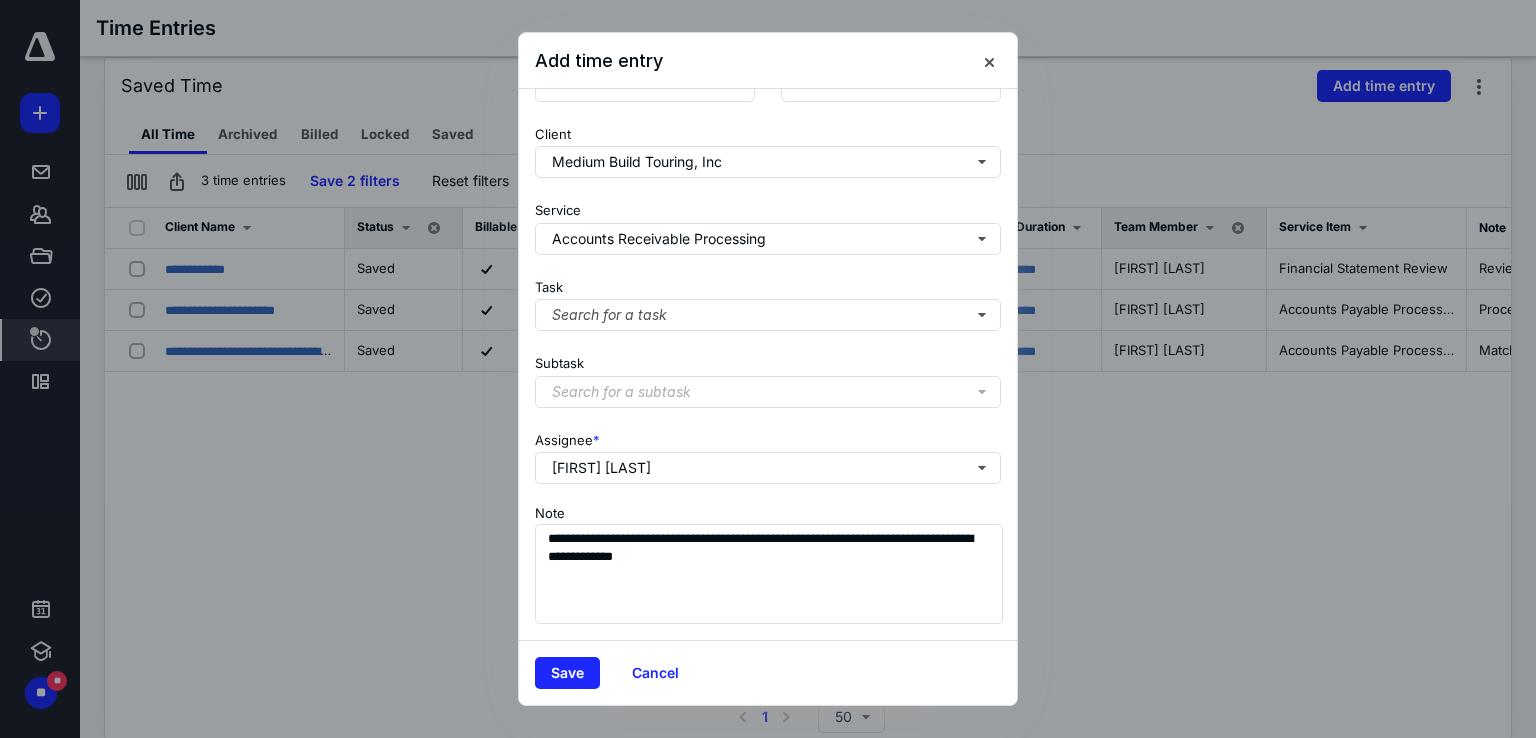 click on "Save Cancel" at bounding box center (768, 672) 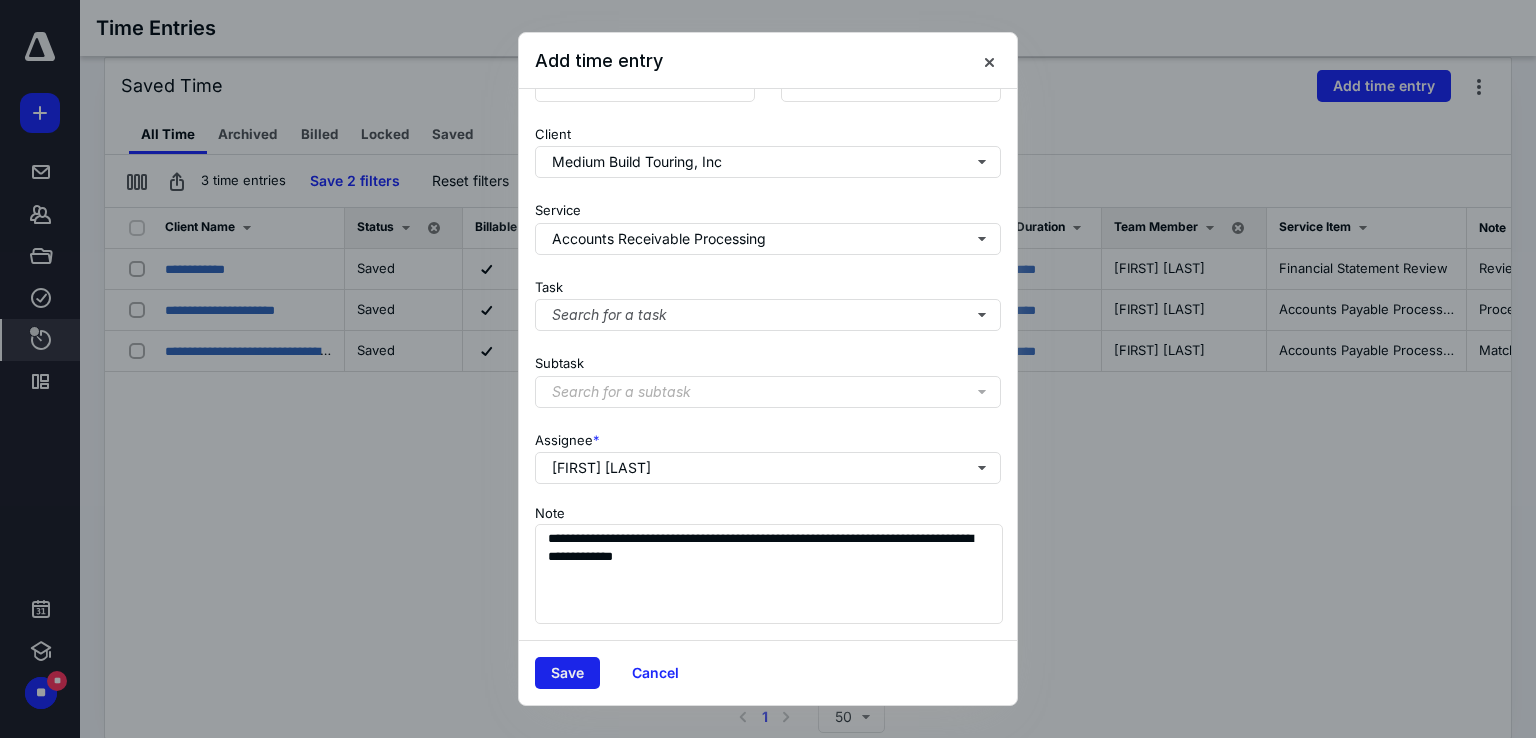 click on "Save" at bounding box center [567, 673] 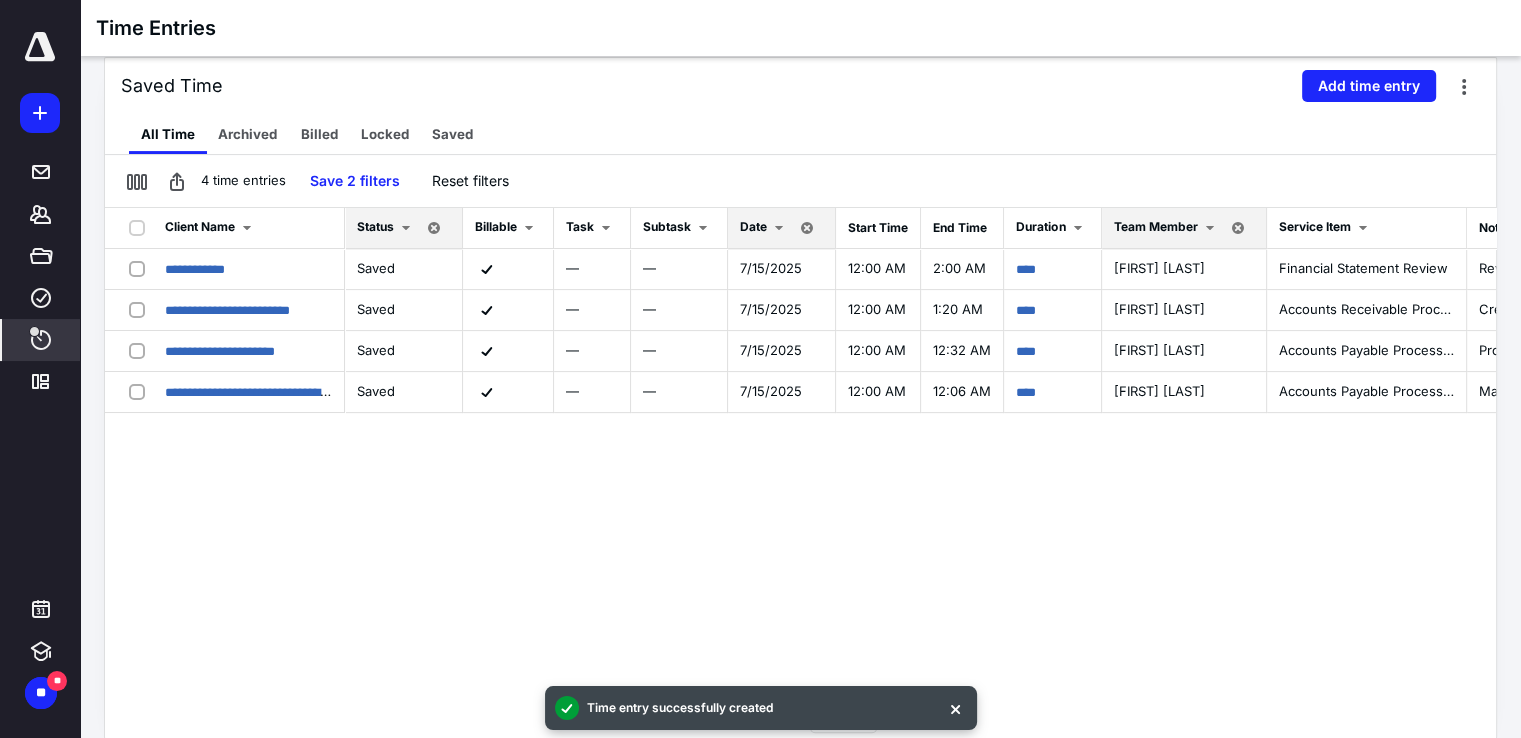 click on "**********" at bounding box center [800, 452] 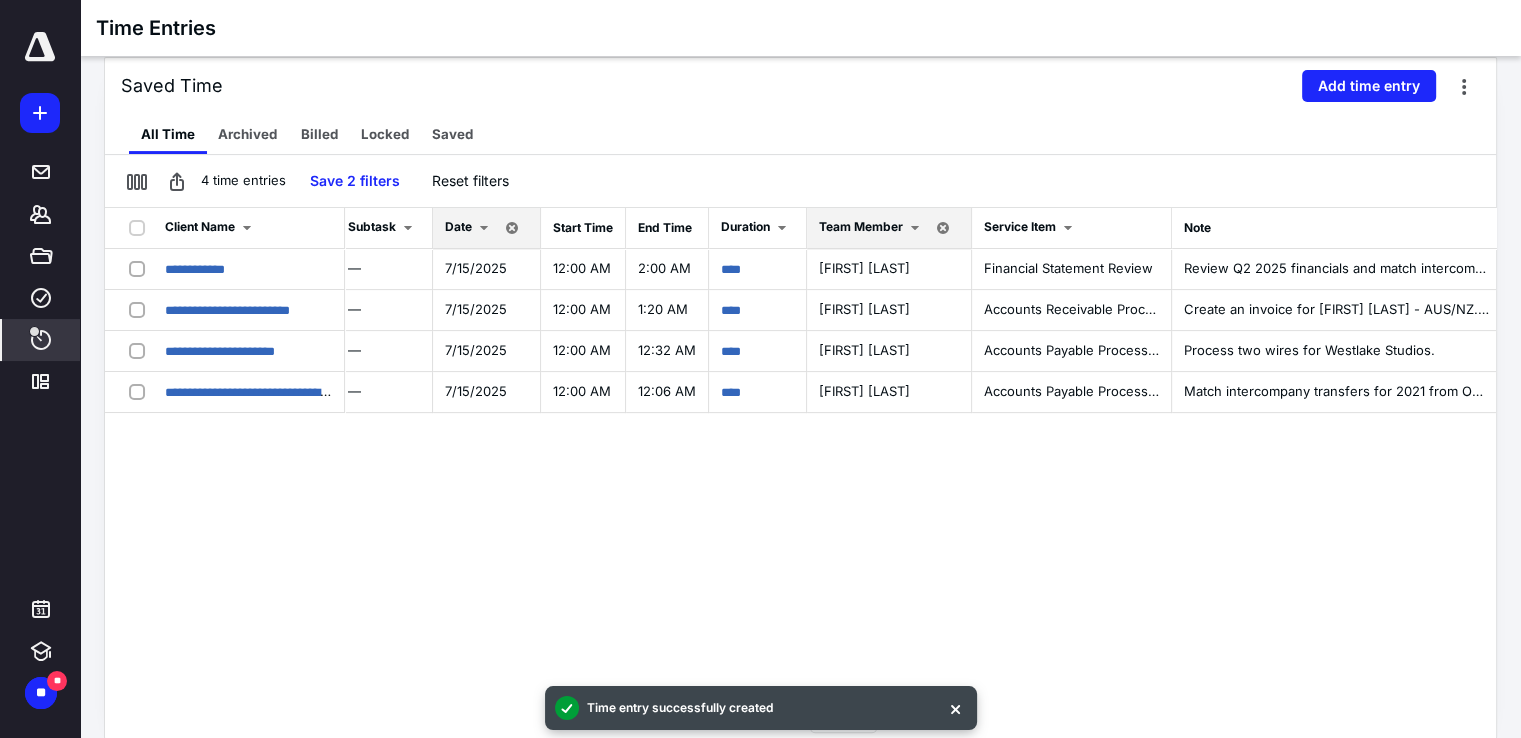 scroll, scrollTop: 0, scrollLeft: 302, axis: horizontal 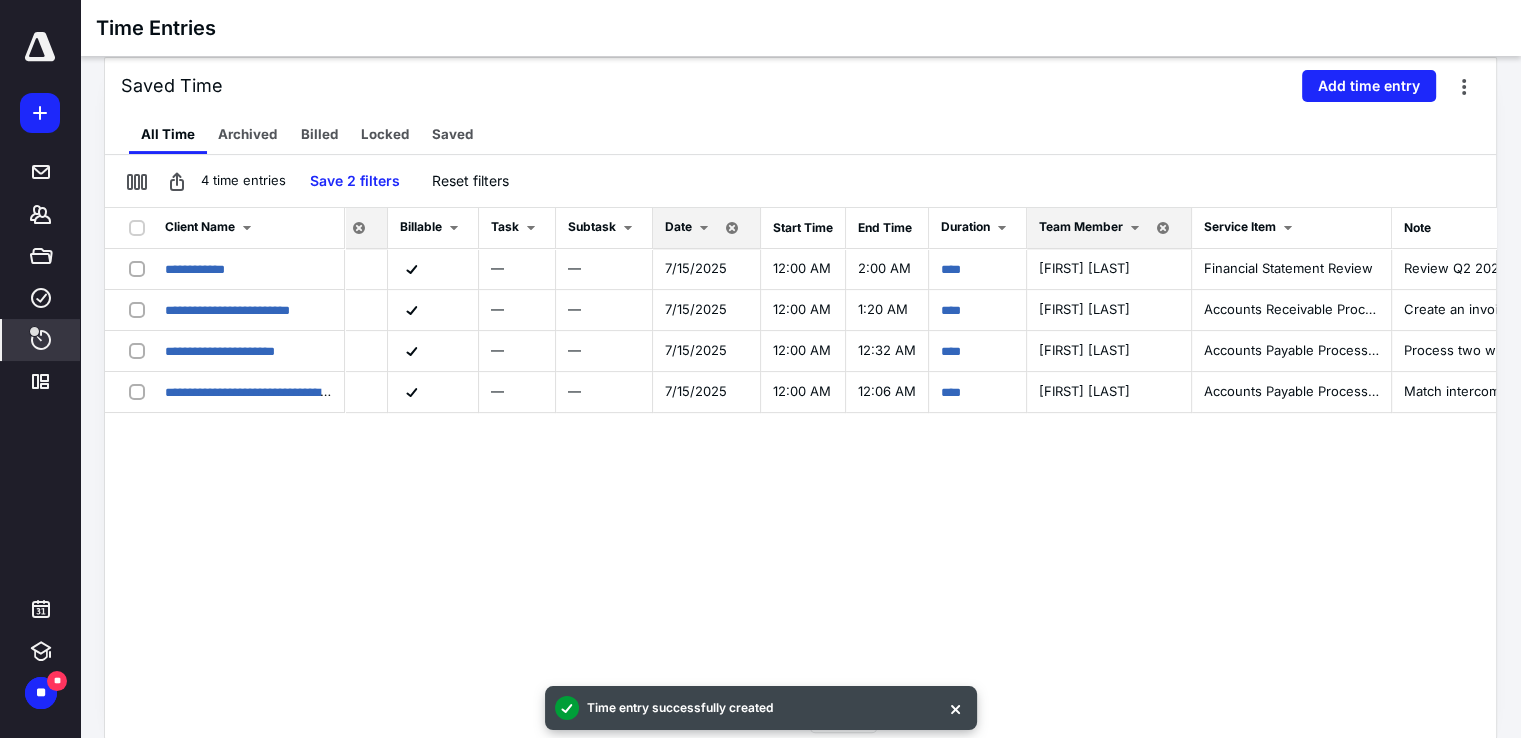 click on "**********" at bounding box center [800, 452] 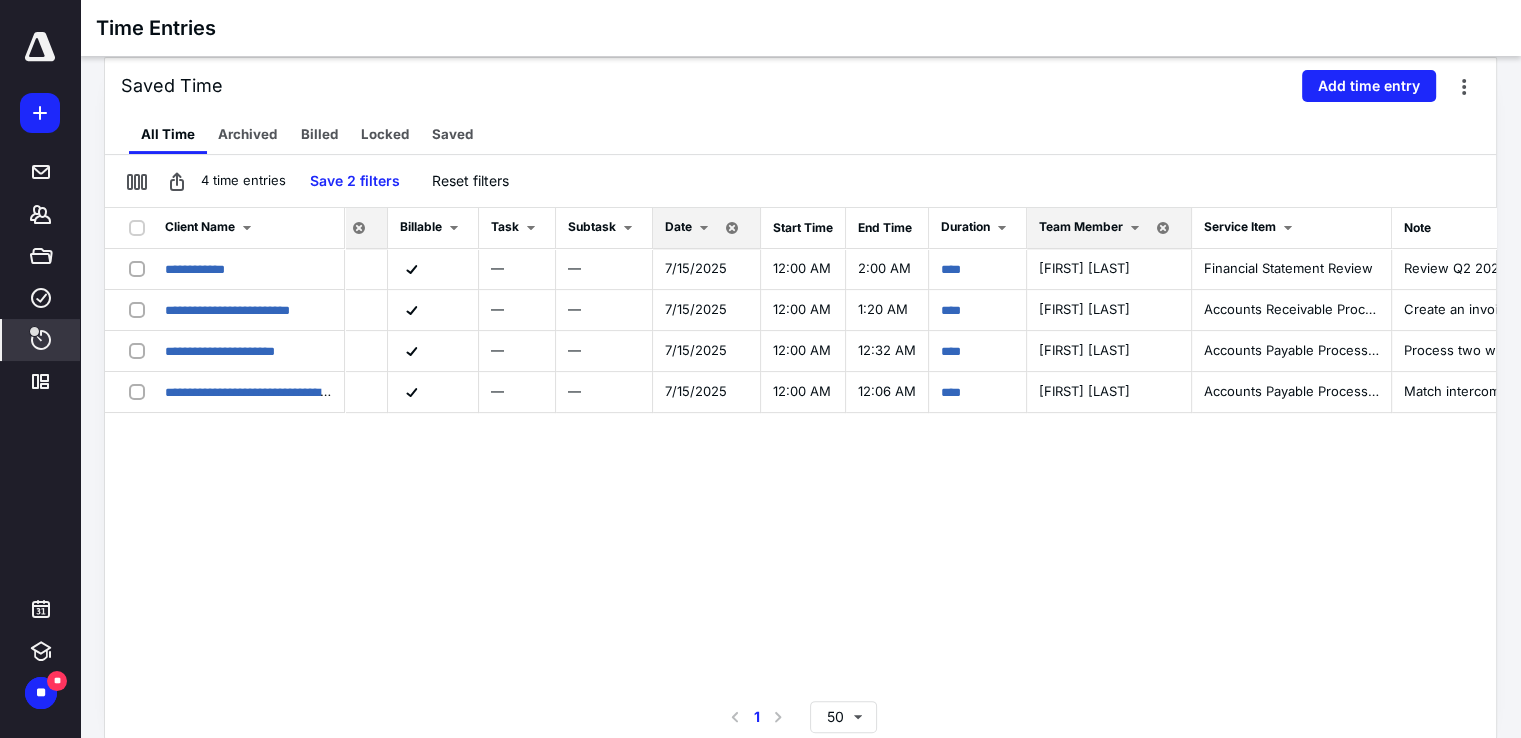 click on "**********" at bounding box center [800, 452] 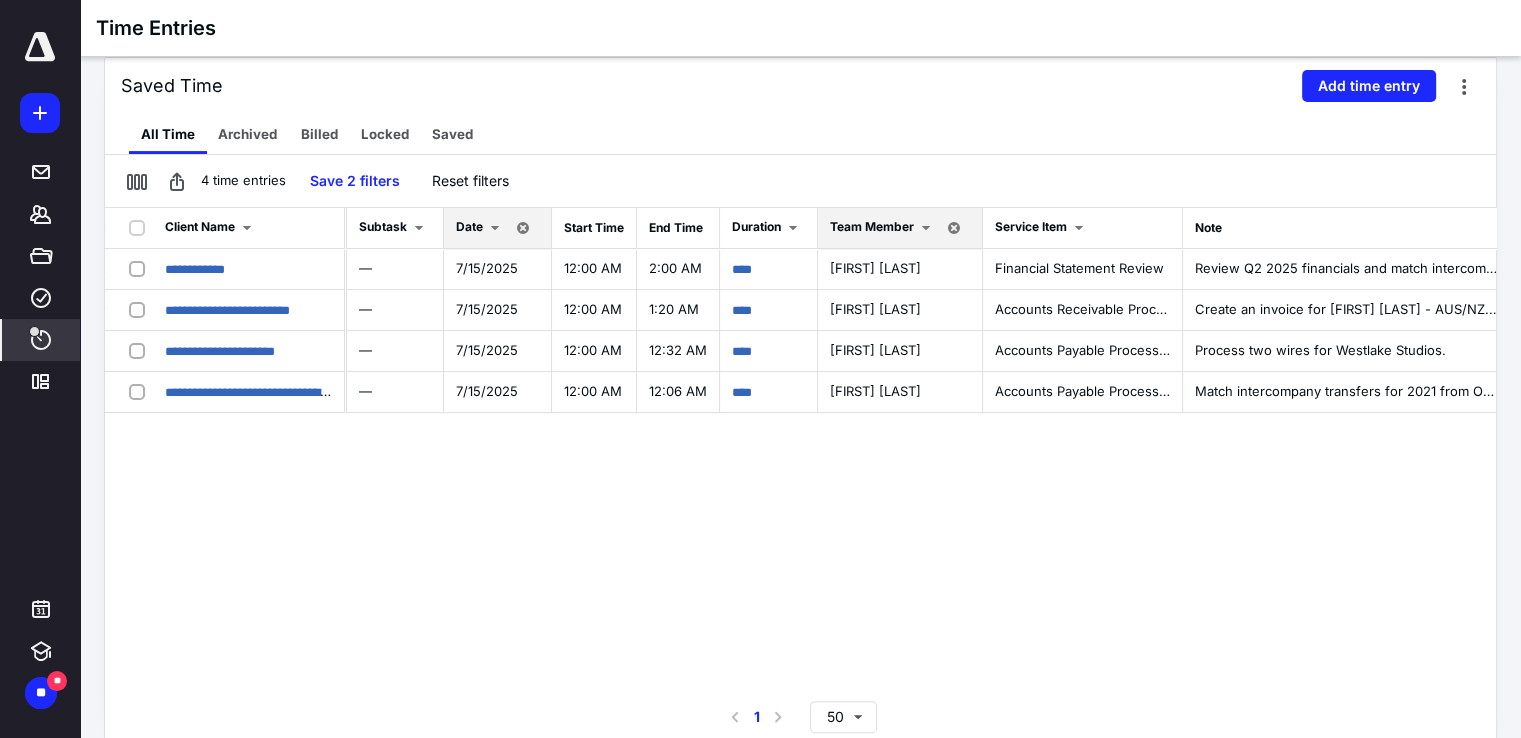 scroll, scrollTop: 0, scrollLeft: 302, axis: horizontal 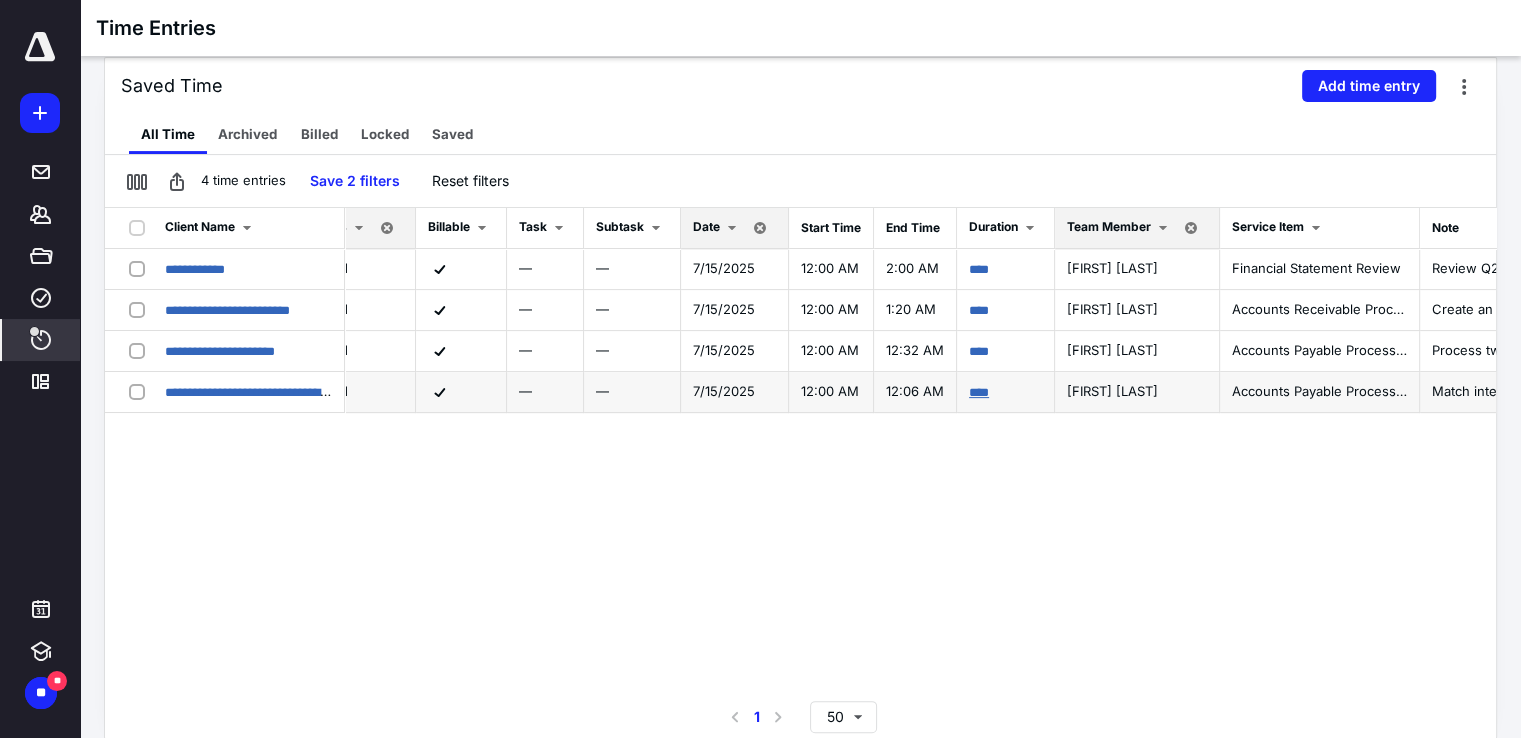 click on "****" at bounding box center [979, 392] 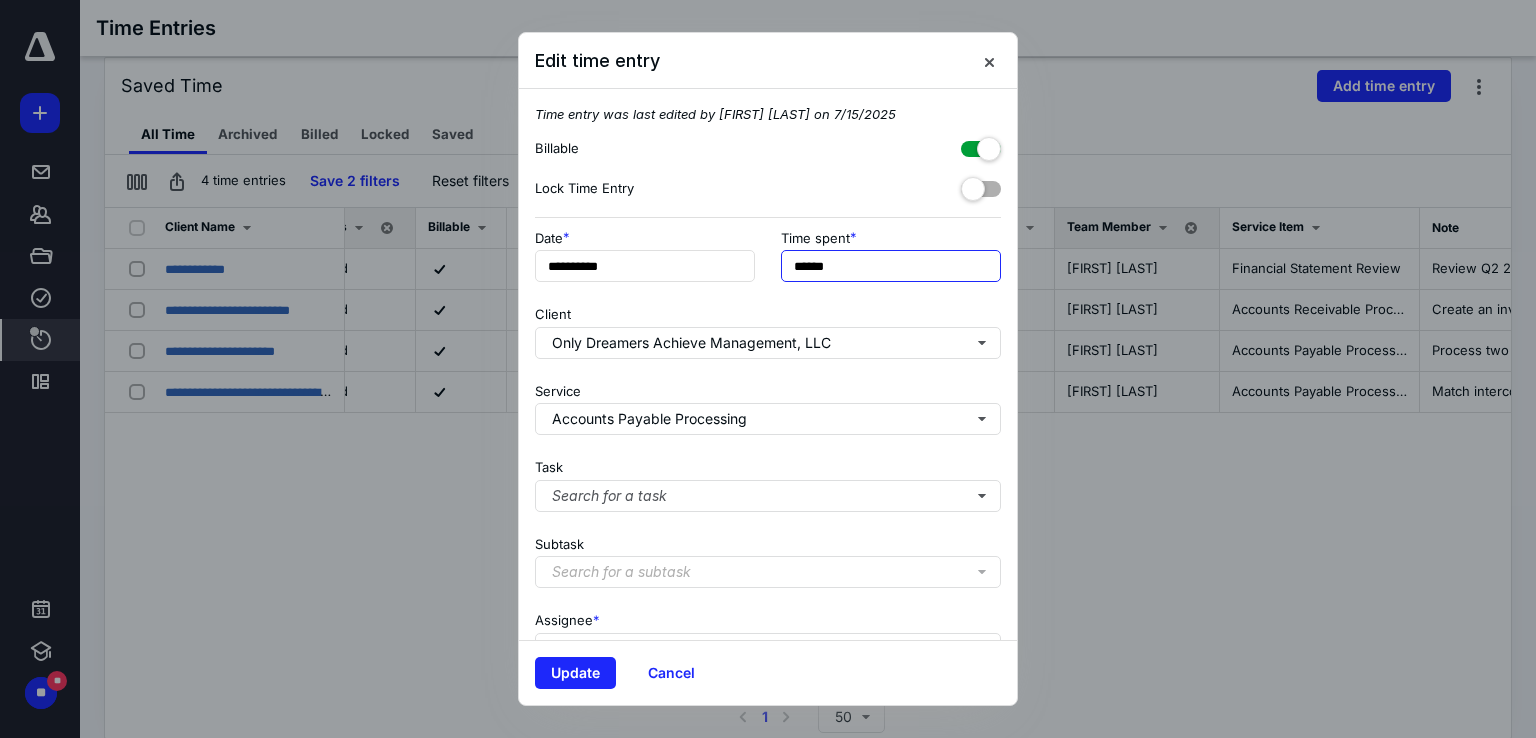 click on "******" at bounding box center [891, 266] 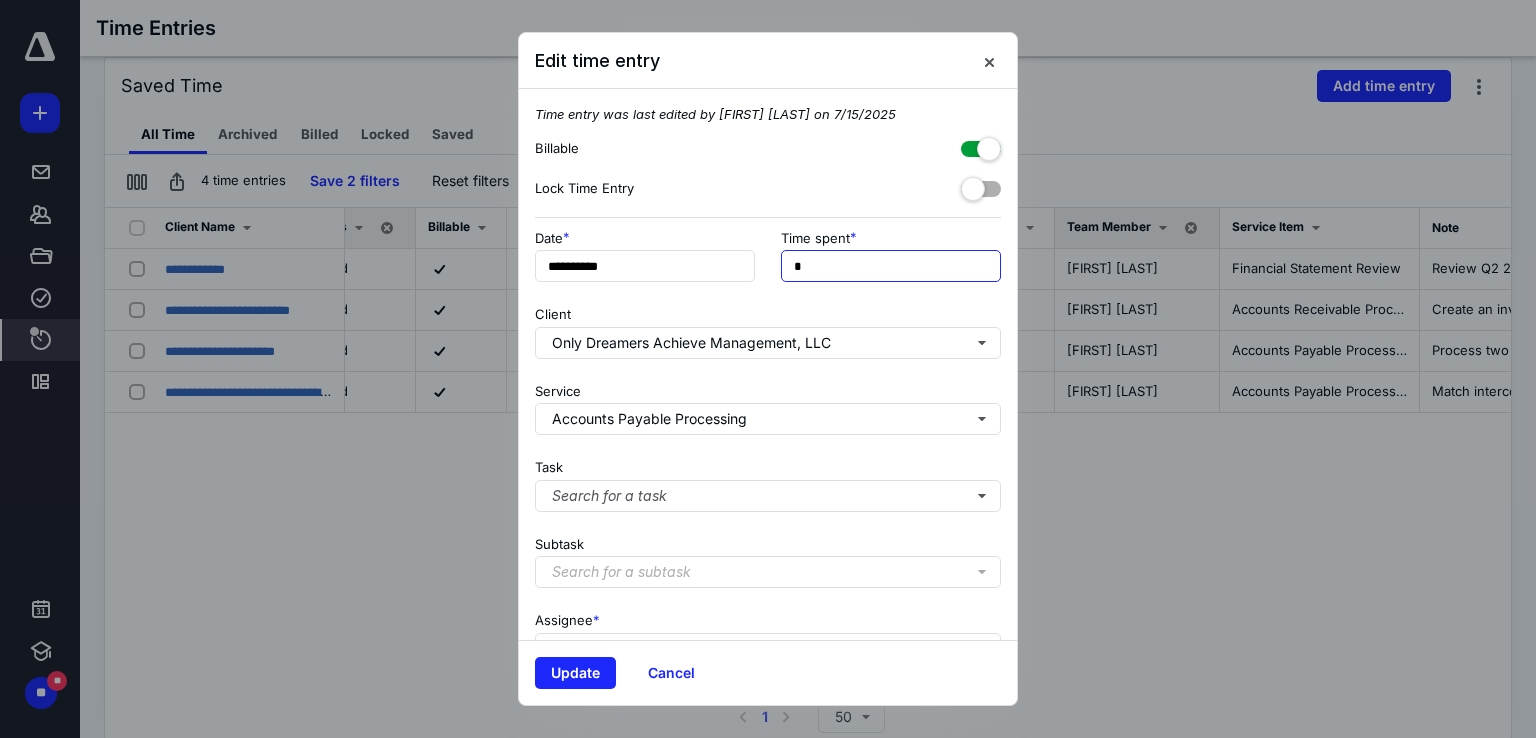 type on "*" 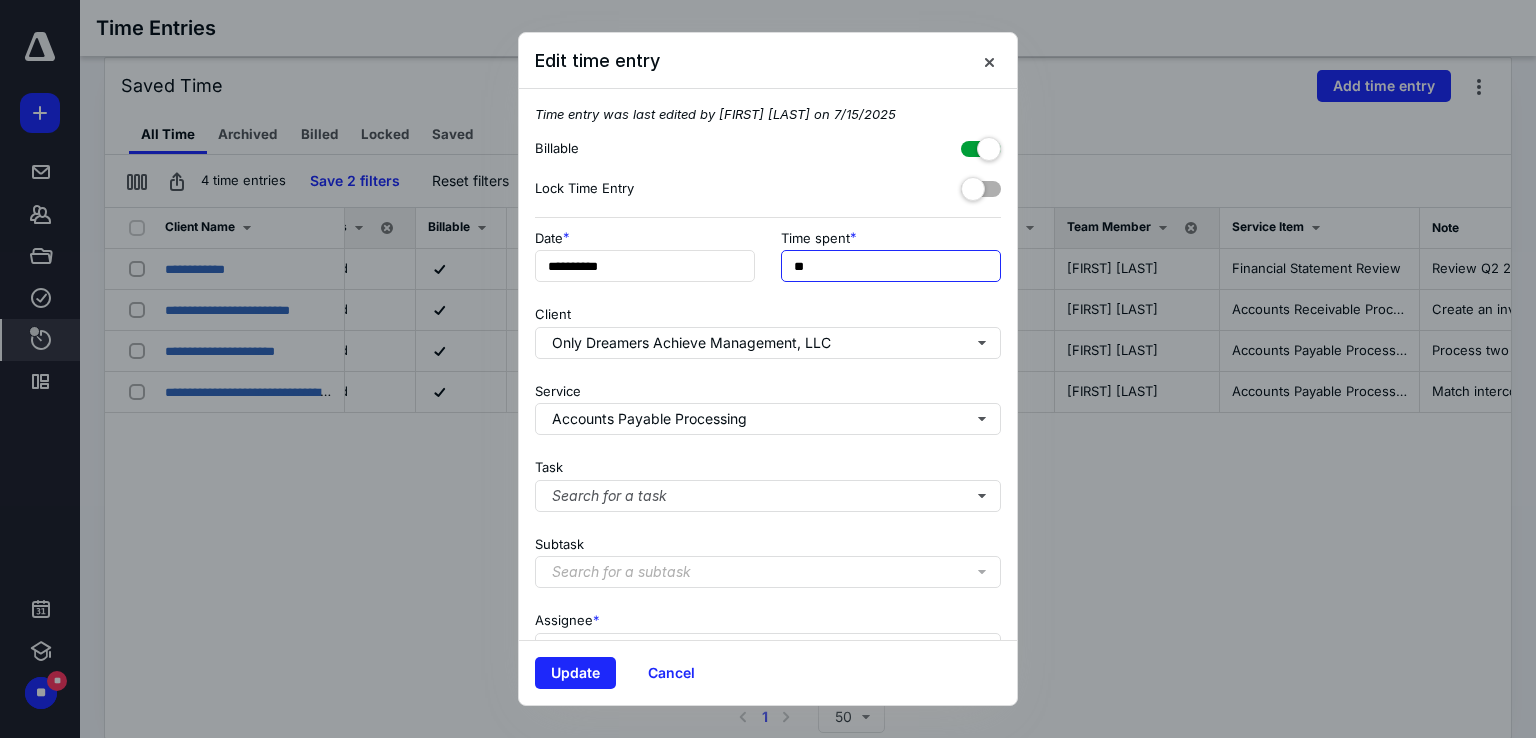 type on "**" 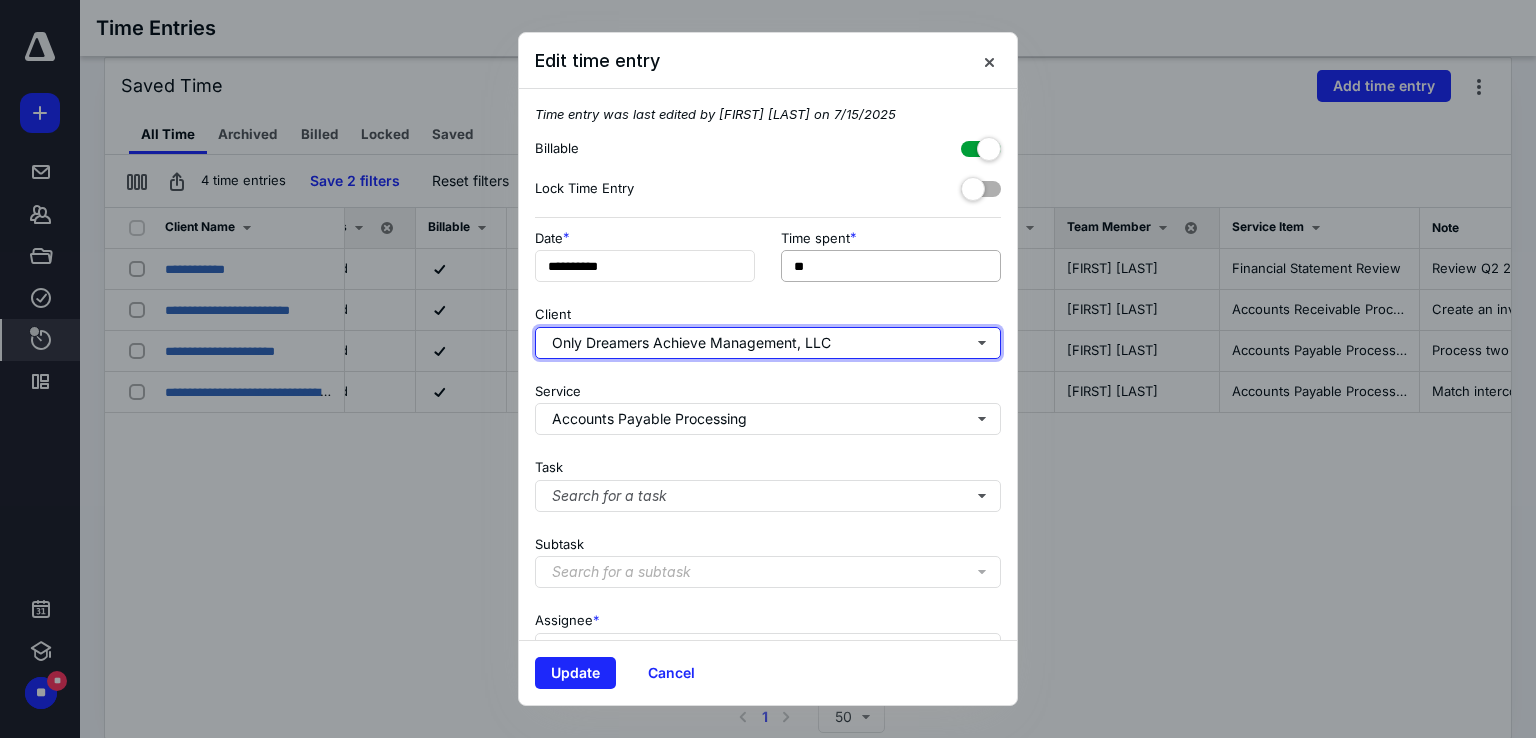 type 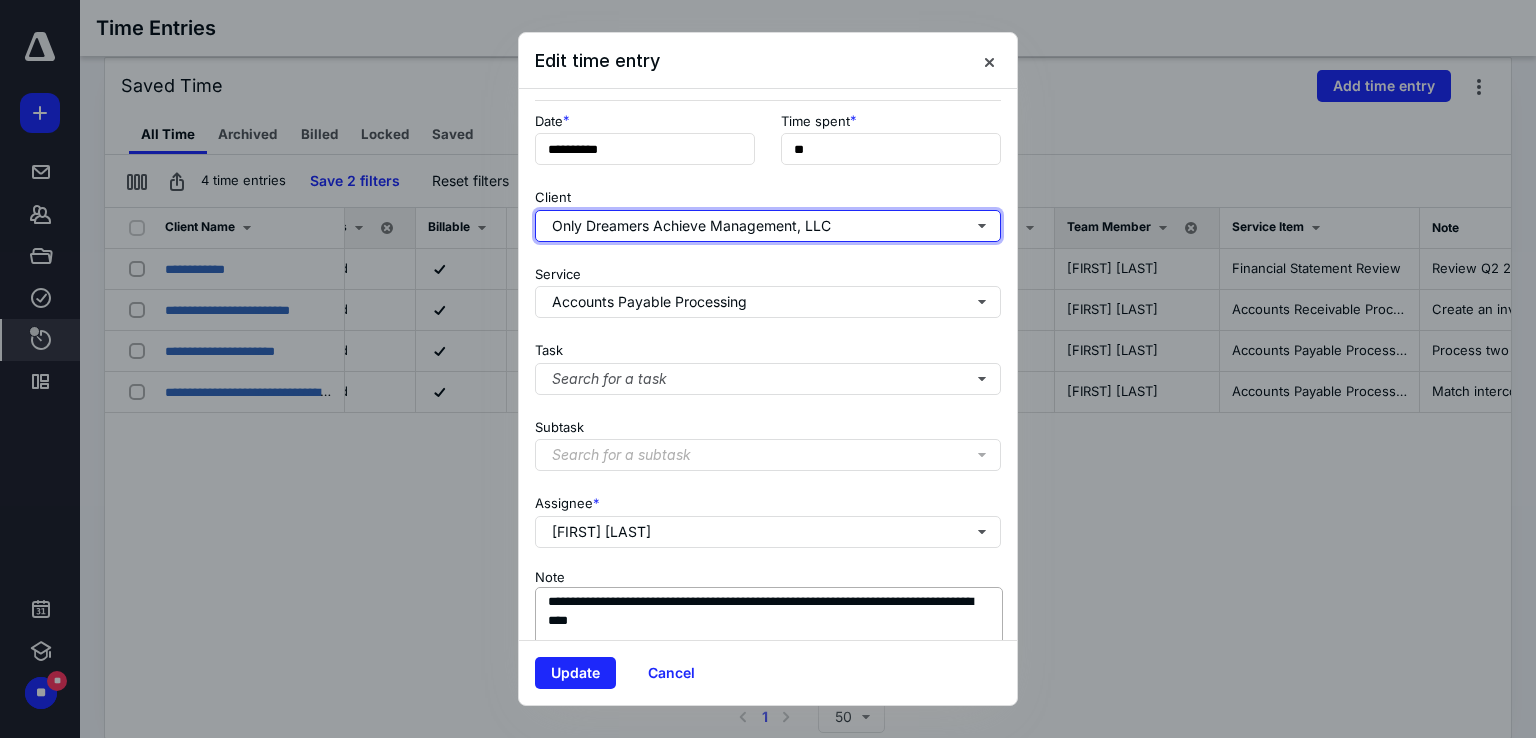 scroll, scrollTop: 195, scrollLeft: 0, axis: vertical 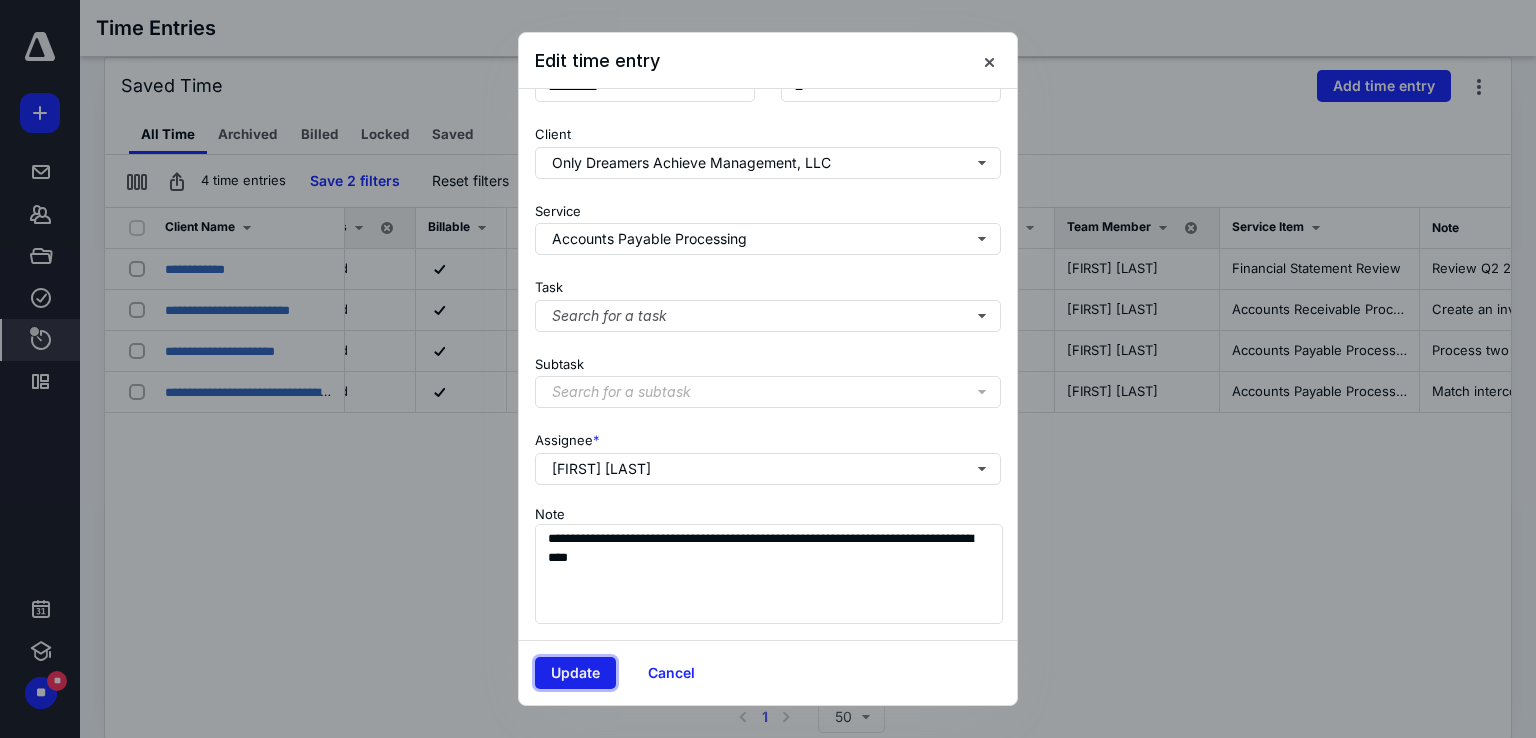 click on "Update" at bounding box center [575, 673] 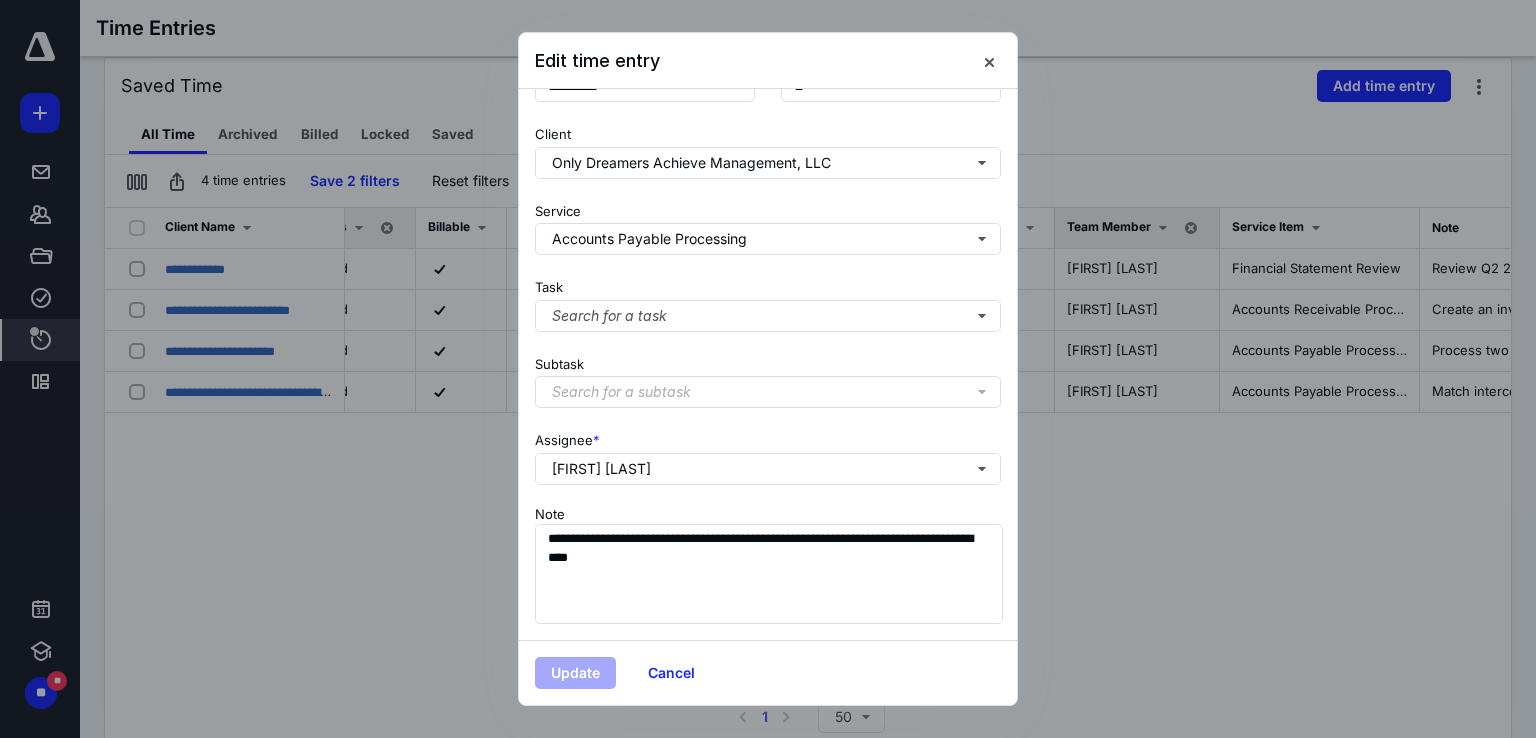 scroll, scrollTop: 0, scrollLeft: 0, axis: both 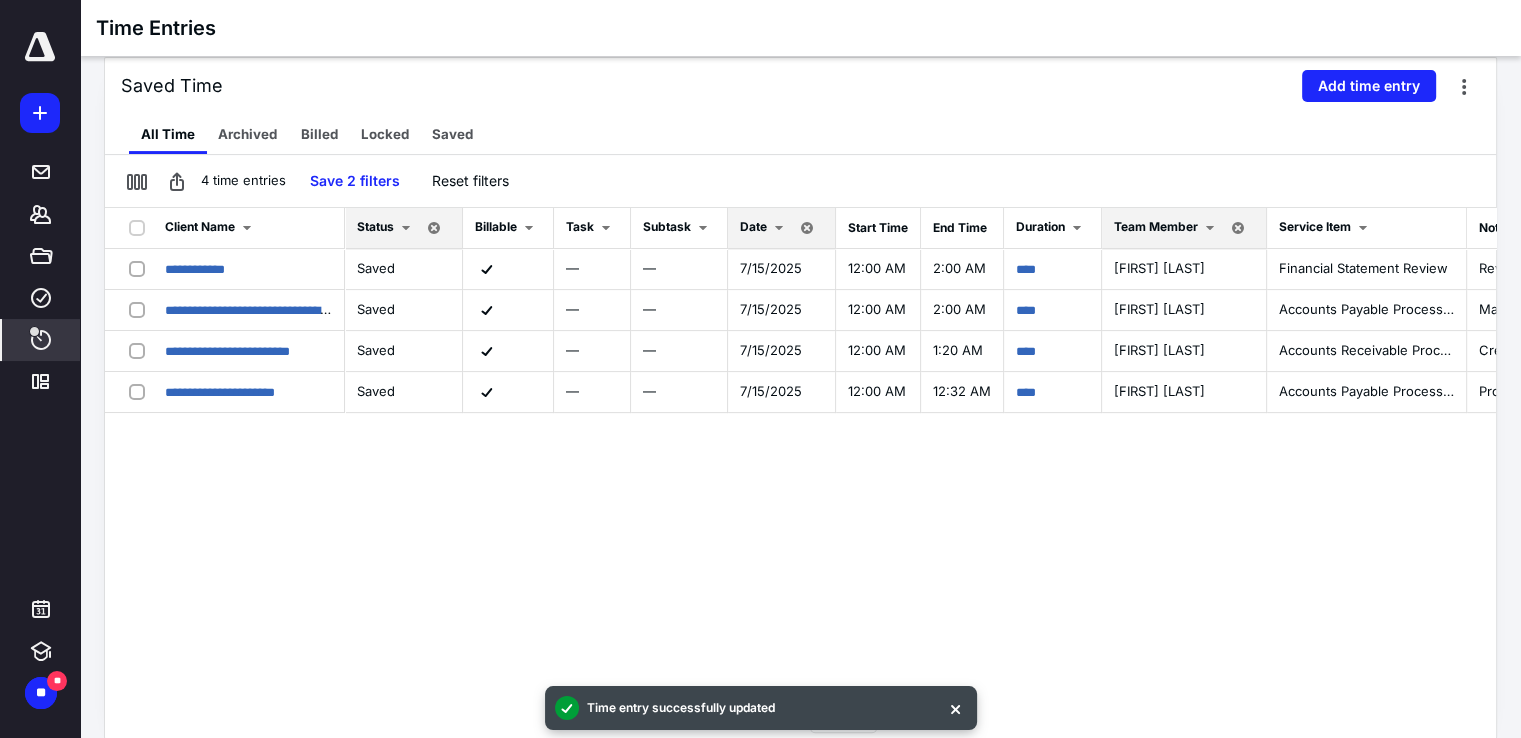 click on "**********" at bounding box center [800, 452] 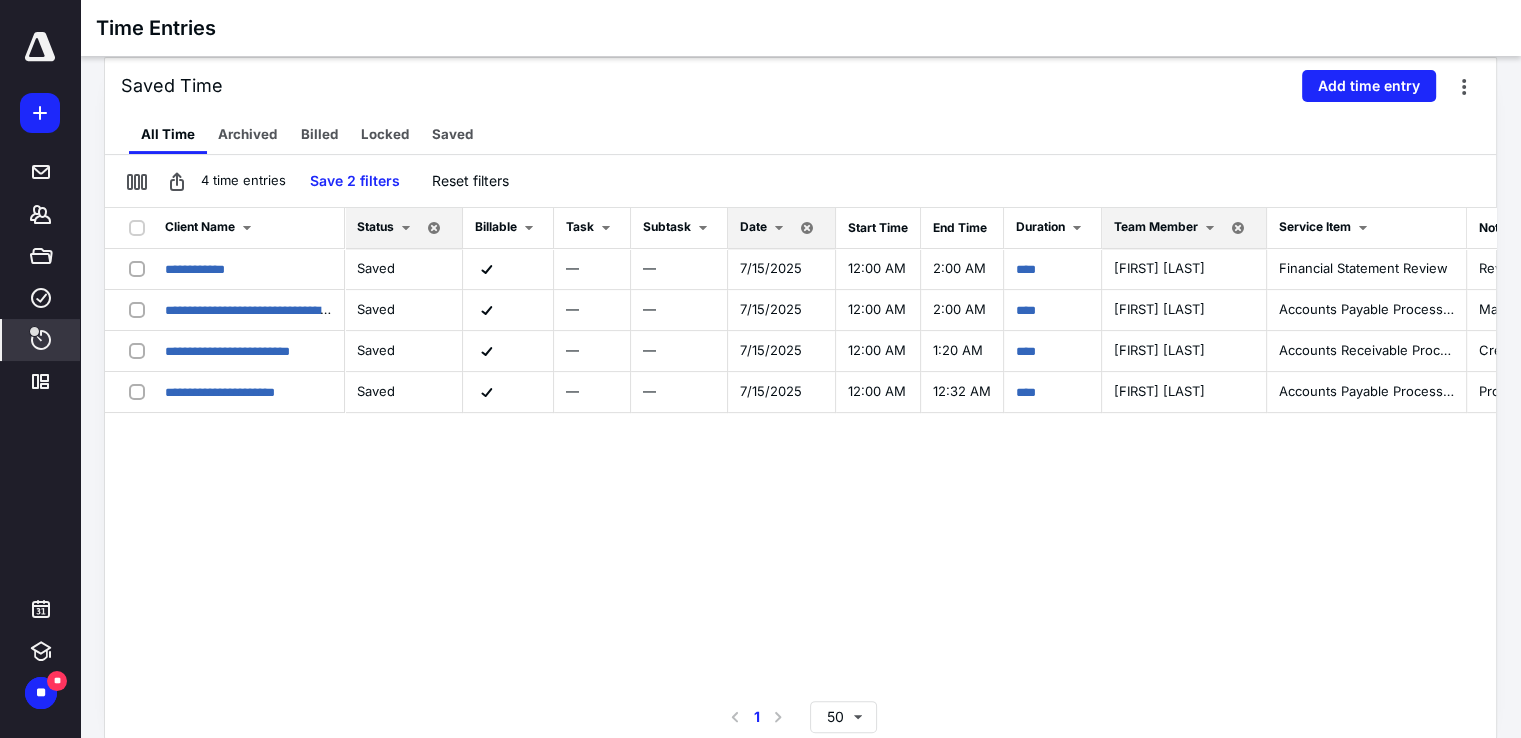 click on "**********" at bounding box center [800, 452] 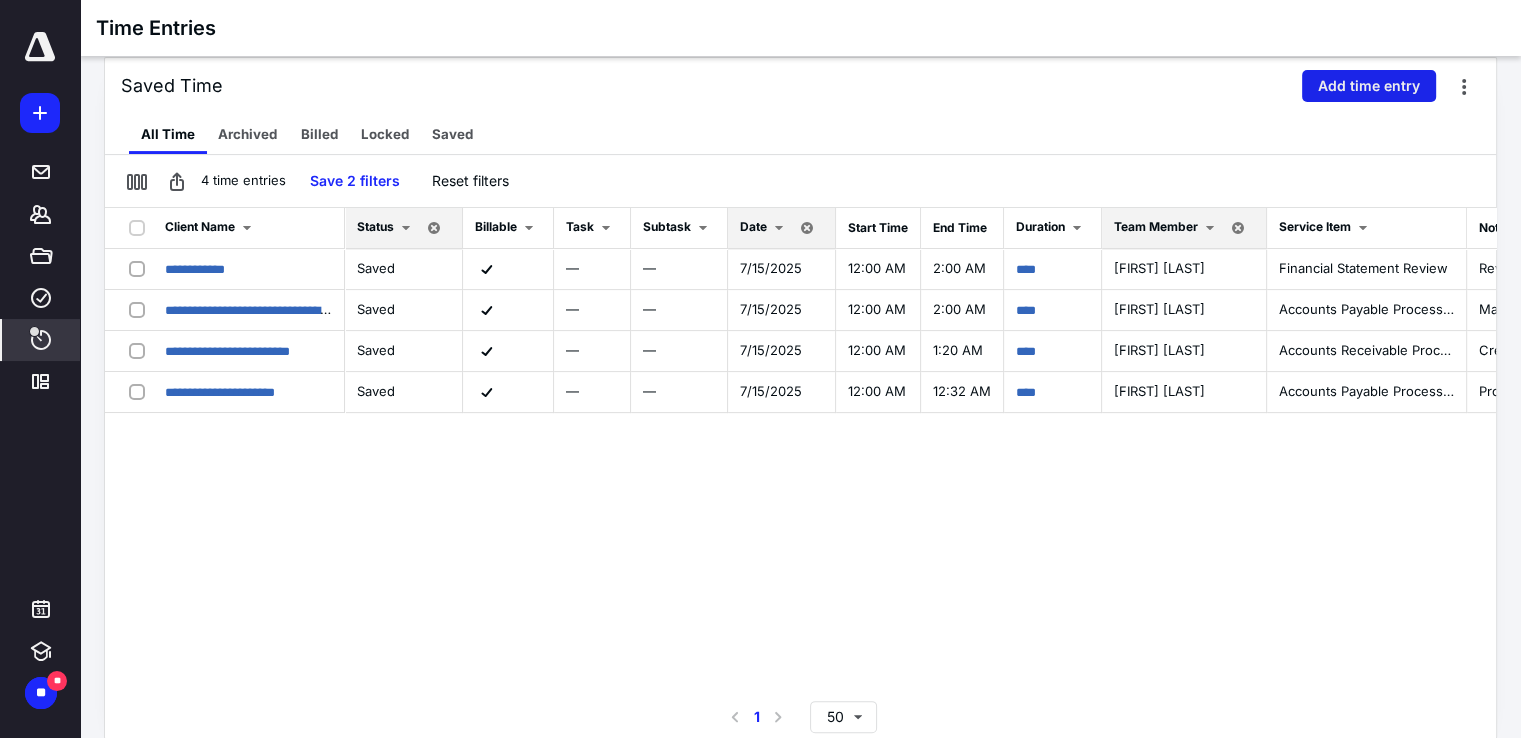 click on "Add time entry" at bounding box center [1369, 86] 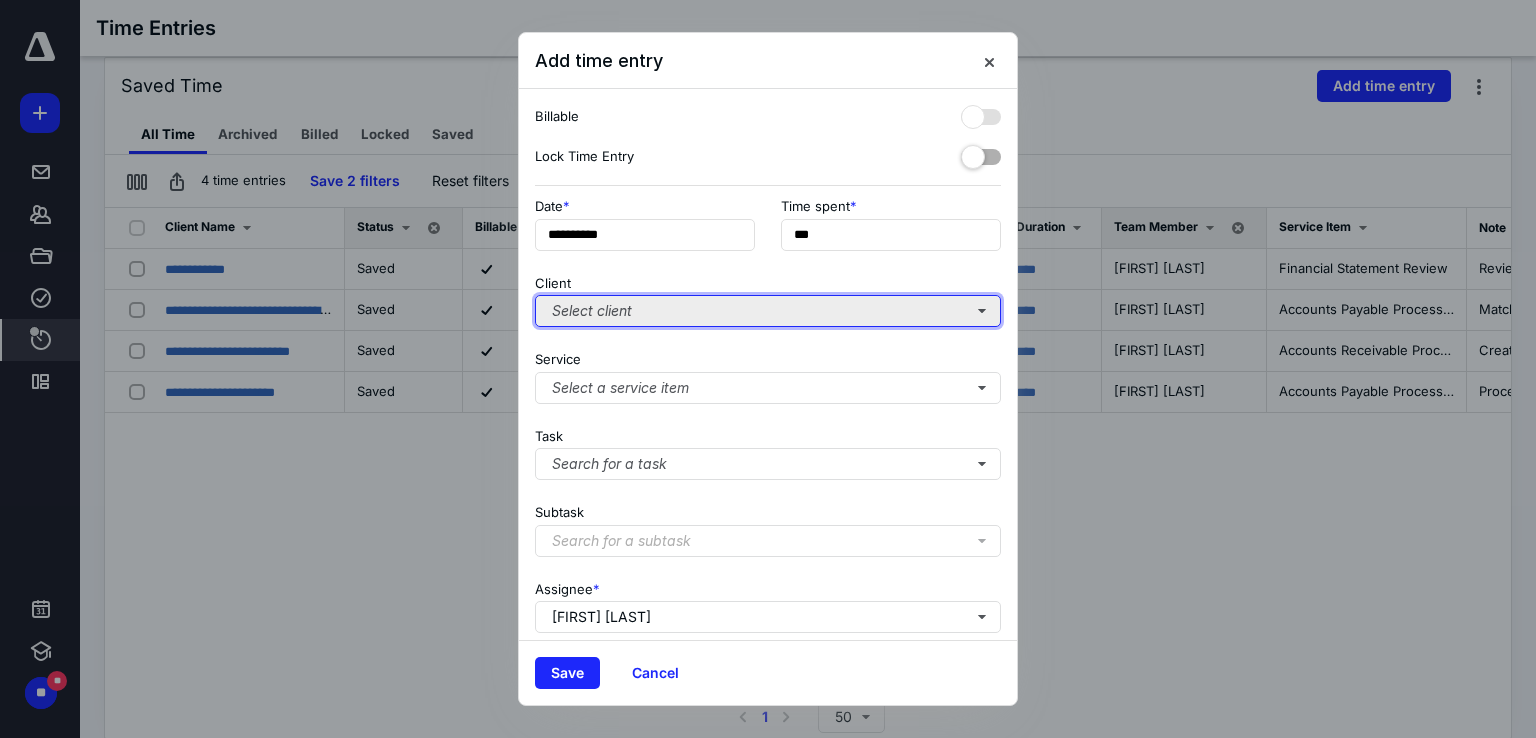 click on "Select client" at bounding box center [768, 311] 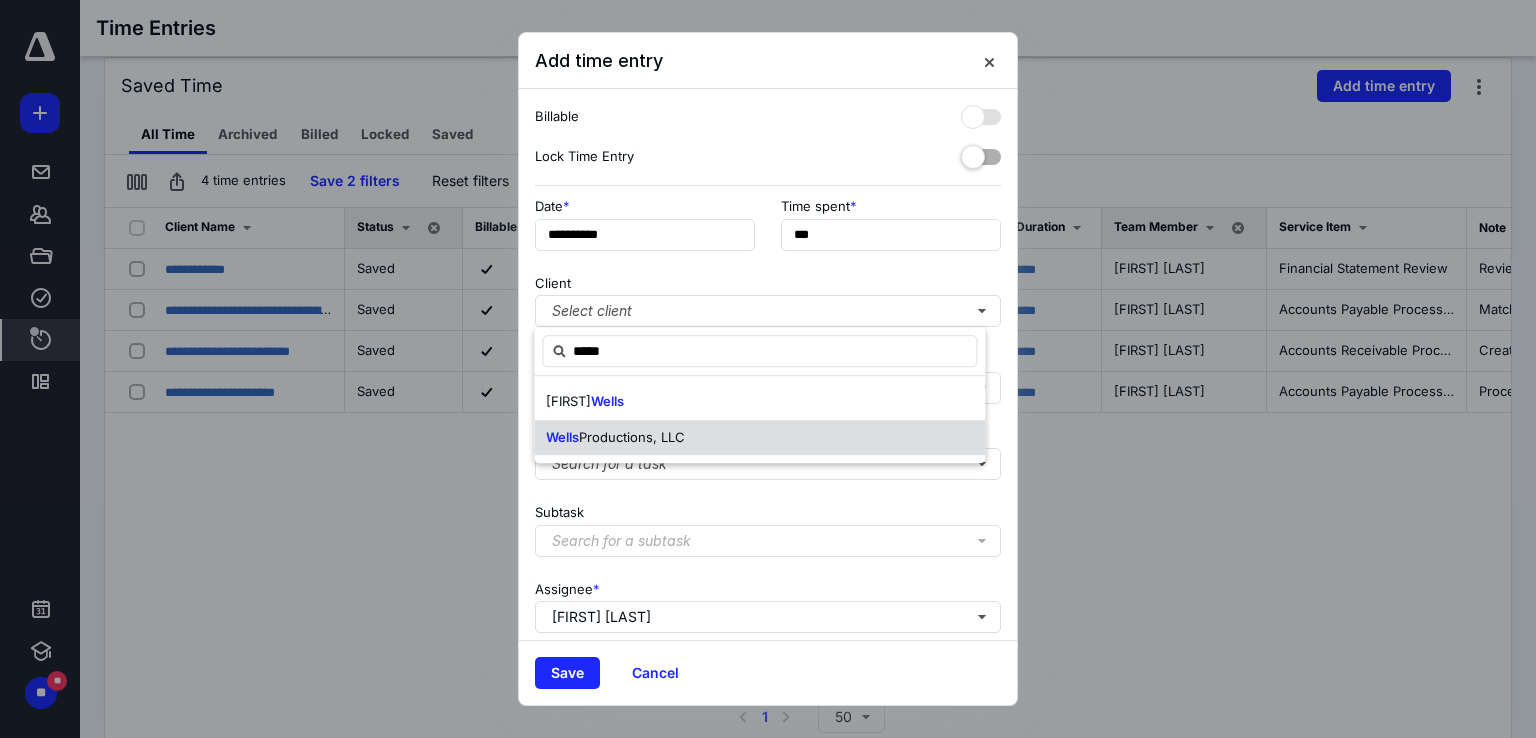 click on "Productions, LLC" at bounding box center [632, 437] 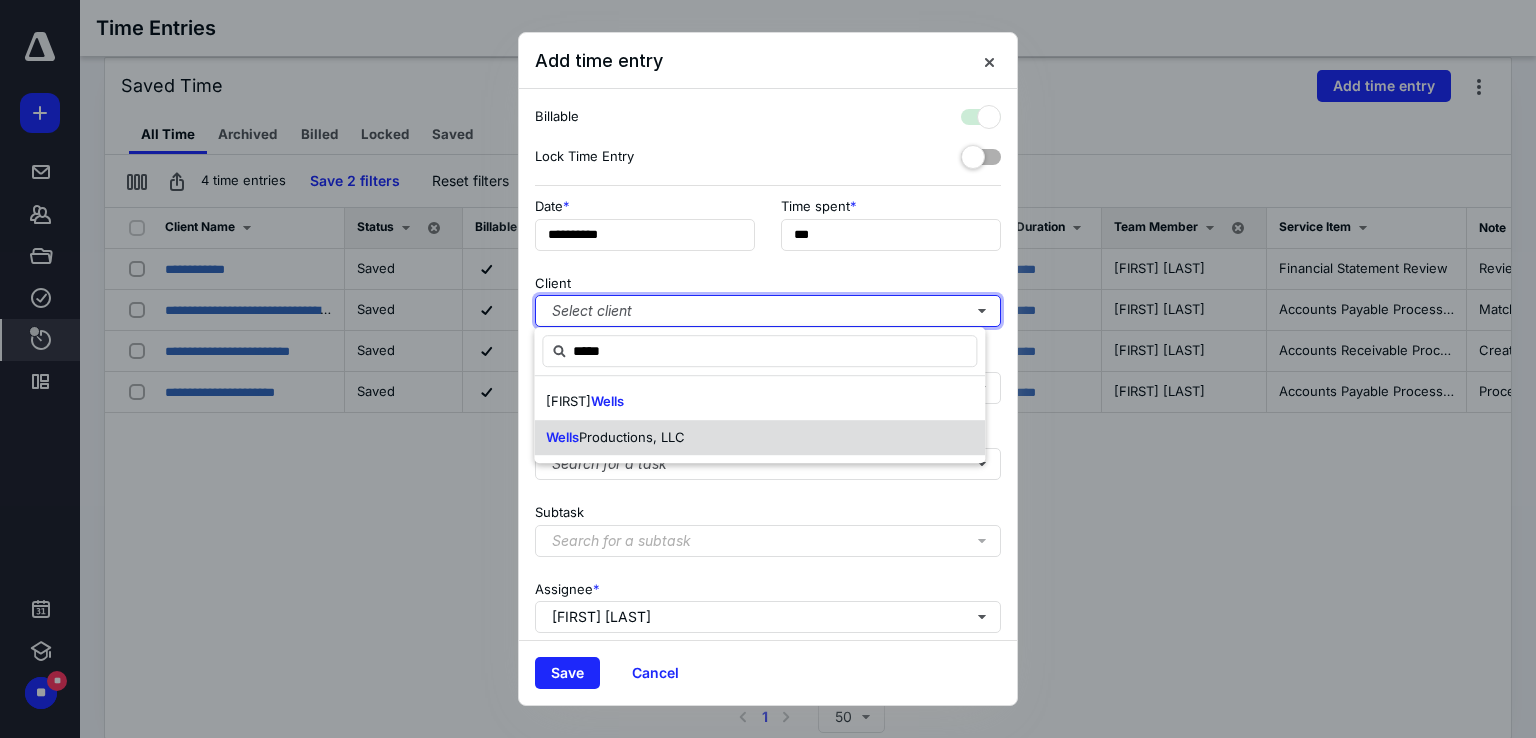 checkbox on "true" 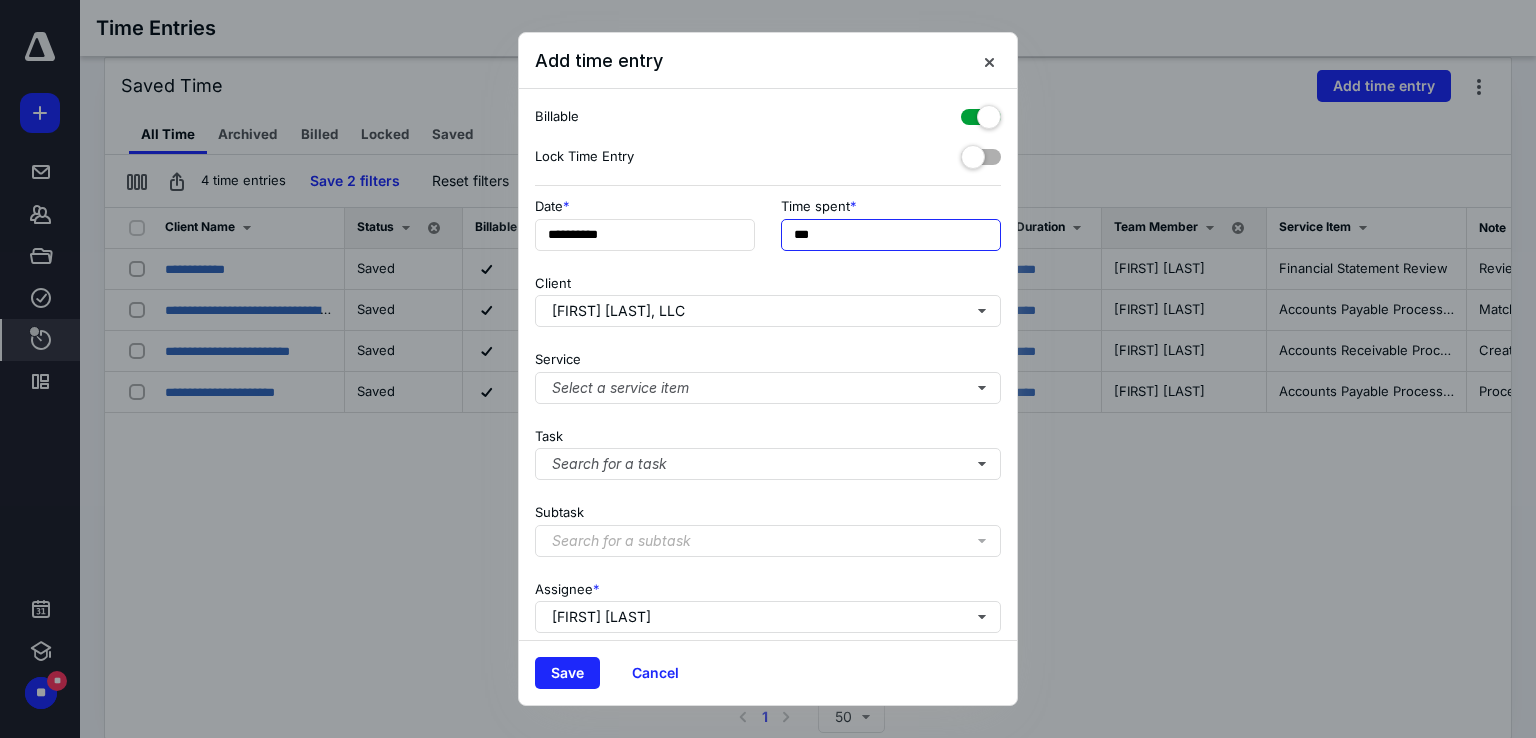 click on "***" at bounding box center [891, 235] 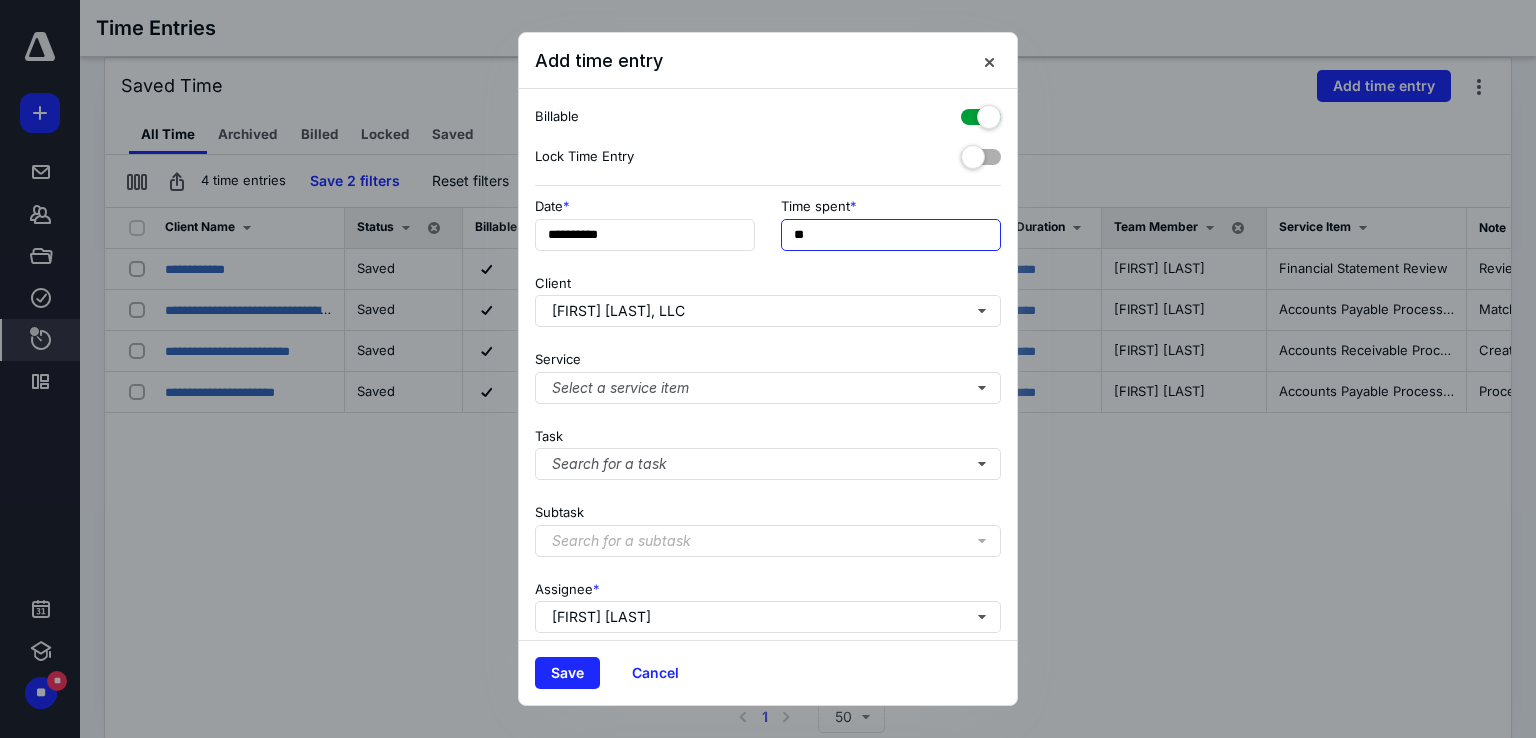 type on "**" 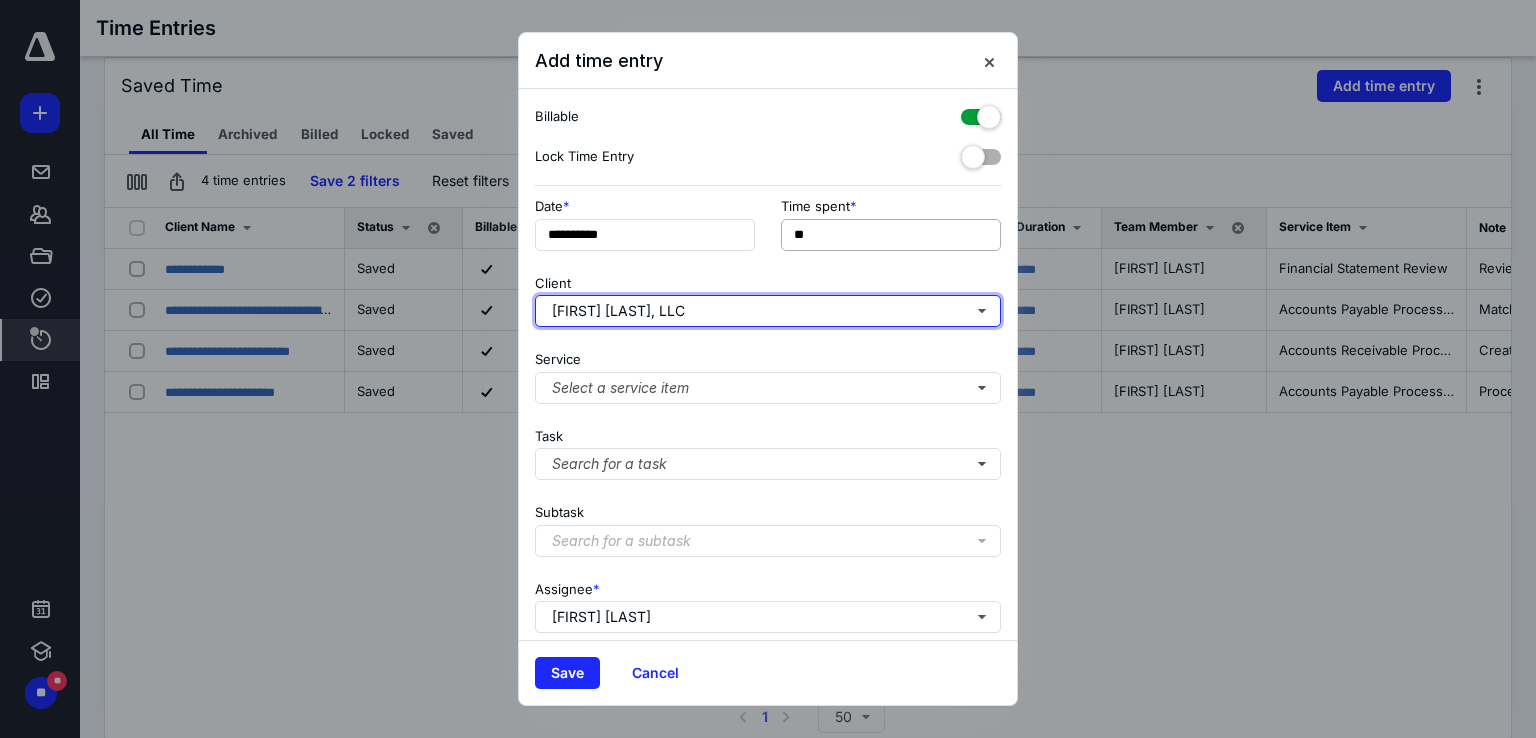 type 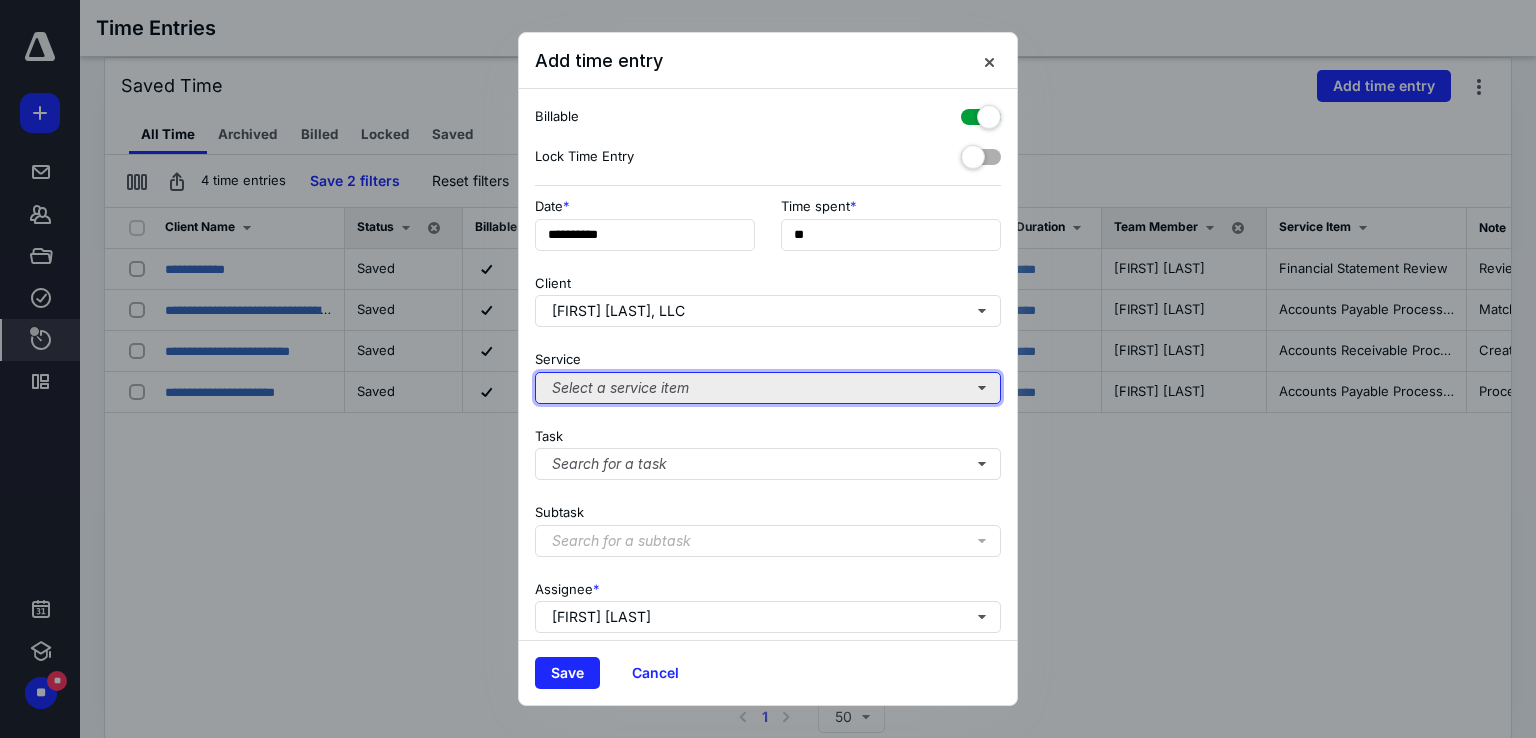 click on "Select a service item" at bounding box center [768, 388] 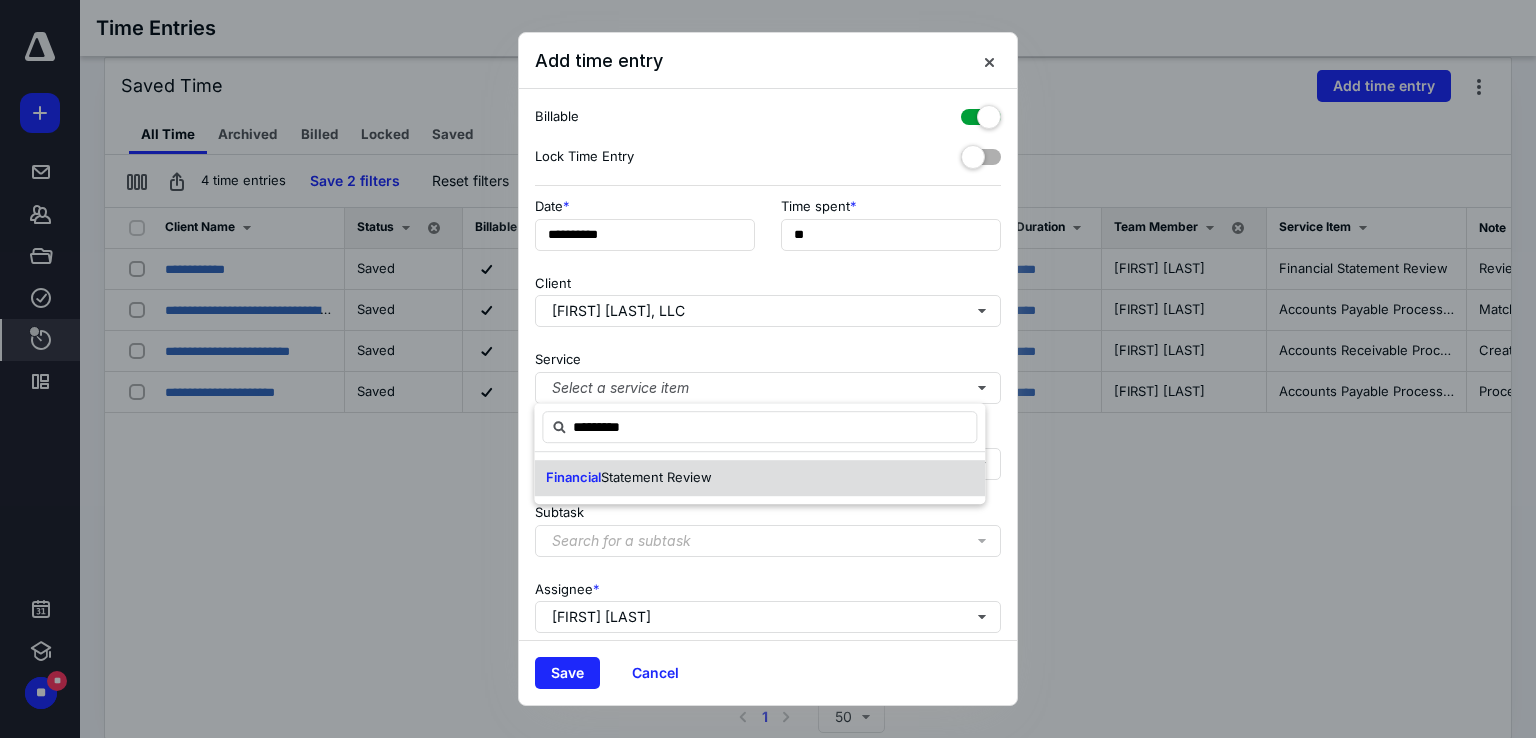 click on "Financial  Statement Review" at bounding box center [759, 478] 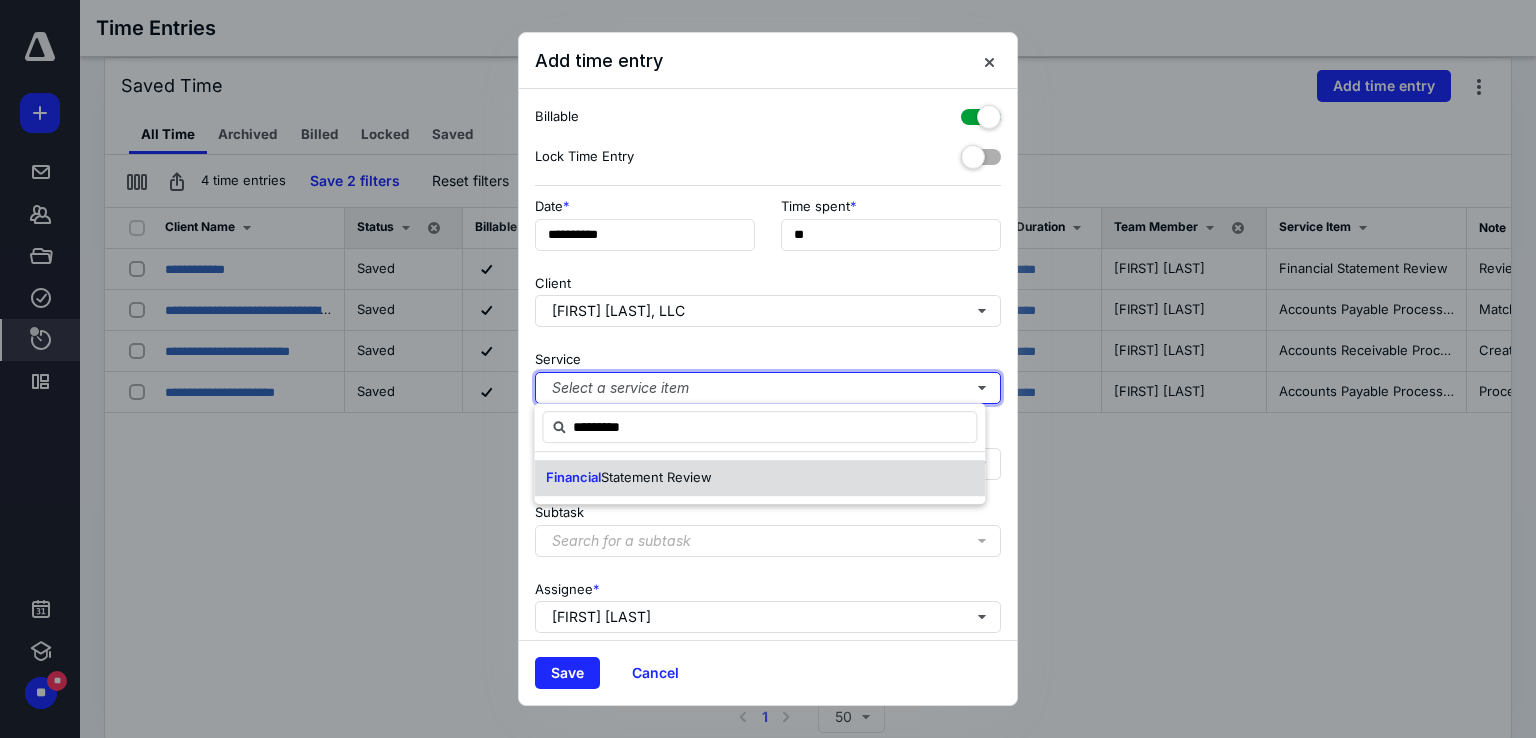 type 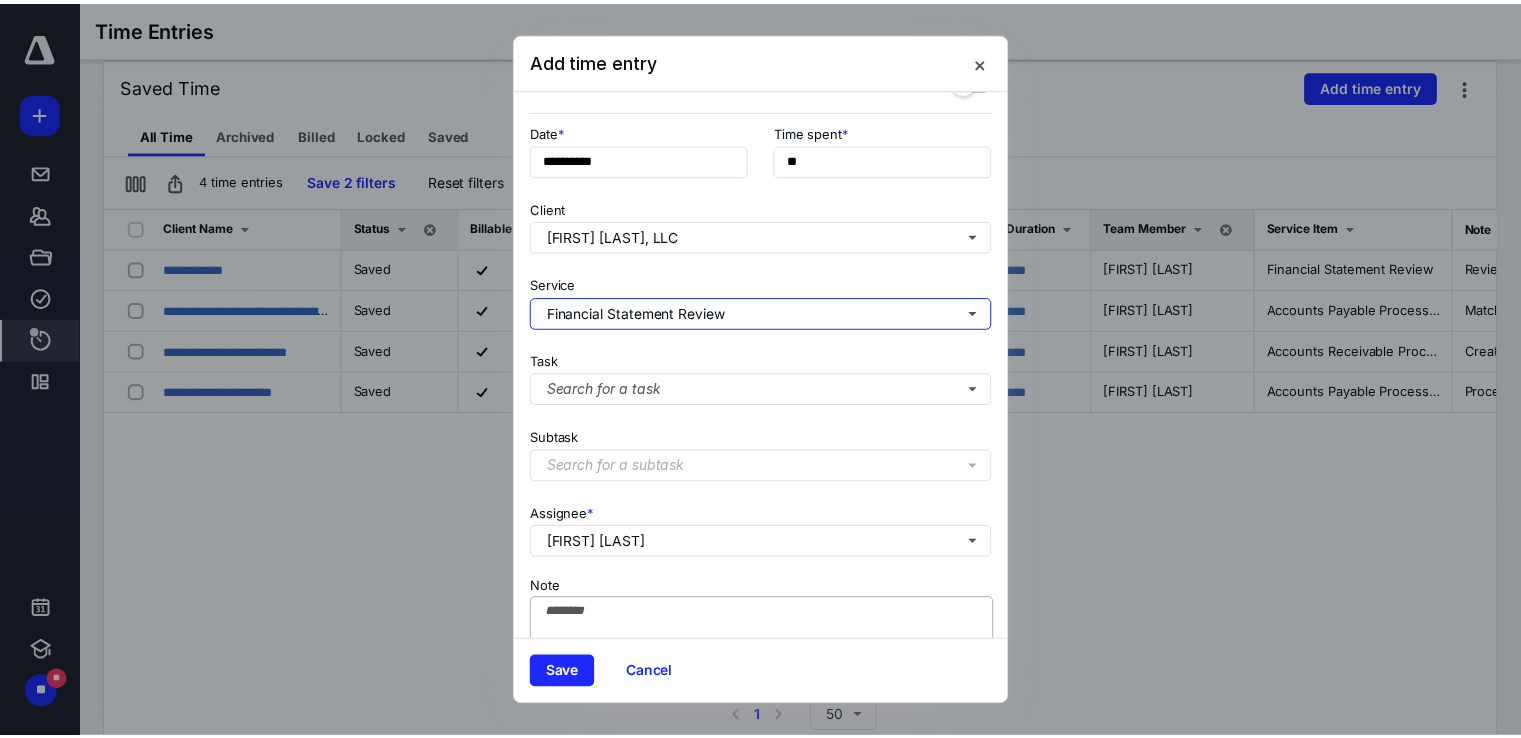 scroll, scrollTop: 163, scrollLeft: 0, axis: vertical 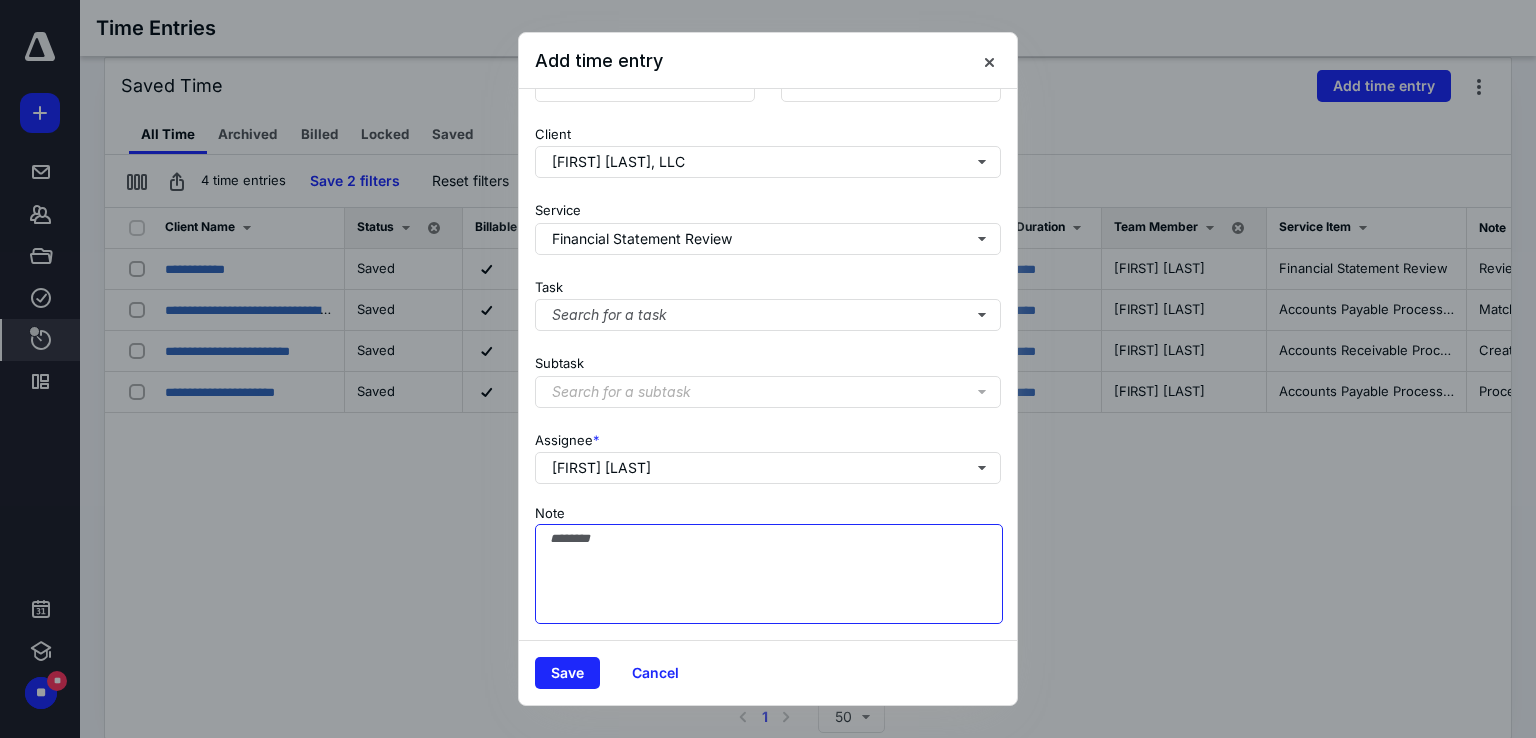 click on "Note" at bounding box center [769, 574] 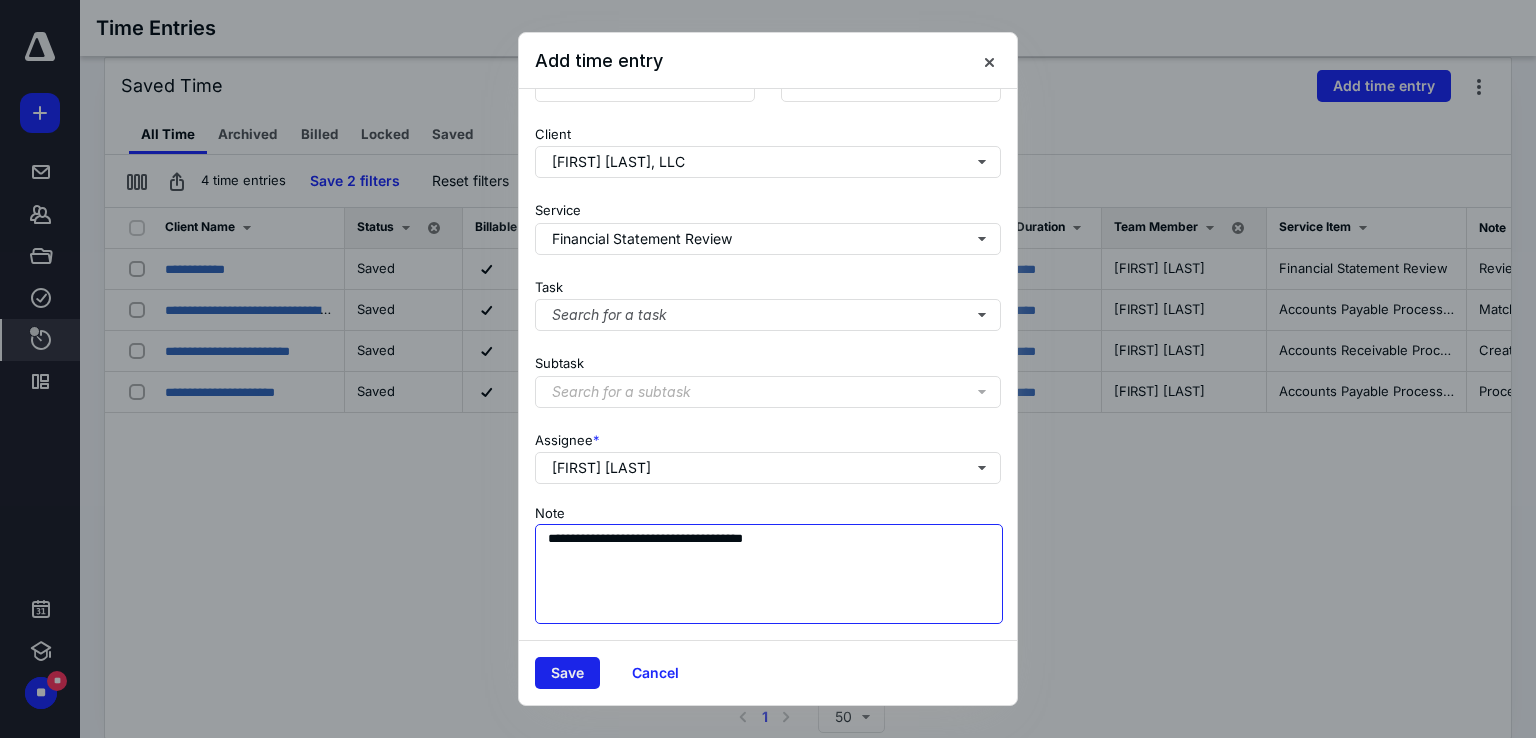 type on "**********" 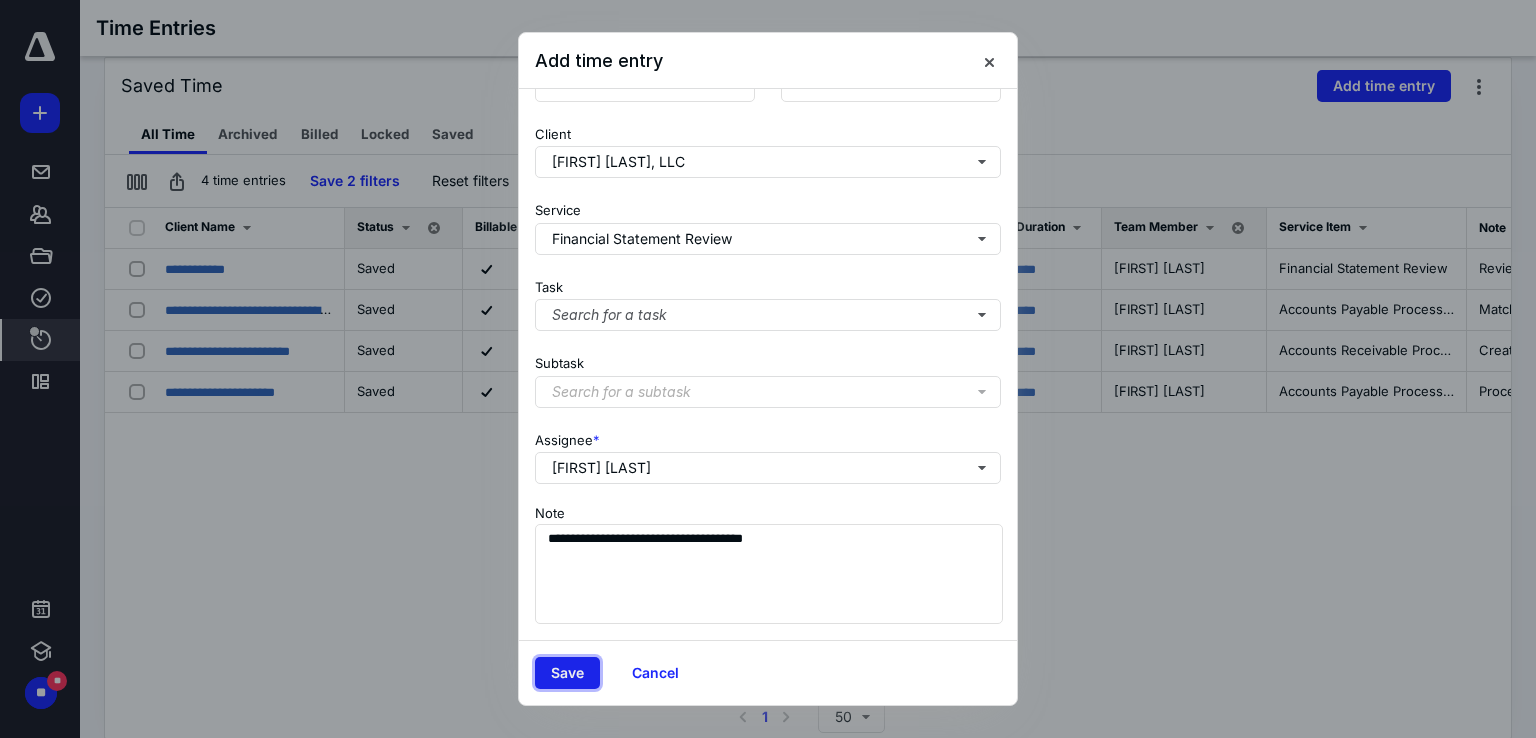 click on "Save" at bounding box center (567, 673) 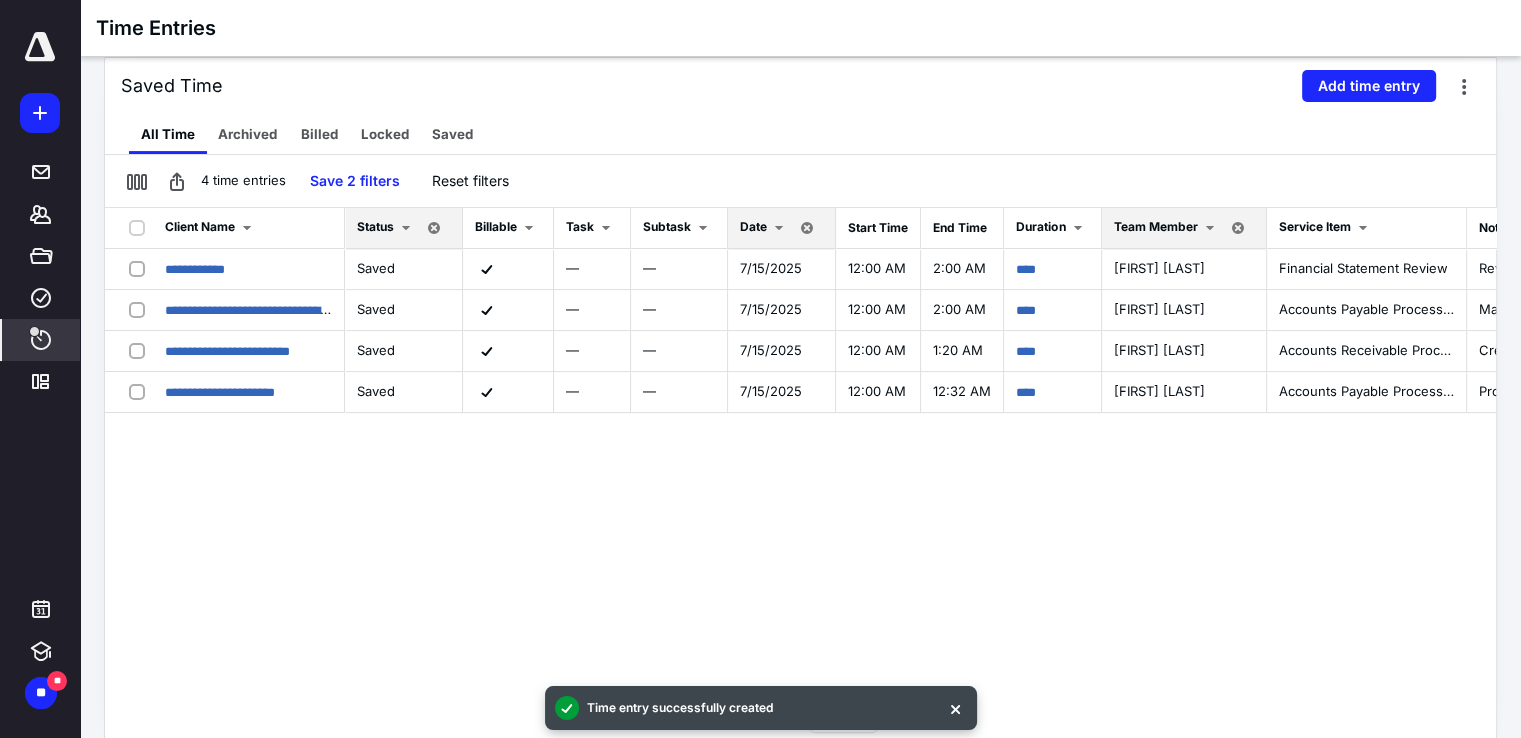 click on "**********" at bounding box center [800, 452] 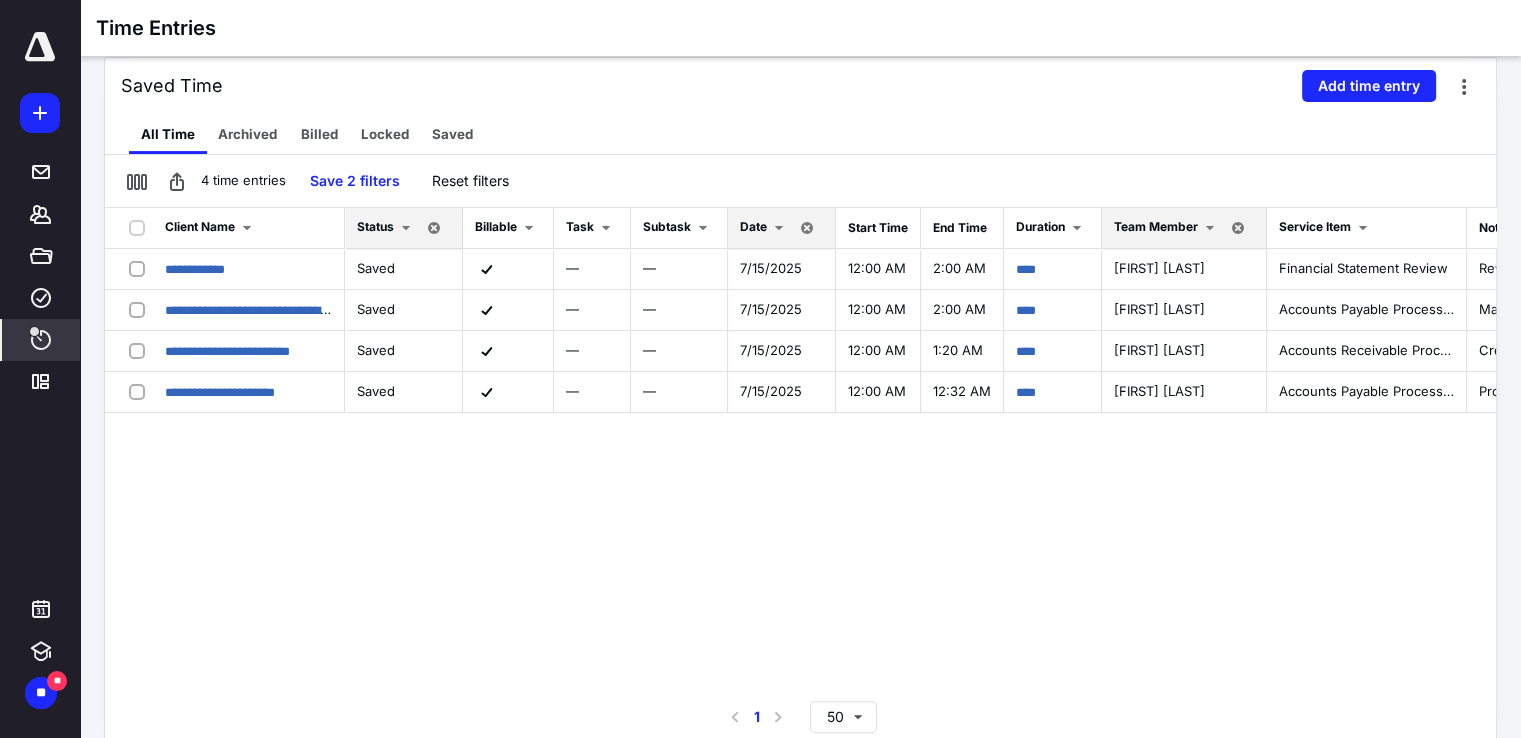 click on "**********" at bounding box center [800, 452] 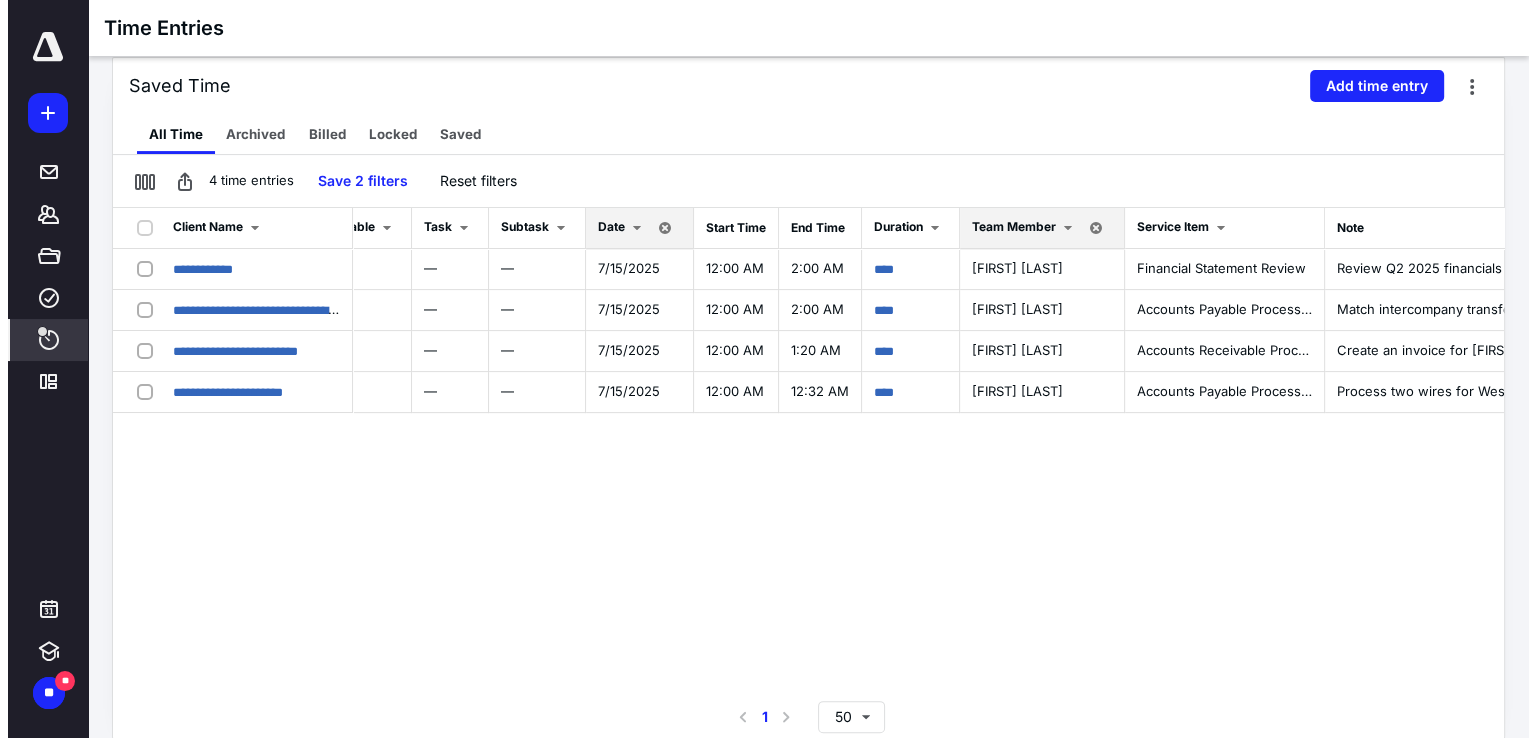 scroll, scrollTop: 0, scrollLeft: 148, axis: horizontal 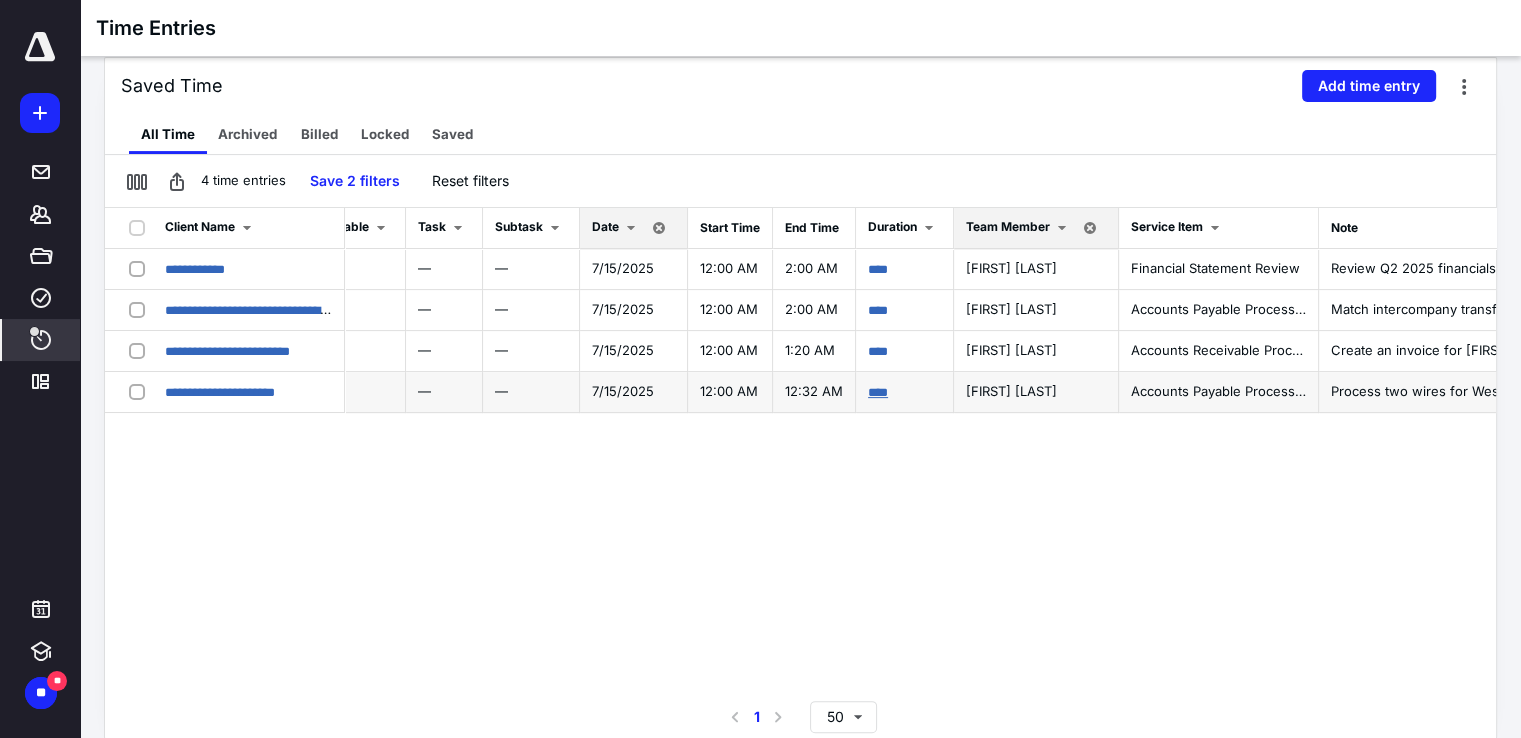 click on "****" at bounding box center (878, 392) 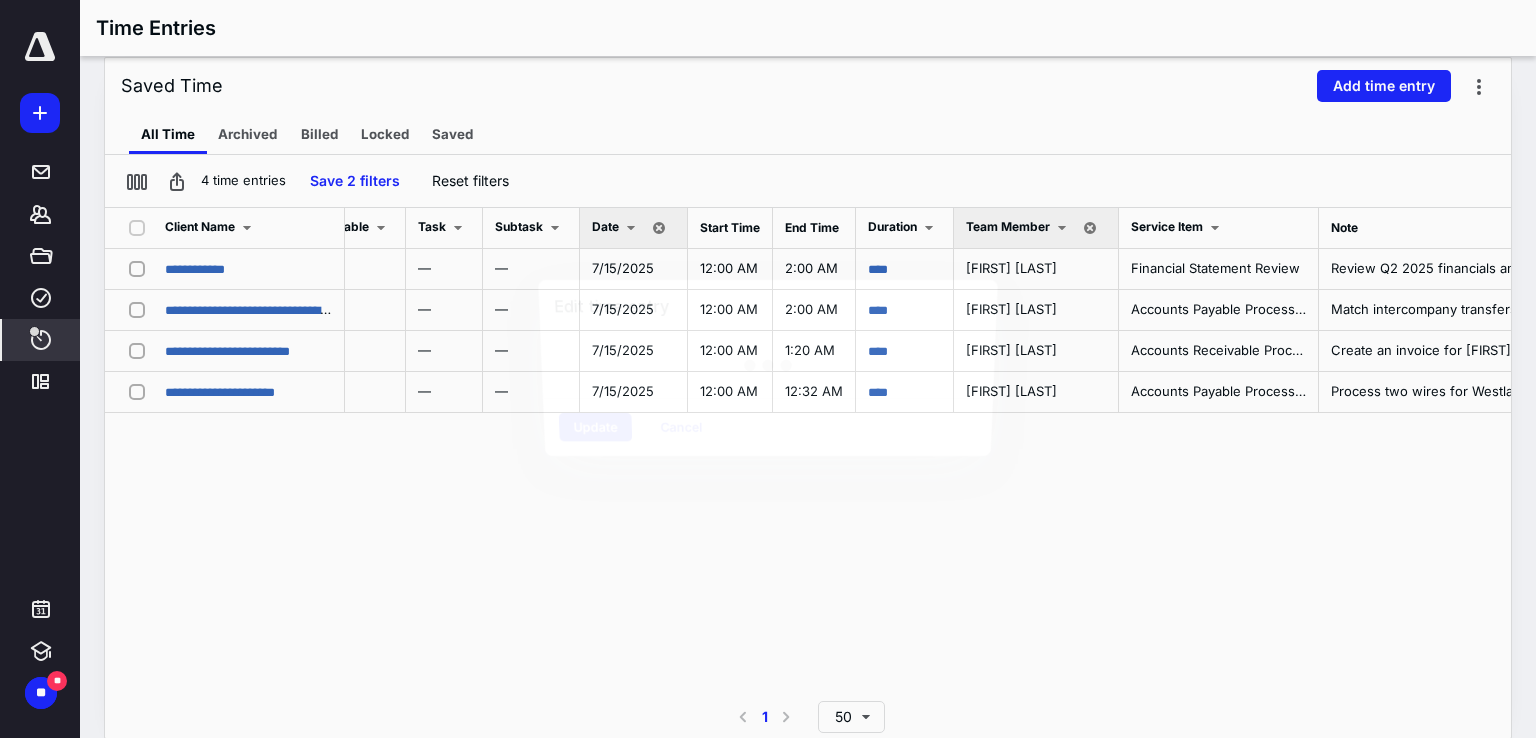 click at bounding box center (768, 364) 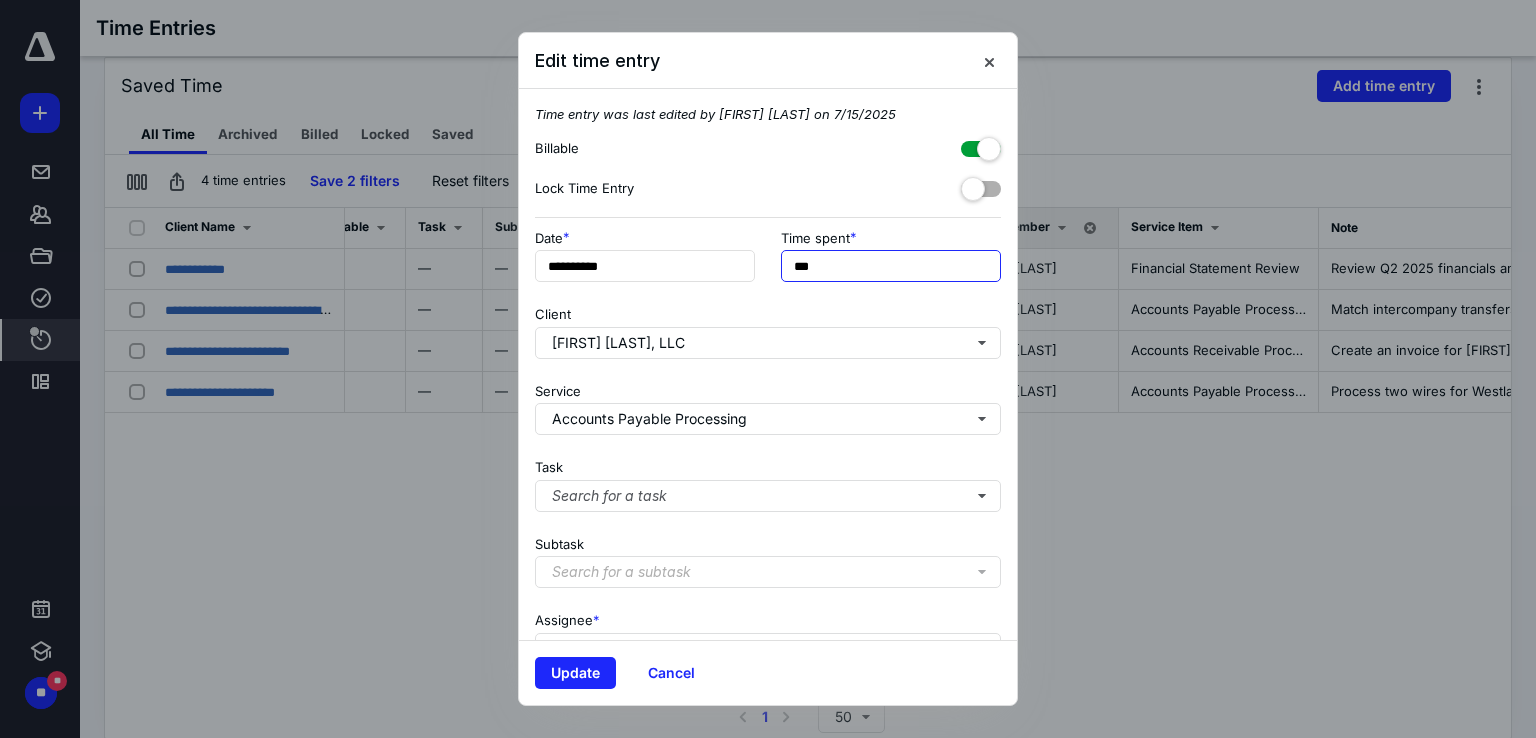click on "***" at bounding box center [891, 266] 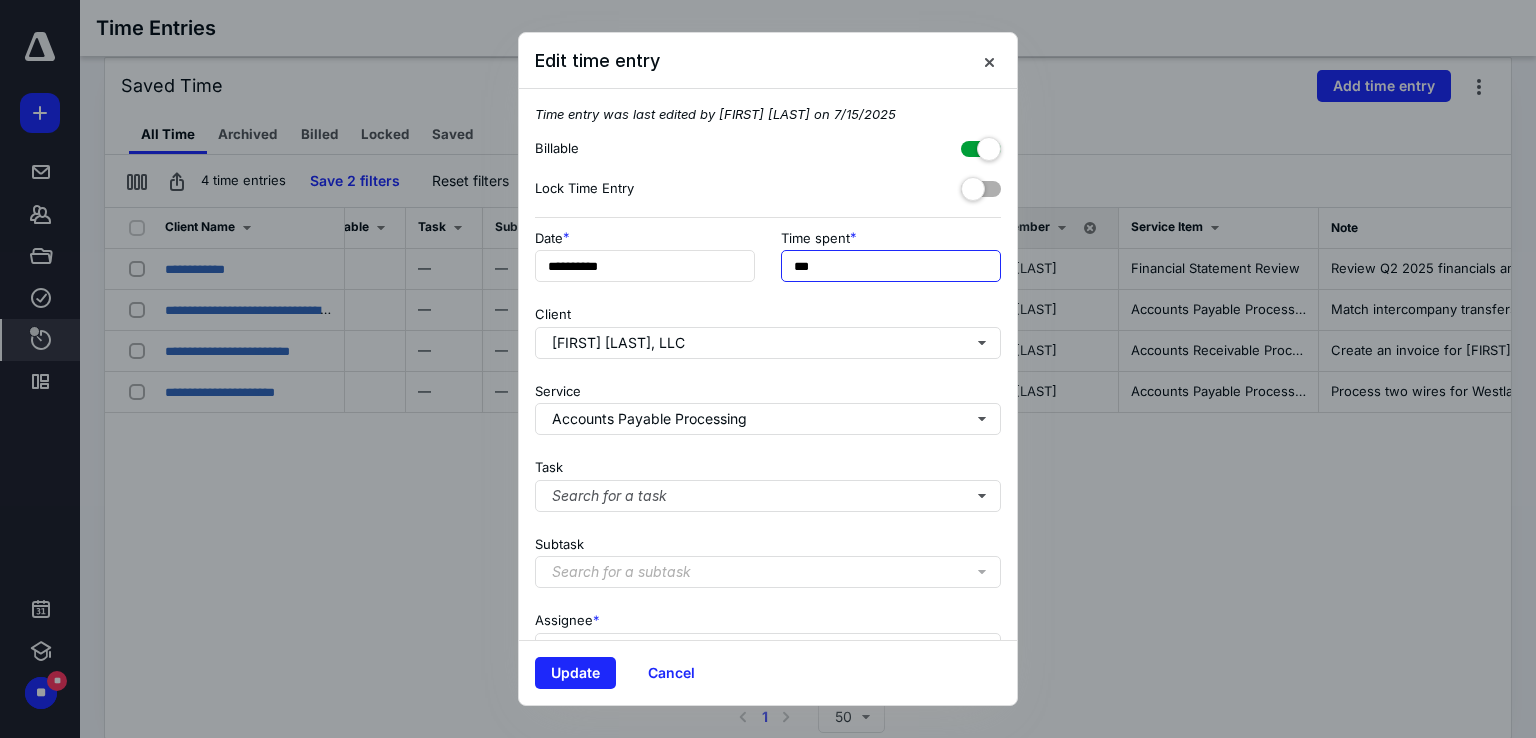 type on "***" 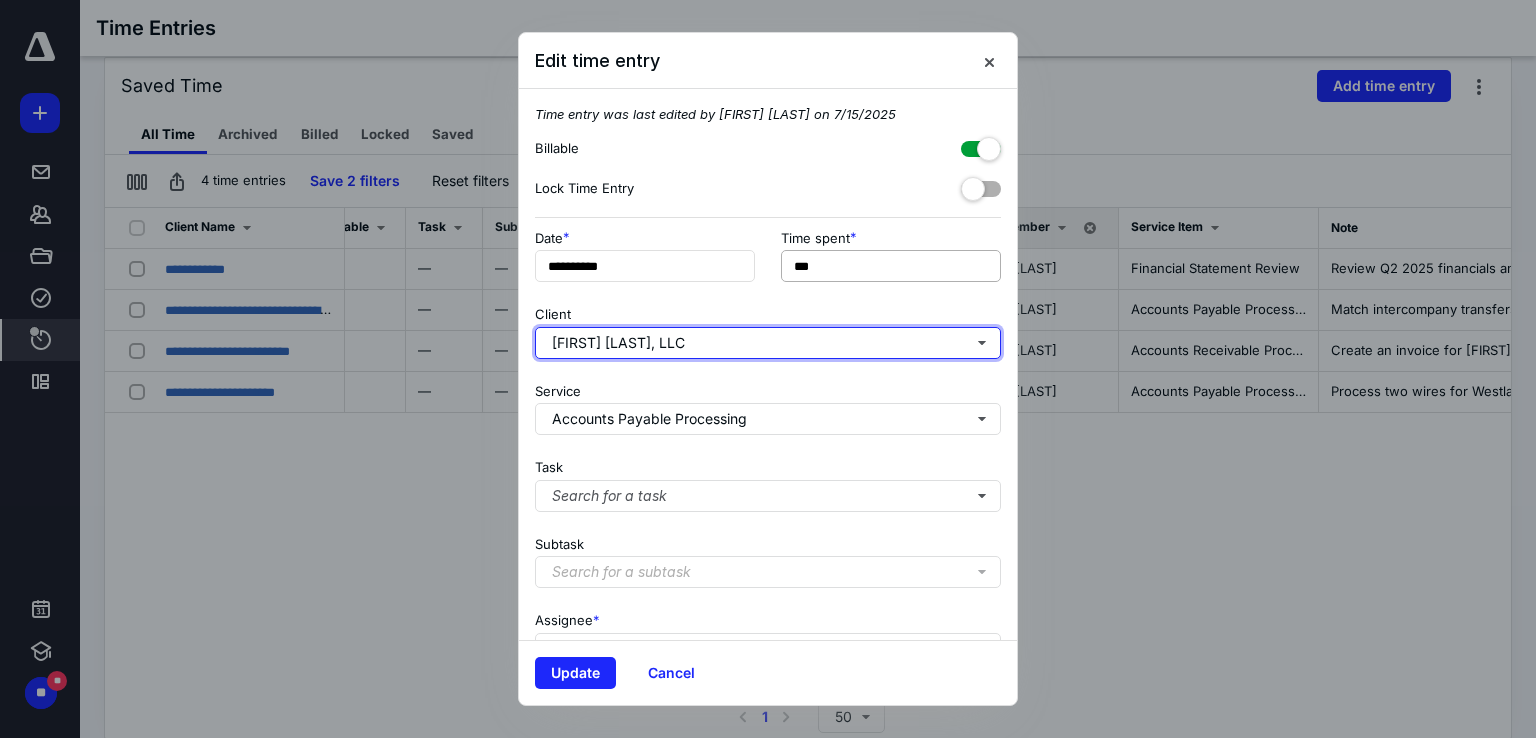 type 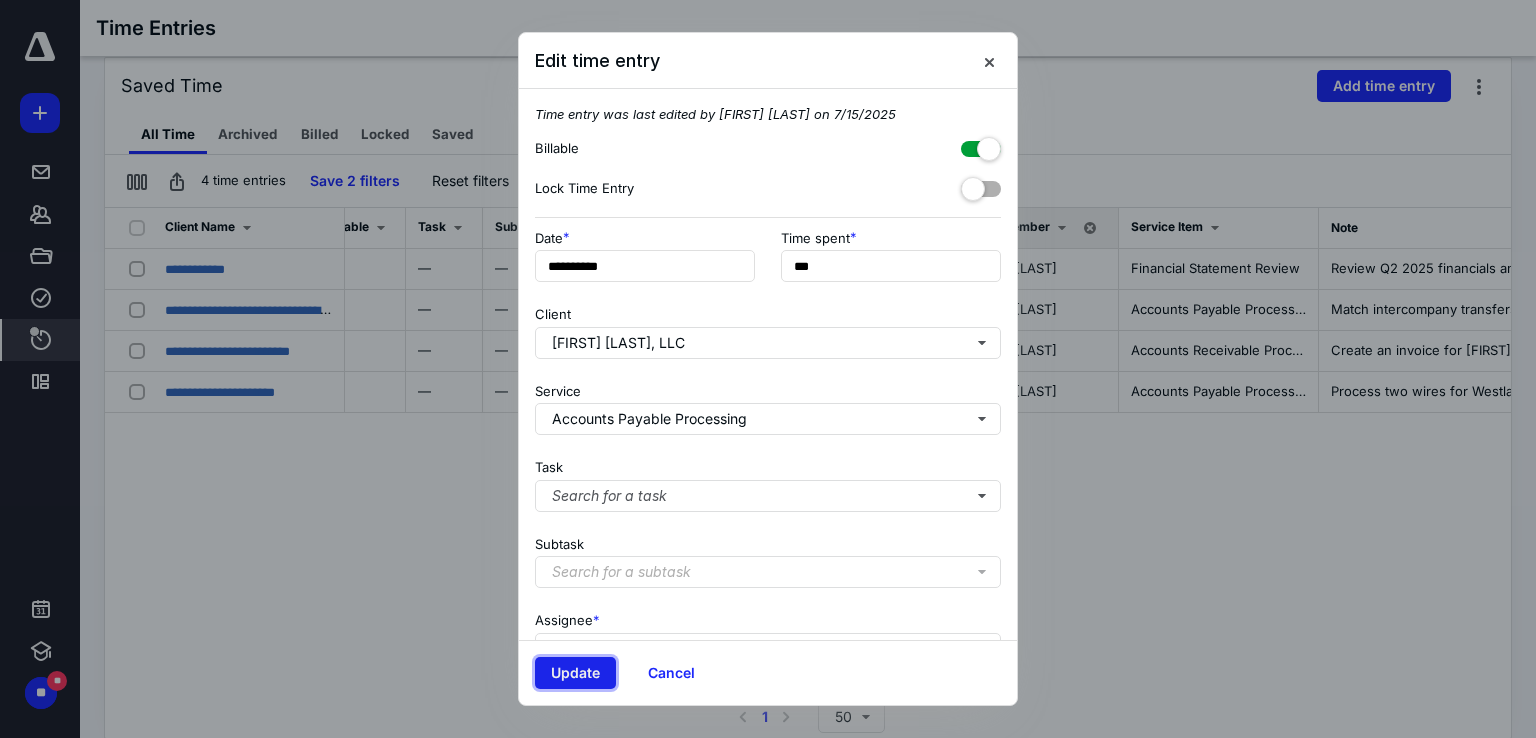 click on "Update" at bounding box center [575, 673] 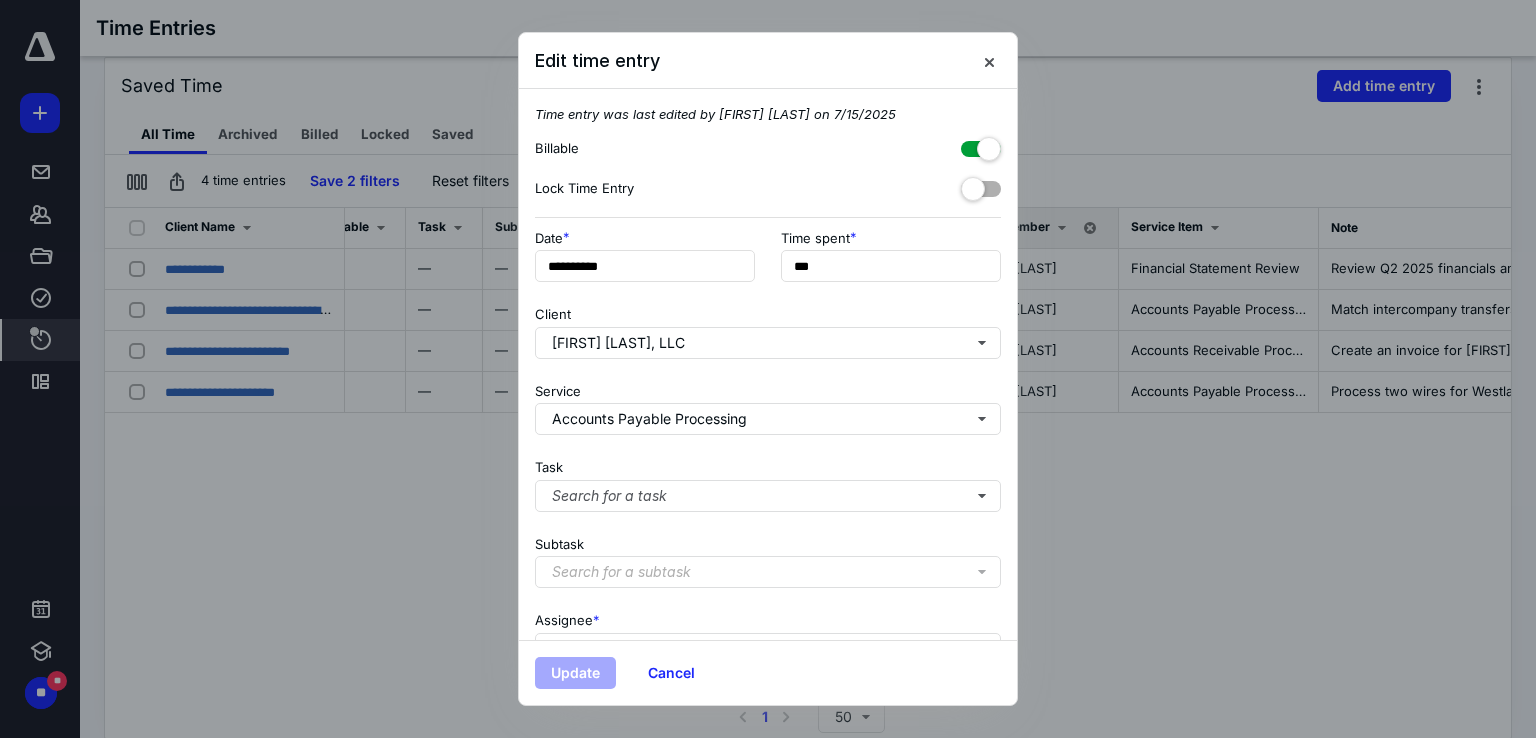 scroll, scrollTop: 0, scrollLeft: 0, axis: both 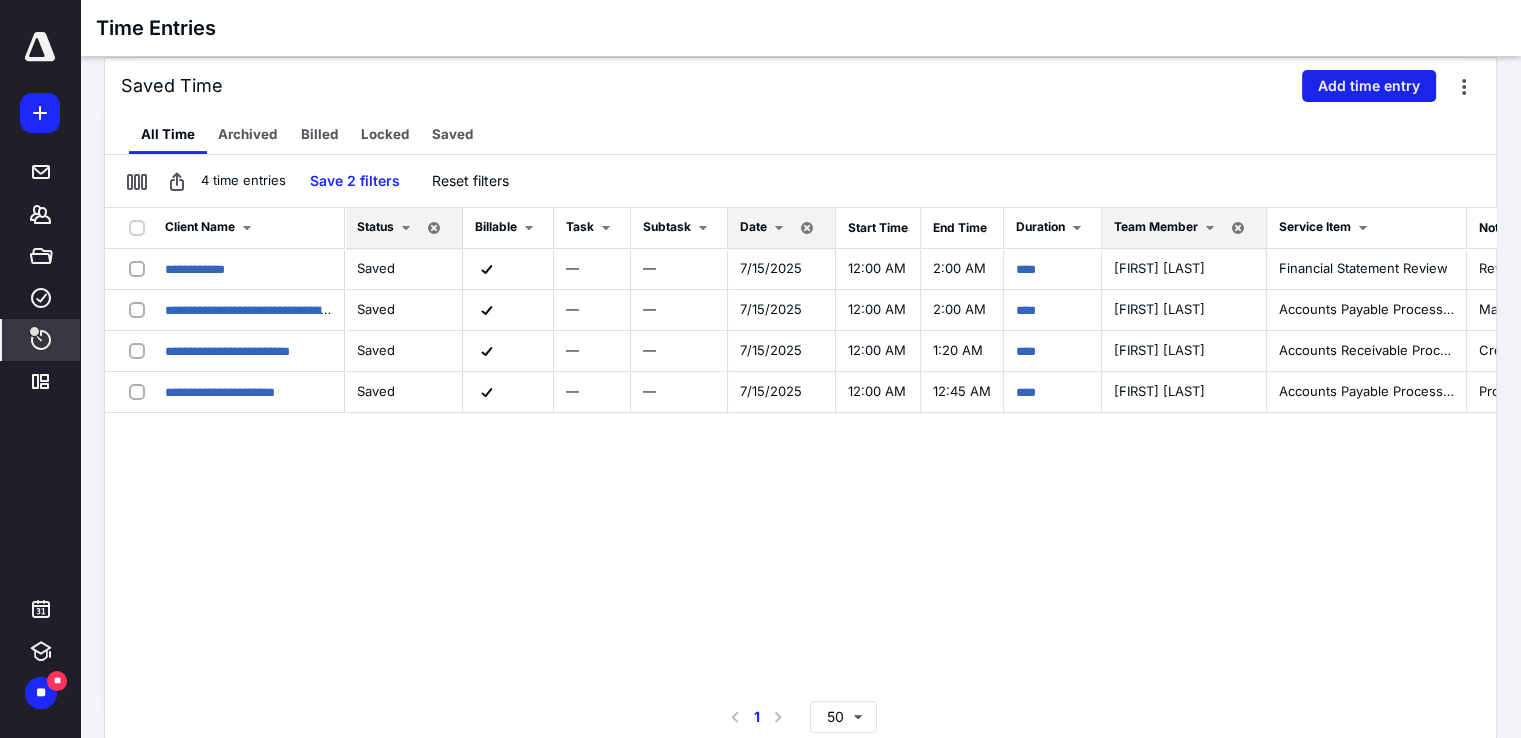 click on "Add time entry" at bounding box center (1369, 86) 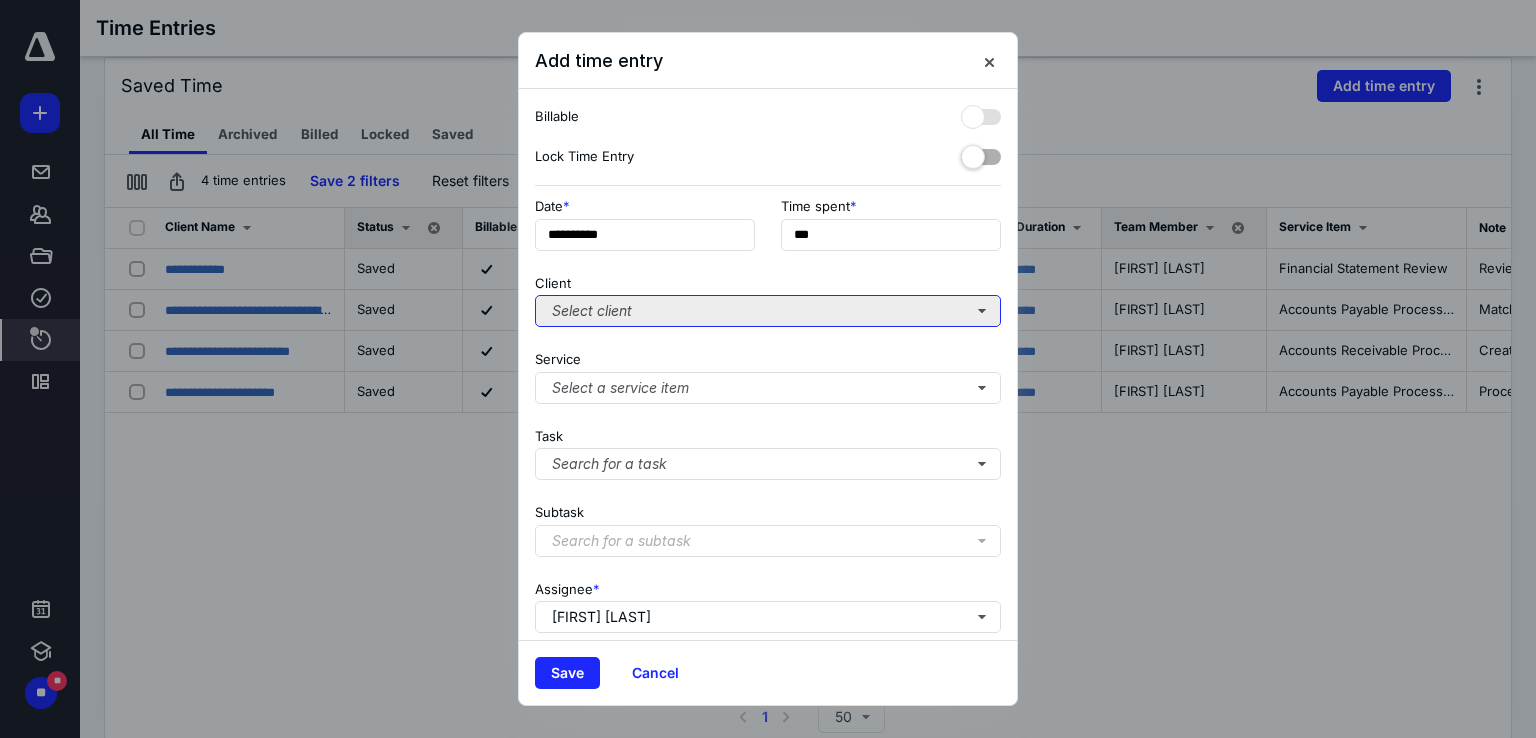 click on "Select client" at bounding box center [768, 311] 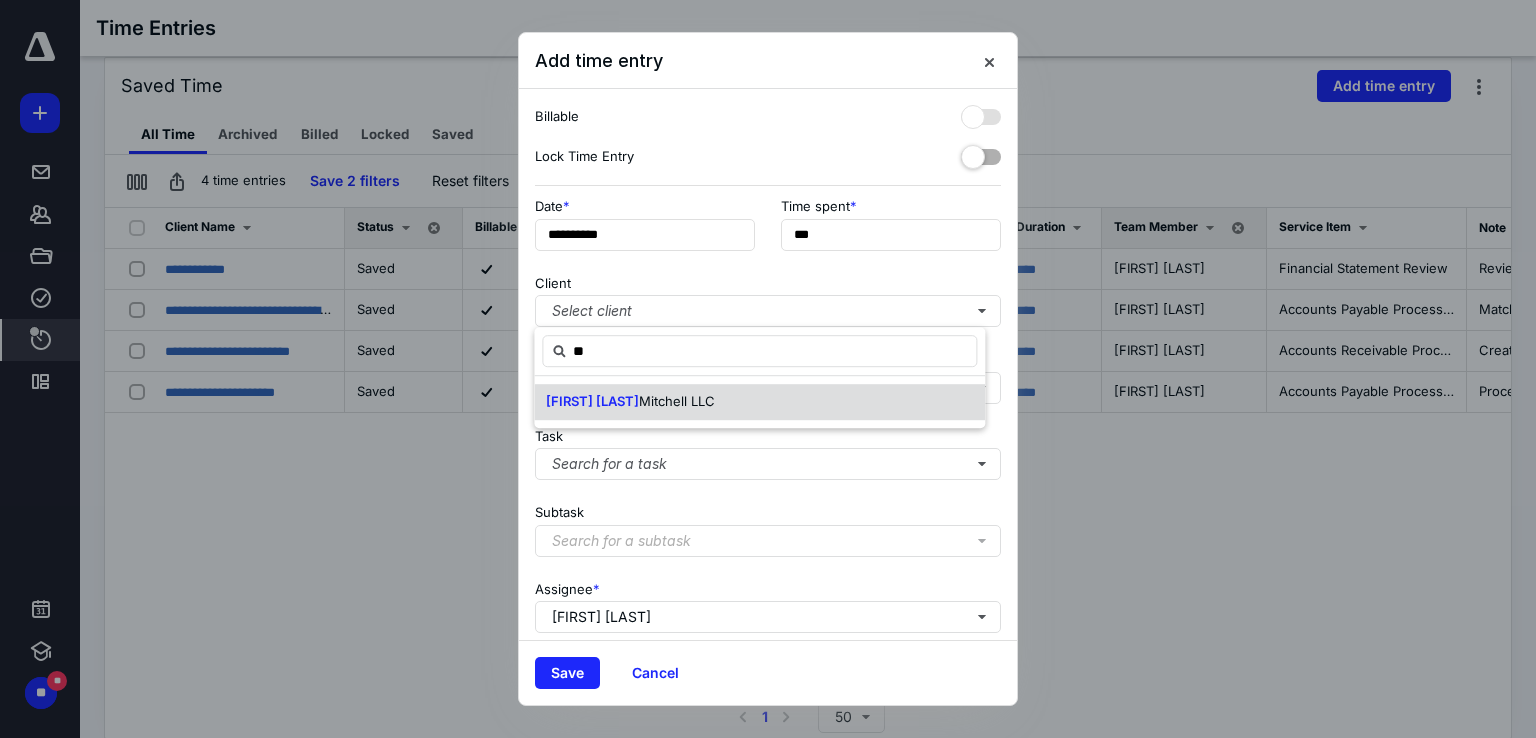 click on "AJ  Mitchell LLC" at bounding box center (630, 402) 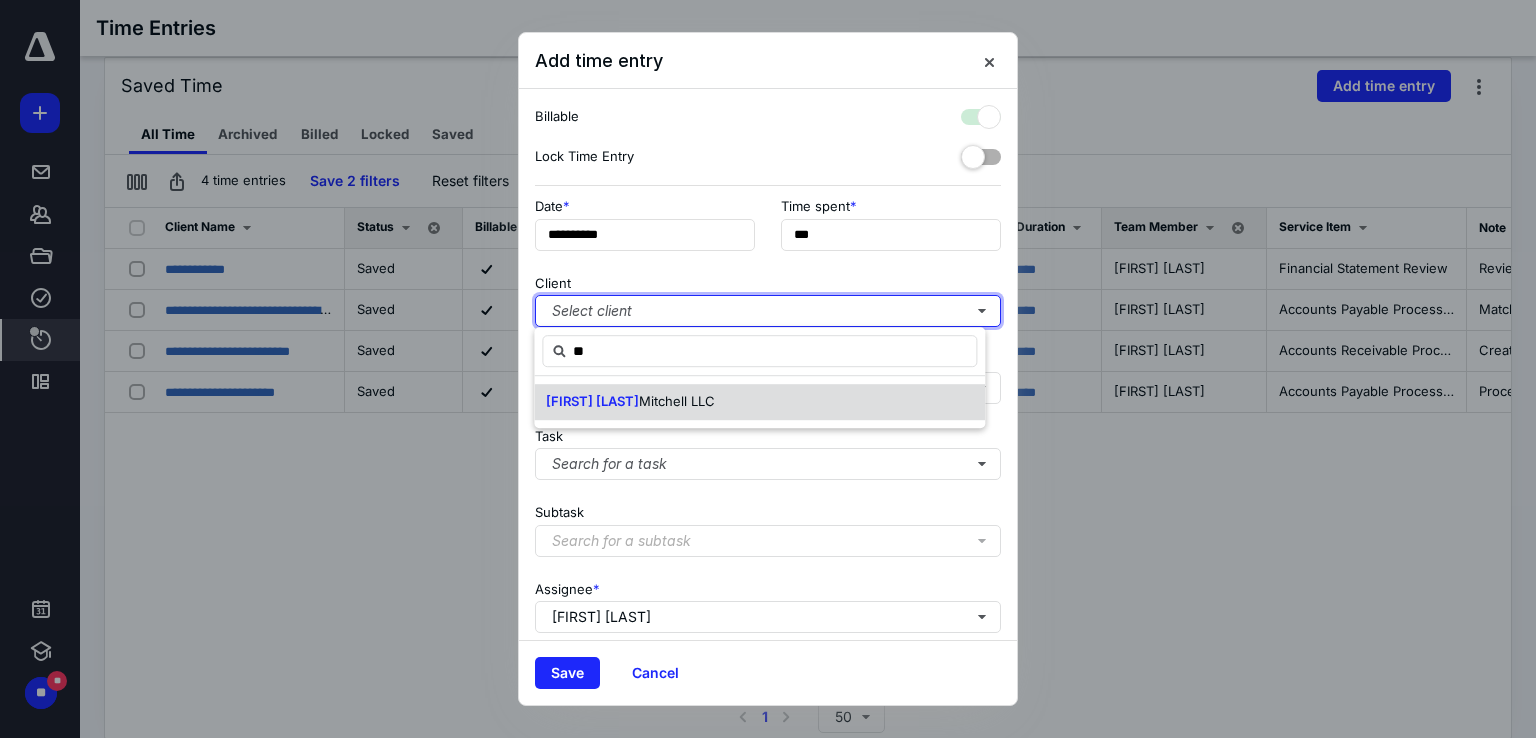 checkbox on "true" 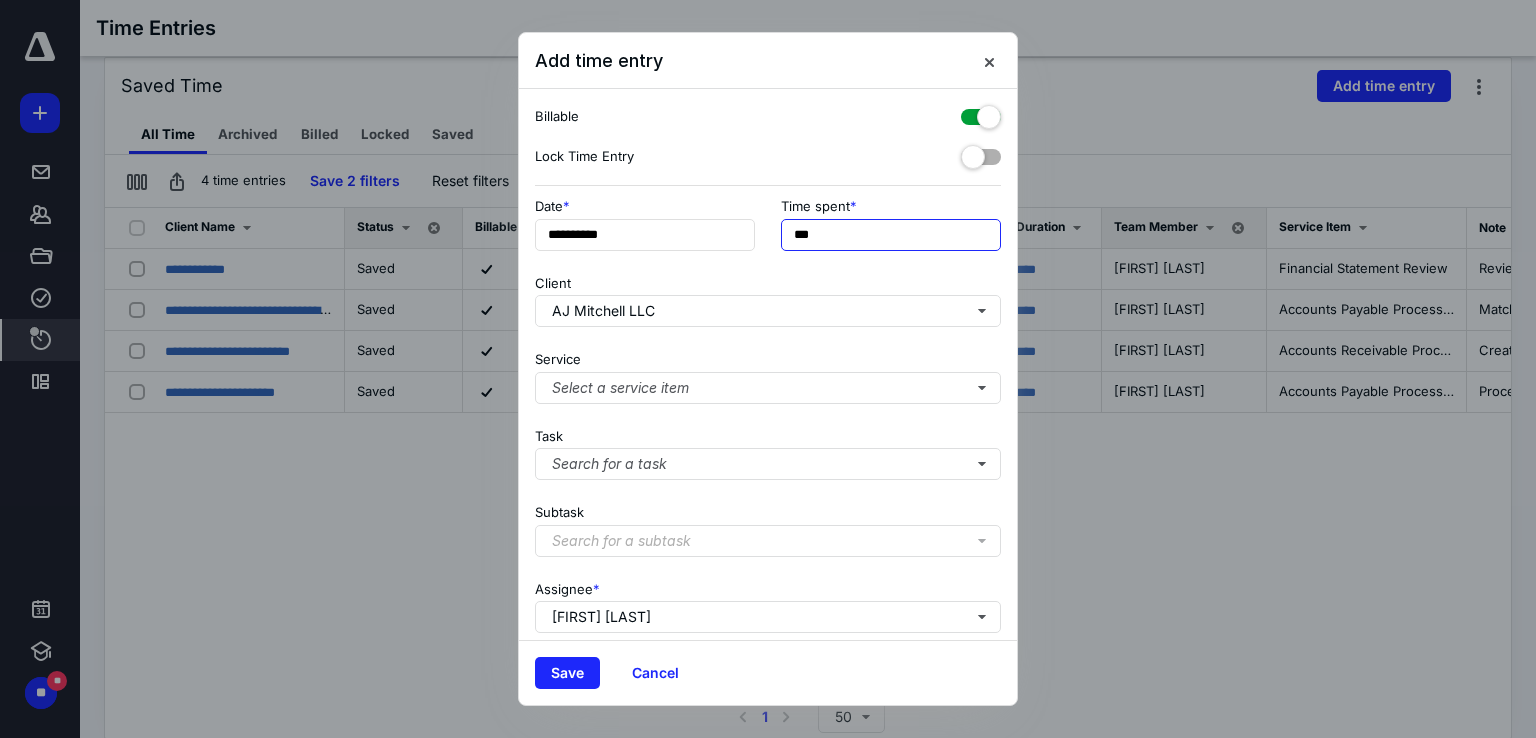 click on "***" at bounding box center [891, 235] 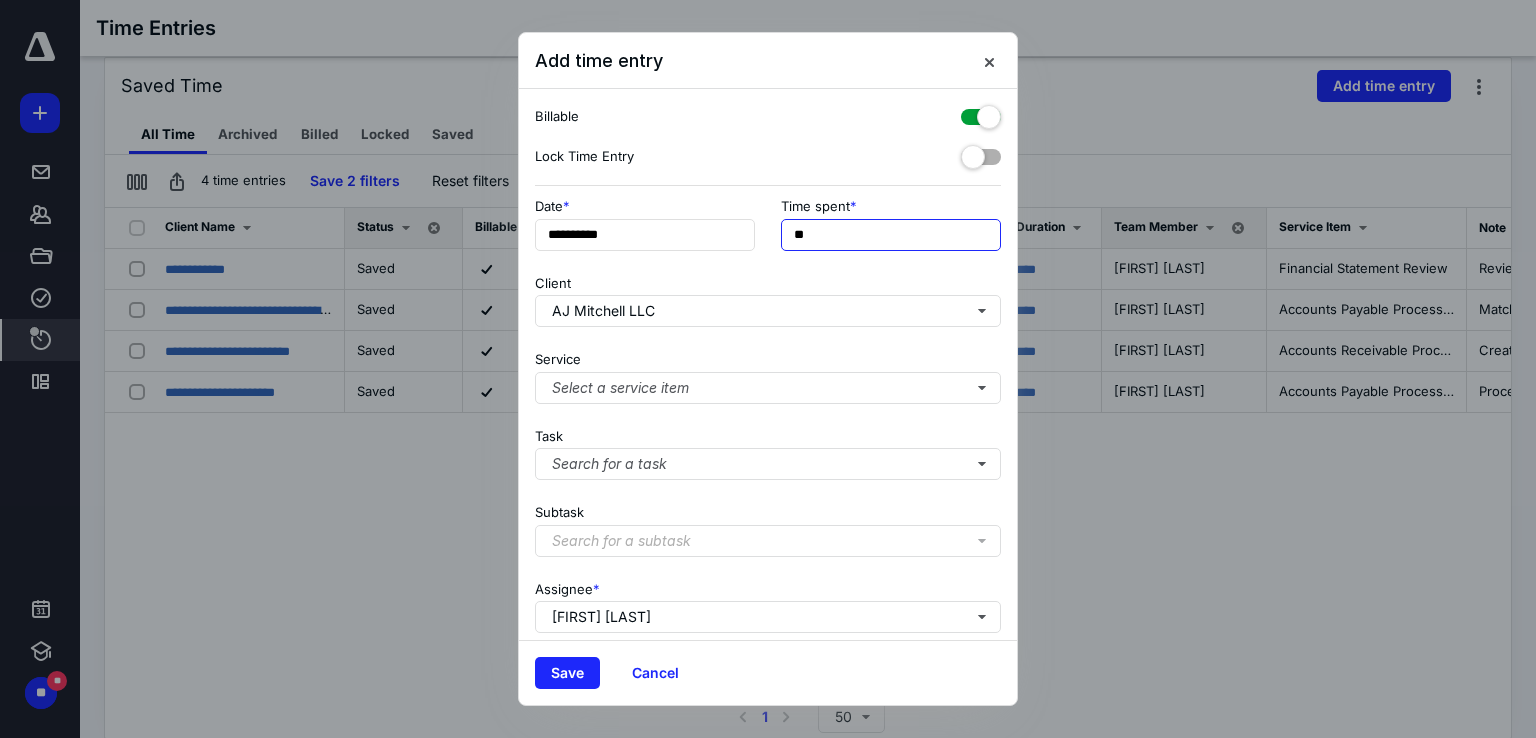 type on "**" 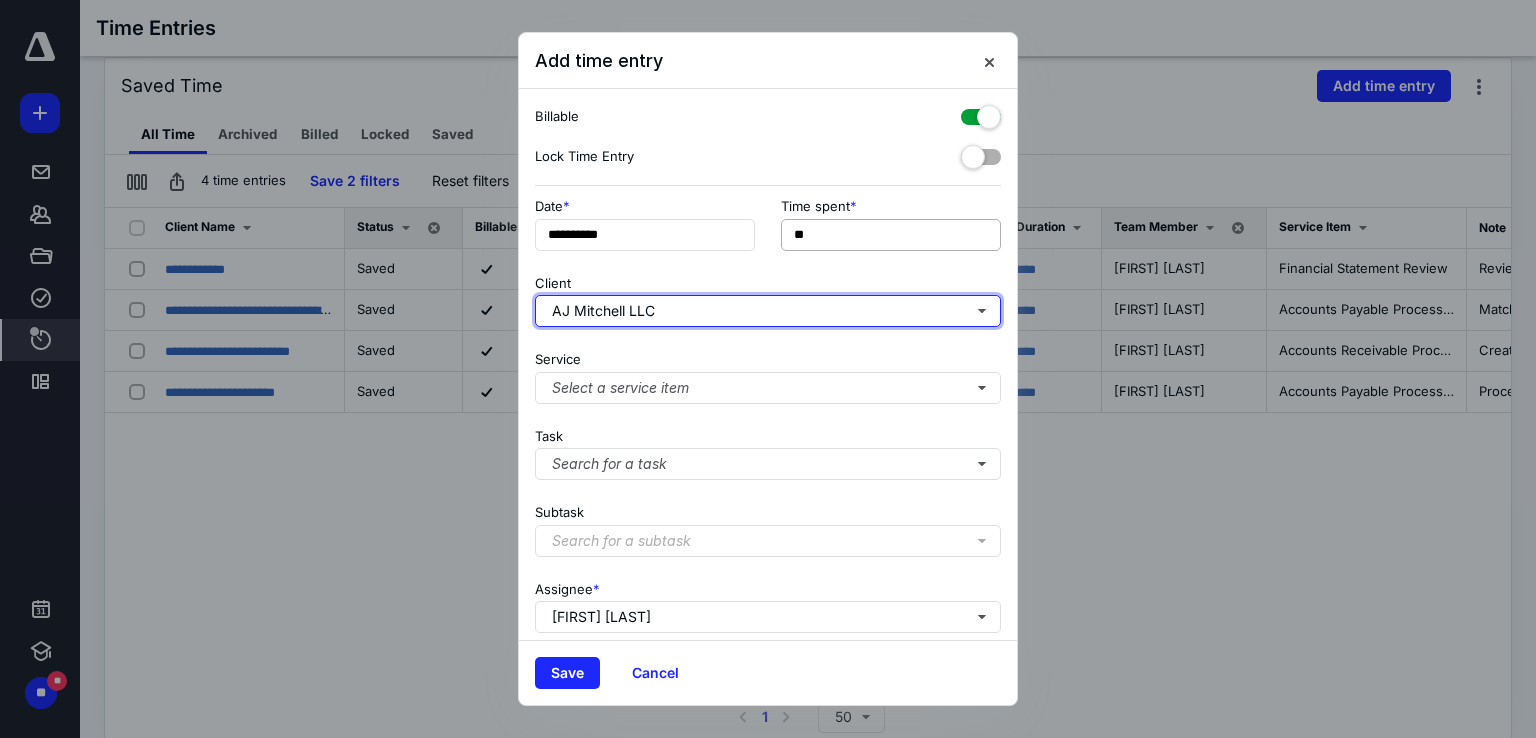 type 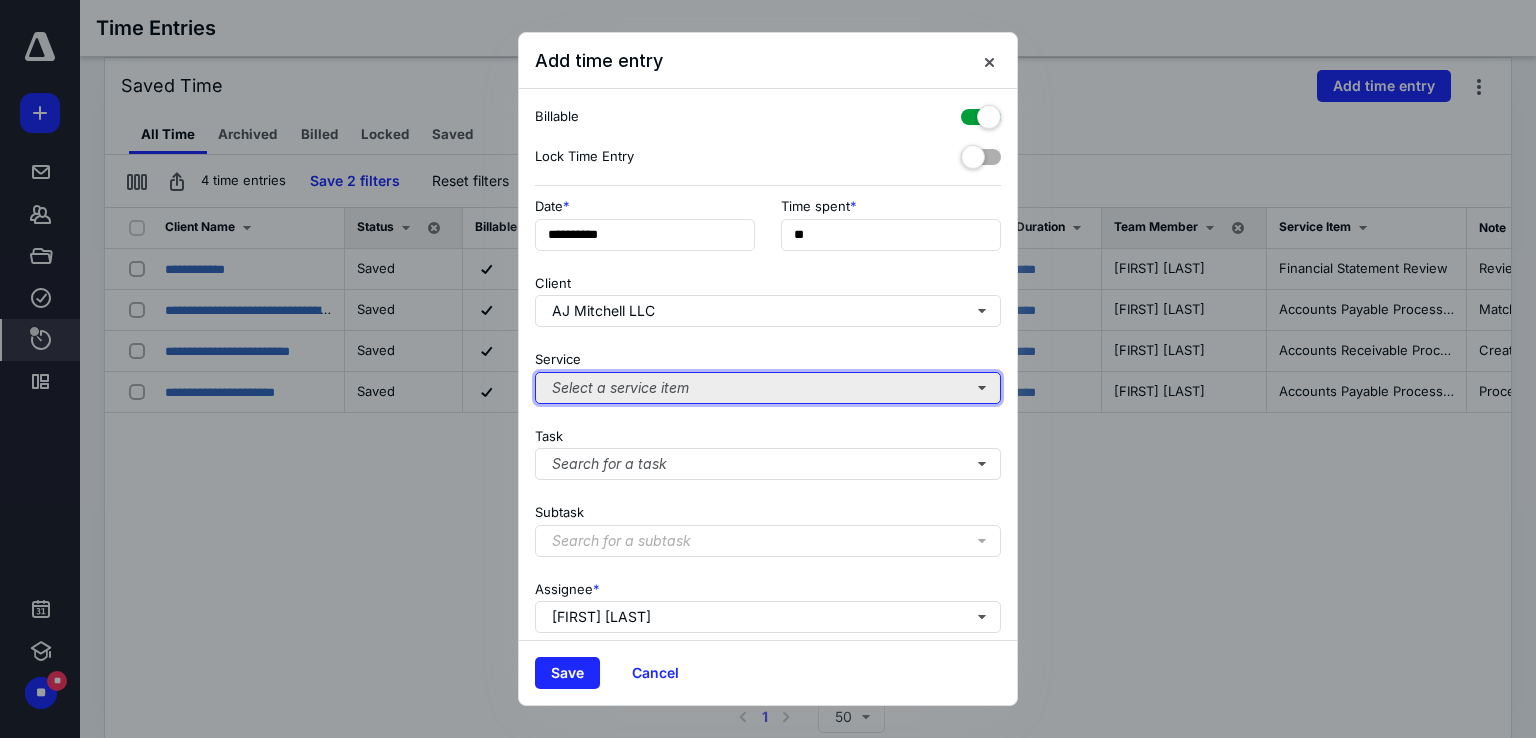 click on "Select a service item" at bounding box center [768, 388] 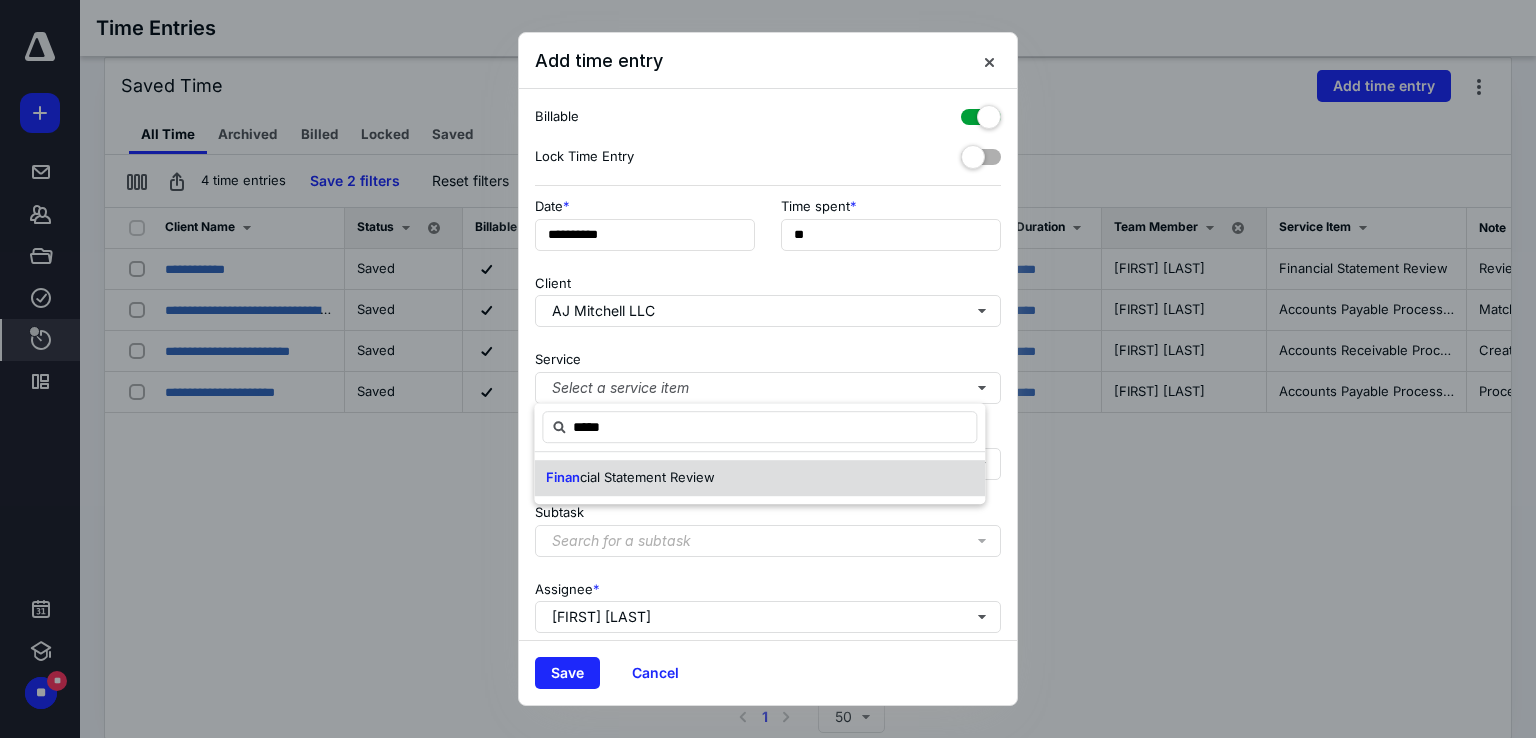 click on "cial Statement Review" at bounding box center [647, 477] 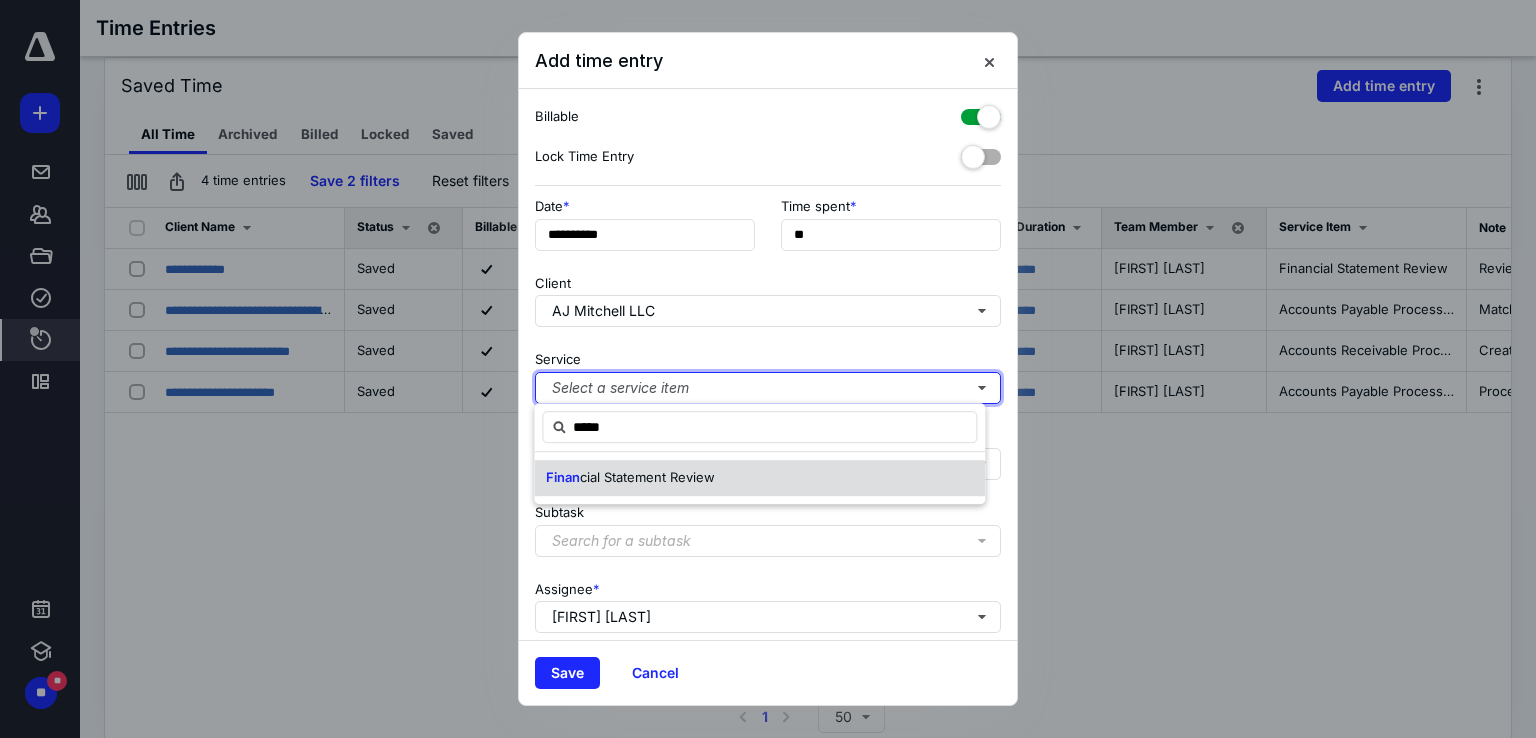 type 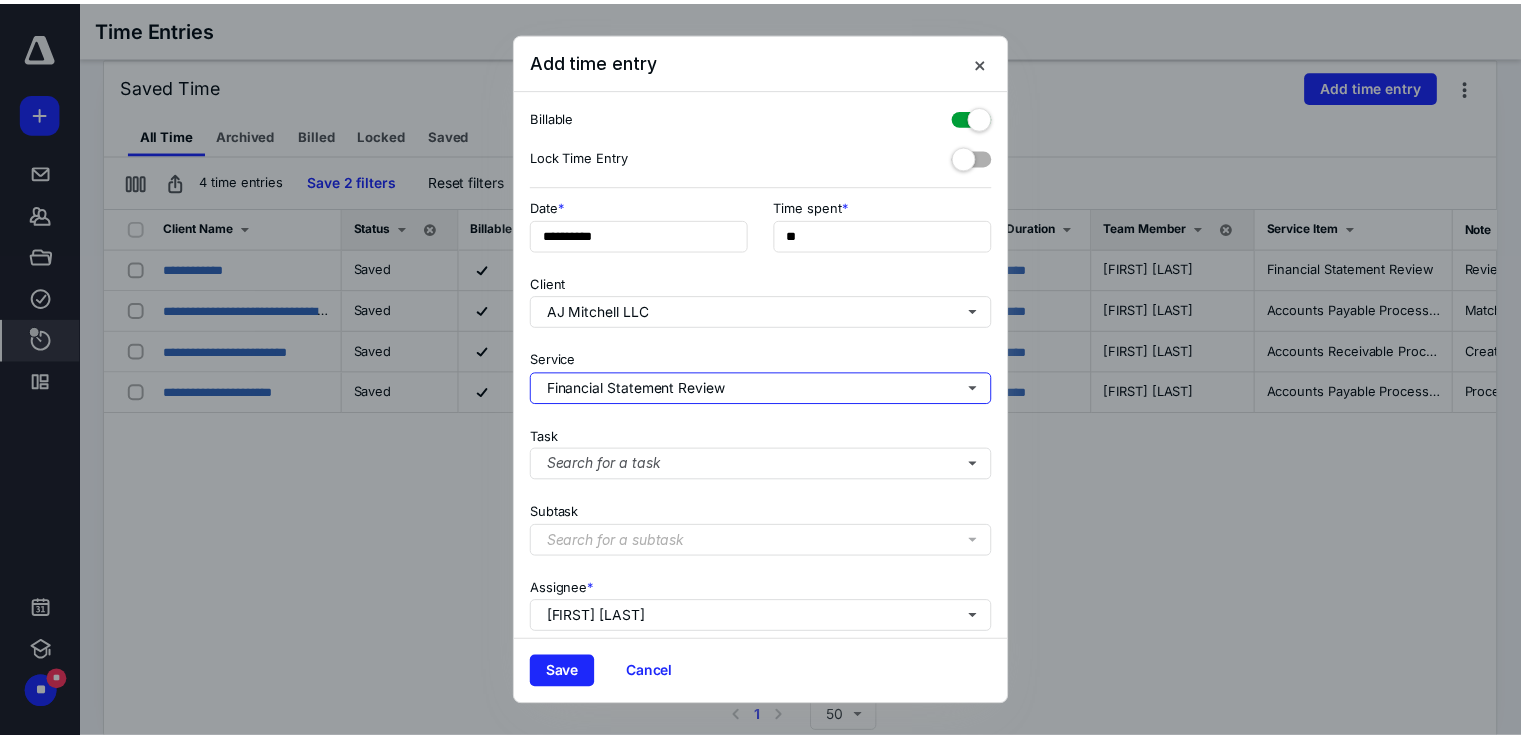scroll, scrollTop: 163, scrollLeft: 0, axis: vertical 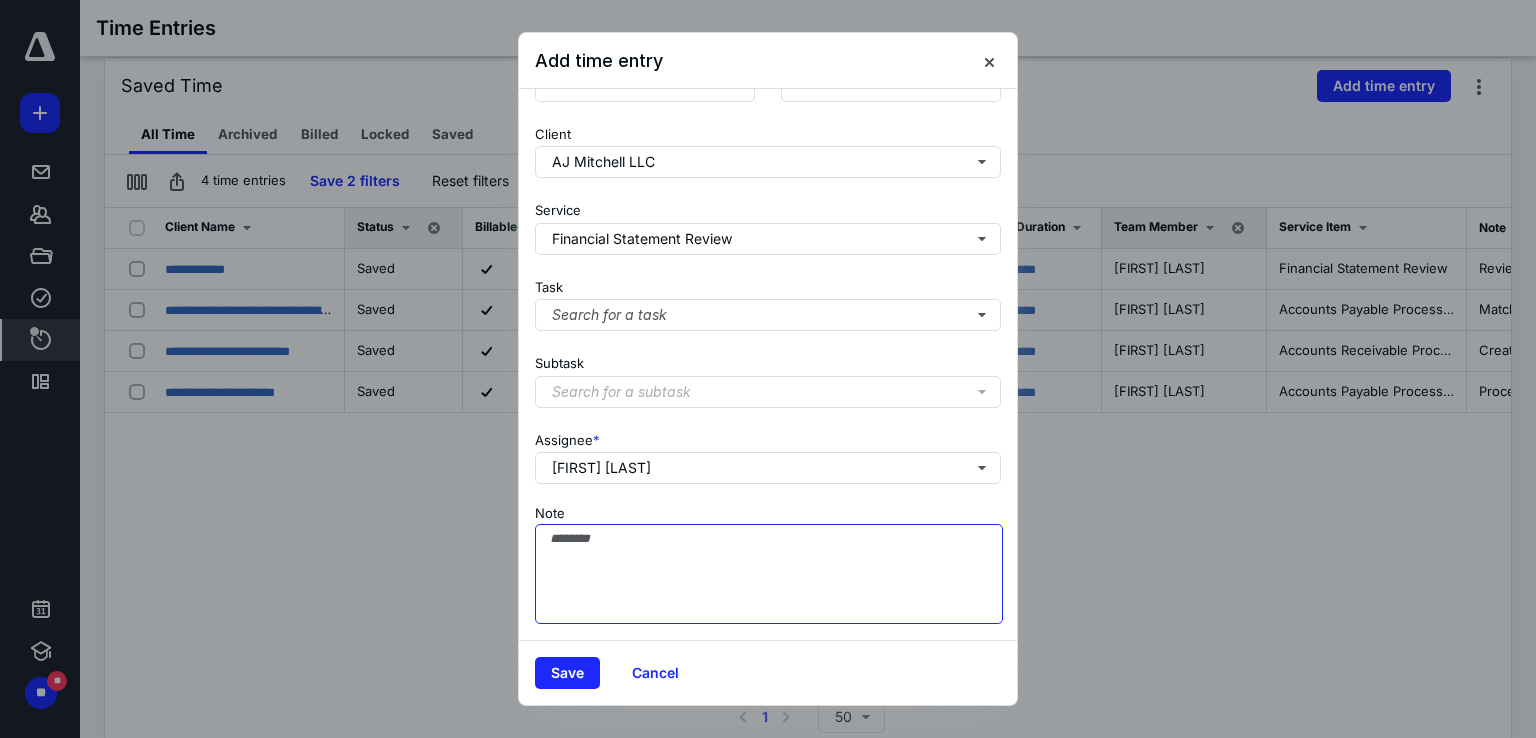 click on "Note" at bounding box center [769, 574] 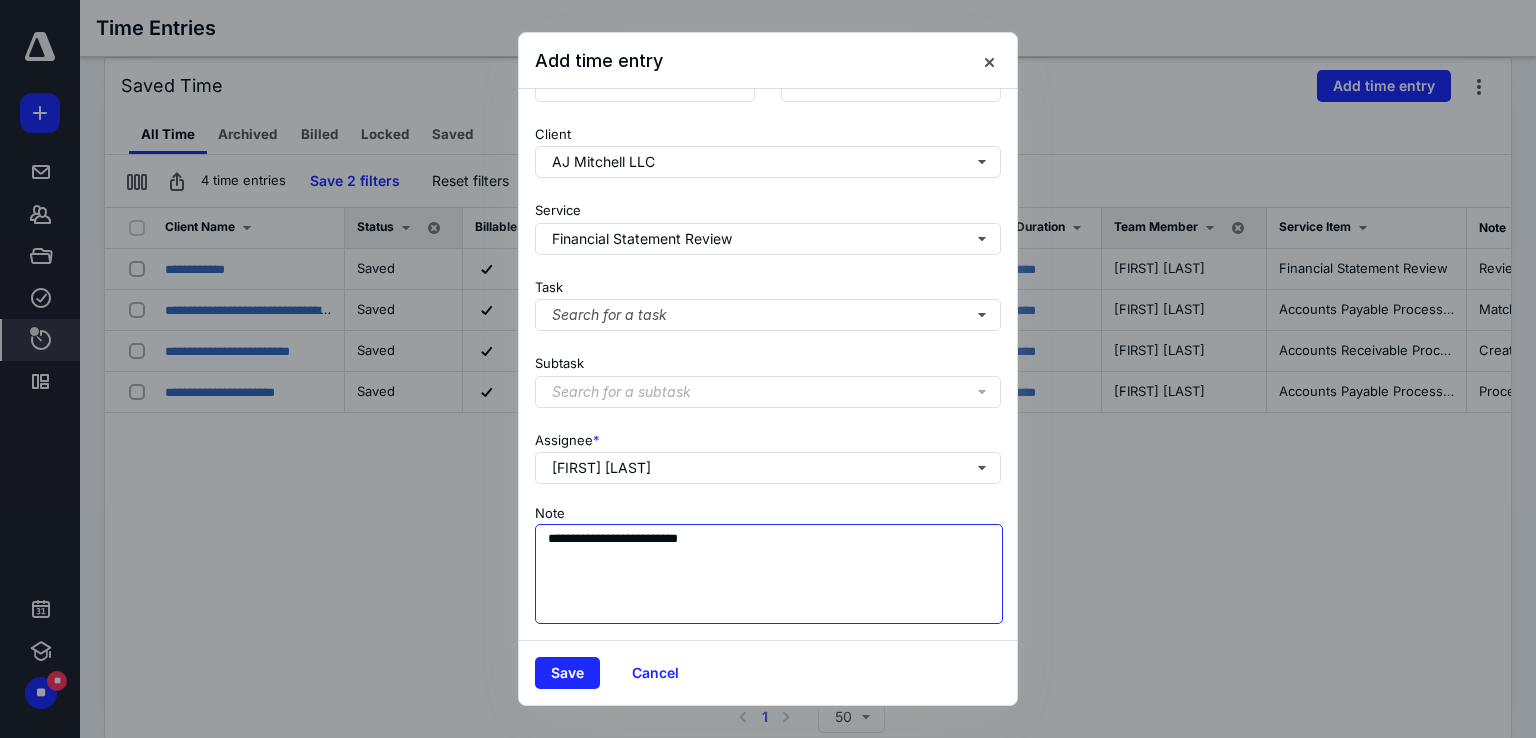 type on "**********" 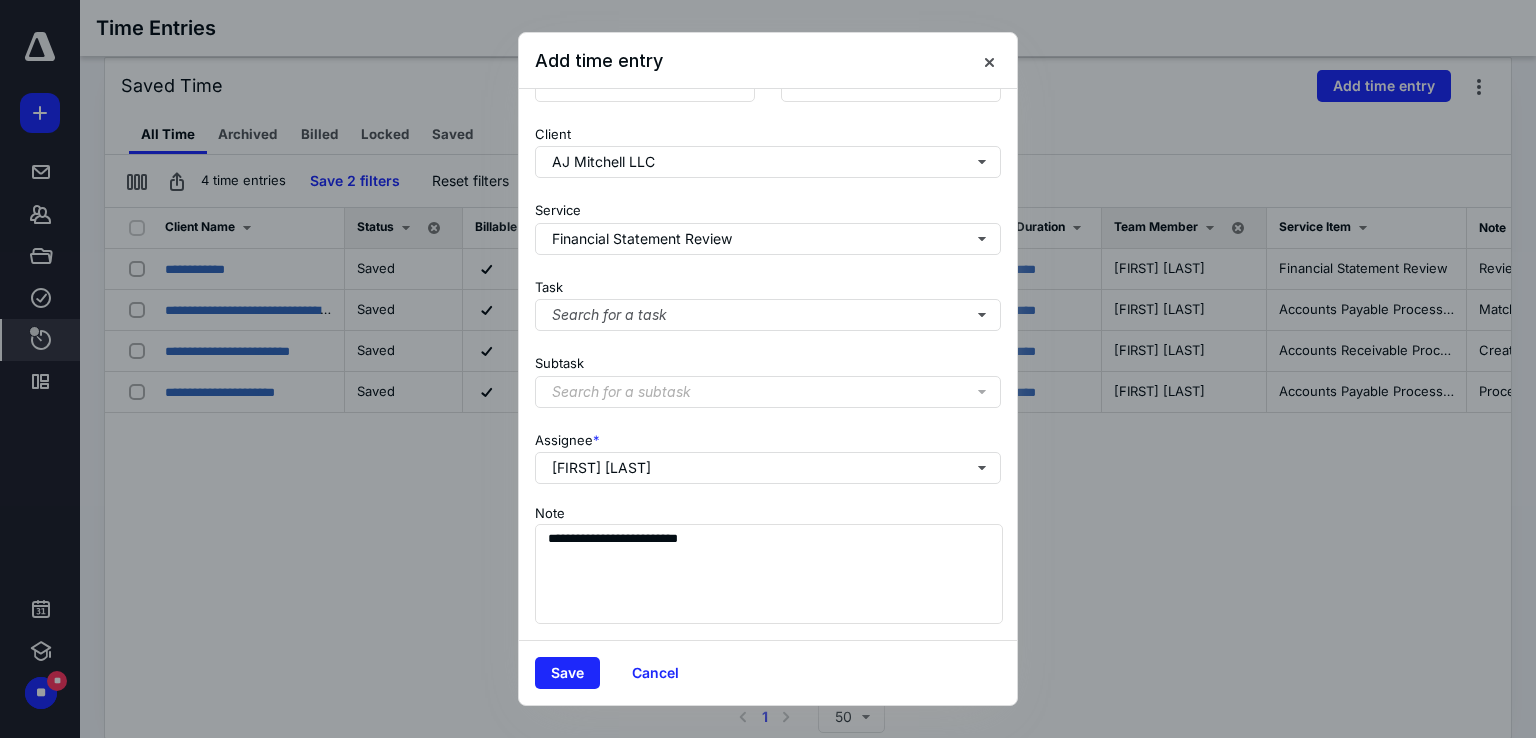click on "Save Cancel" at bounding box center [768, 672] 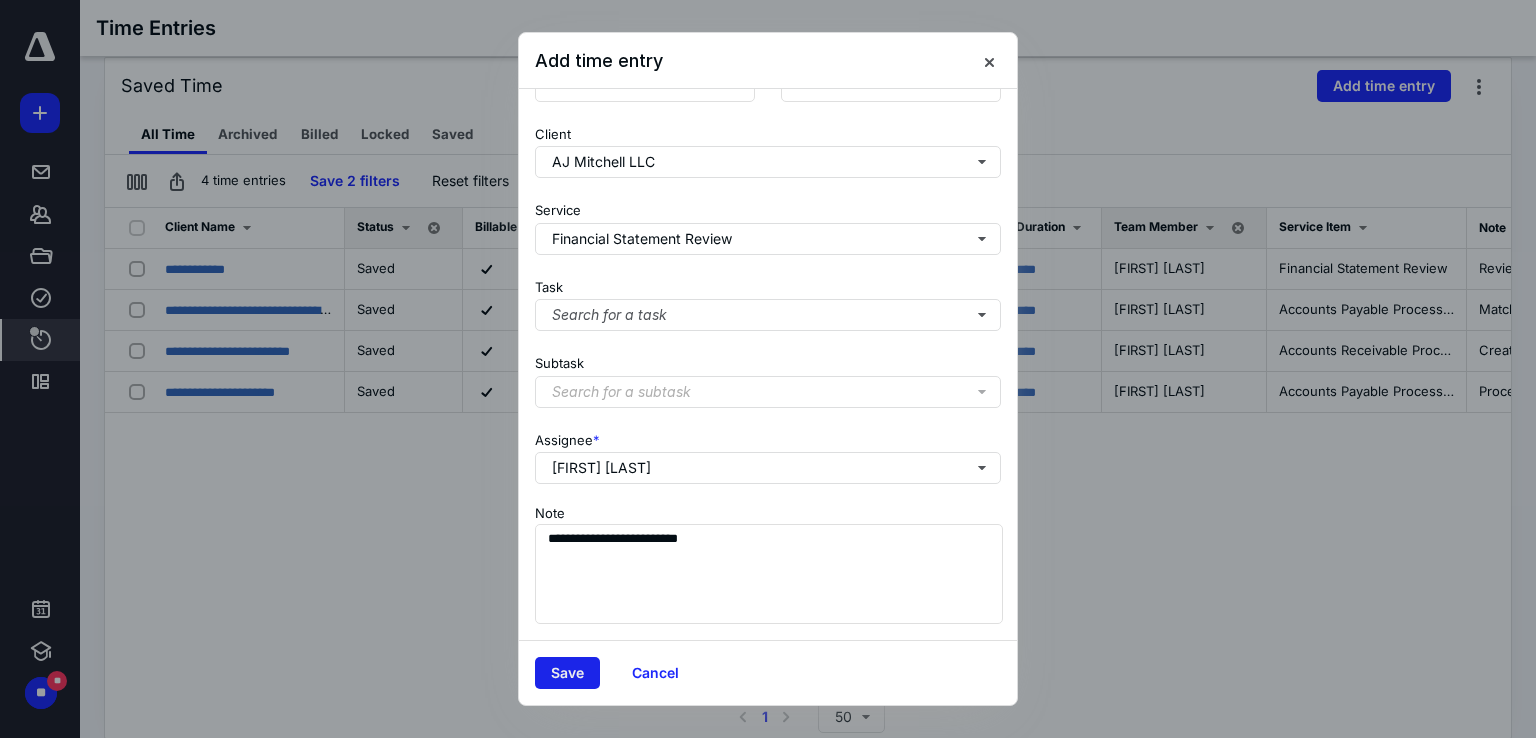 click on "Save" at bounding box center [567, 673] 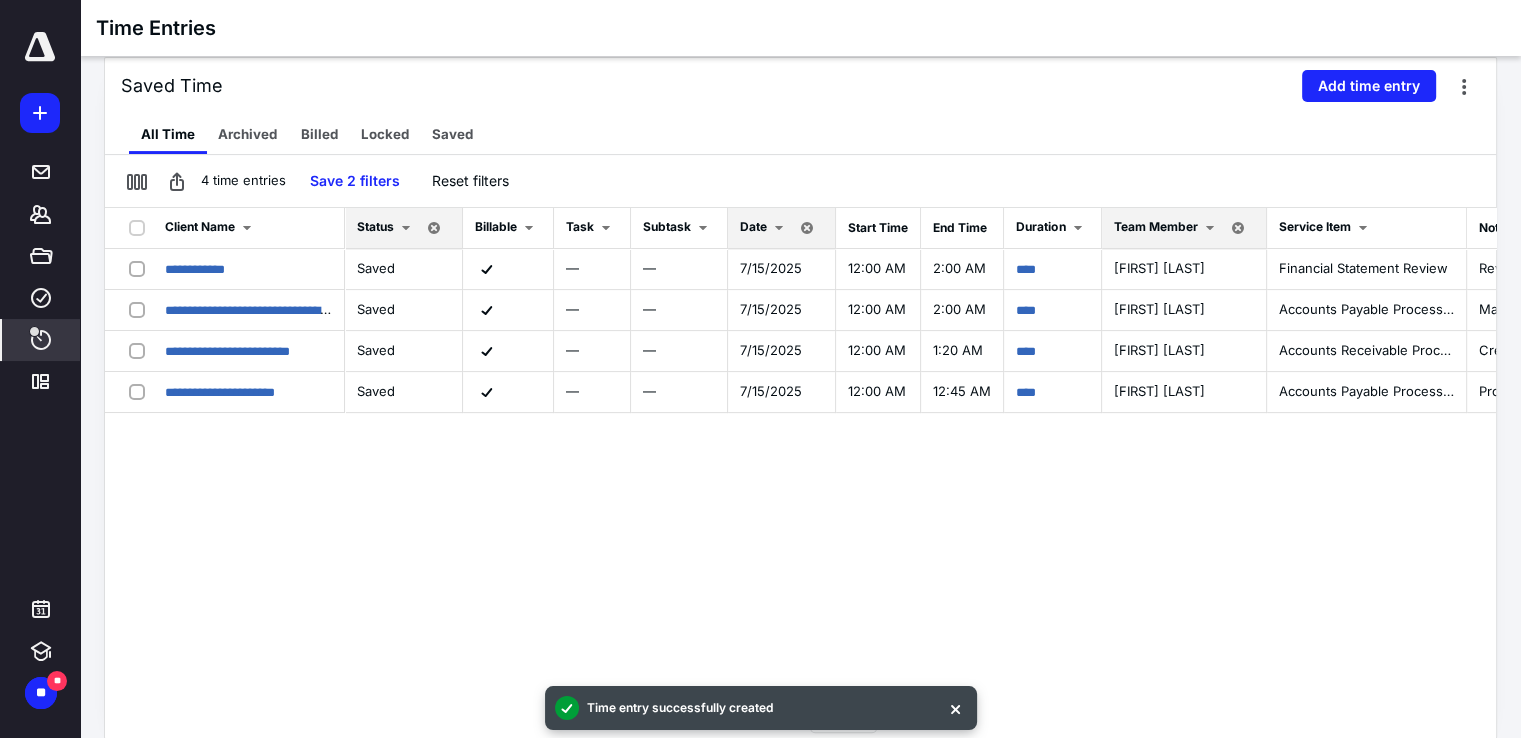 click on "**********" at bounding box center (800, 452) 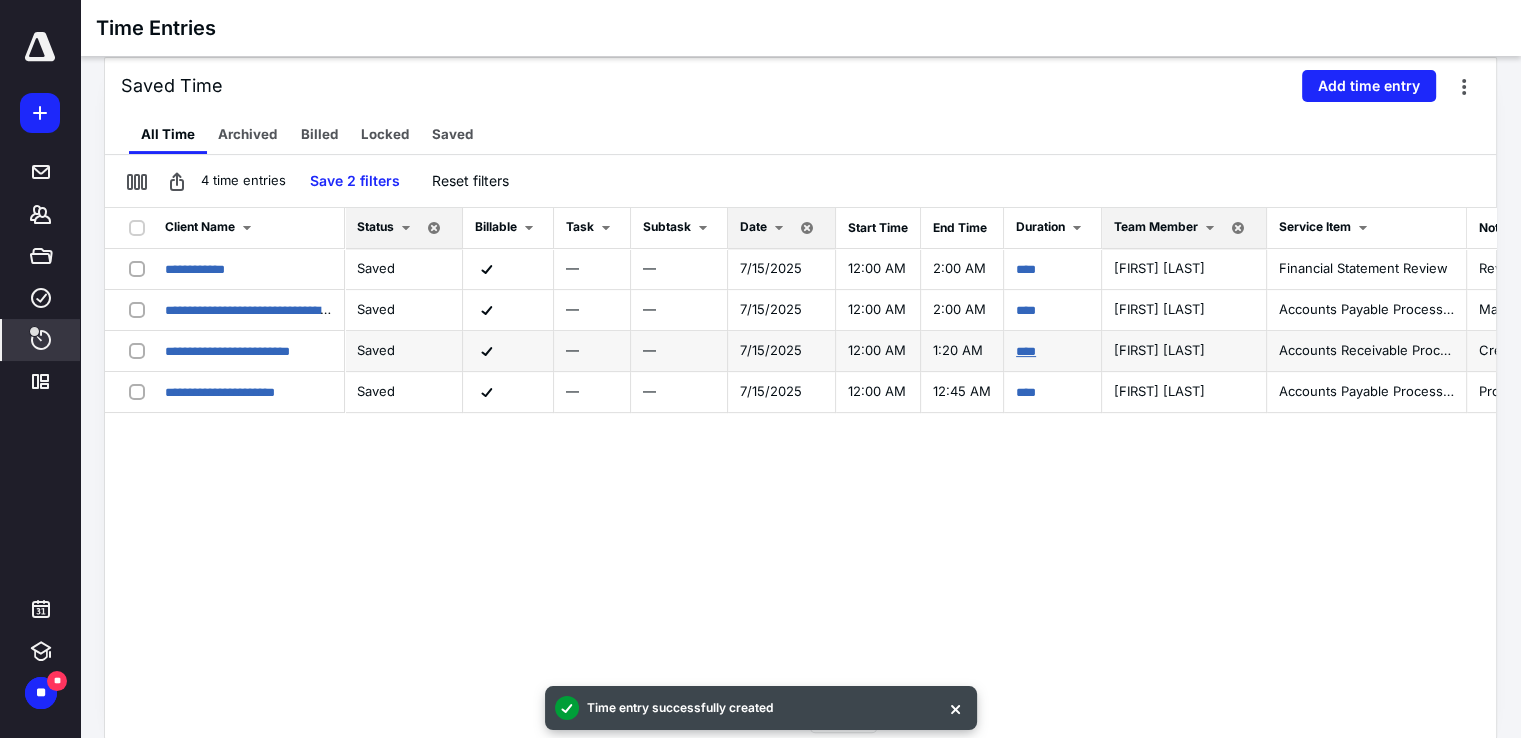 click on "****" at bounding box center (1053, 351) 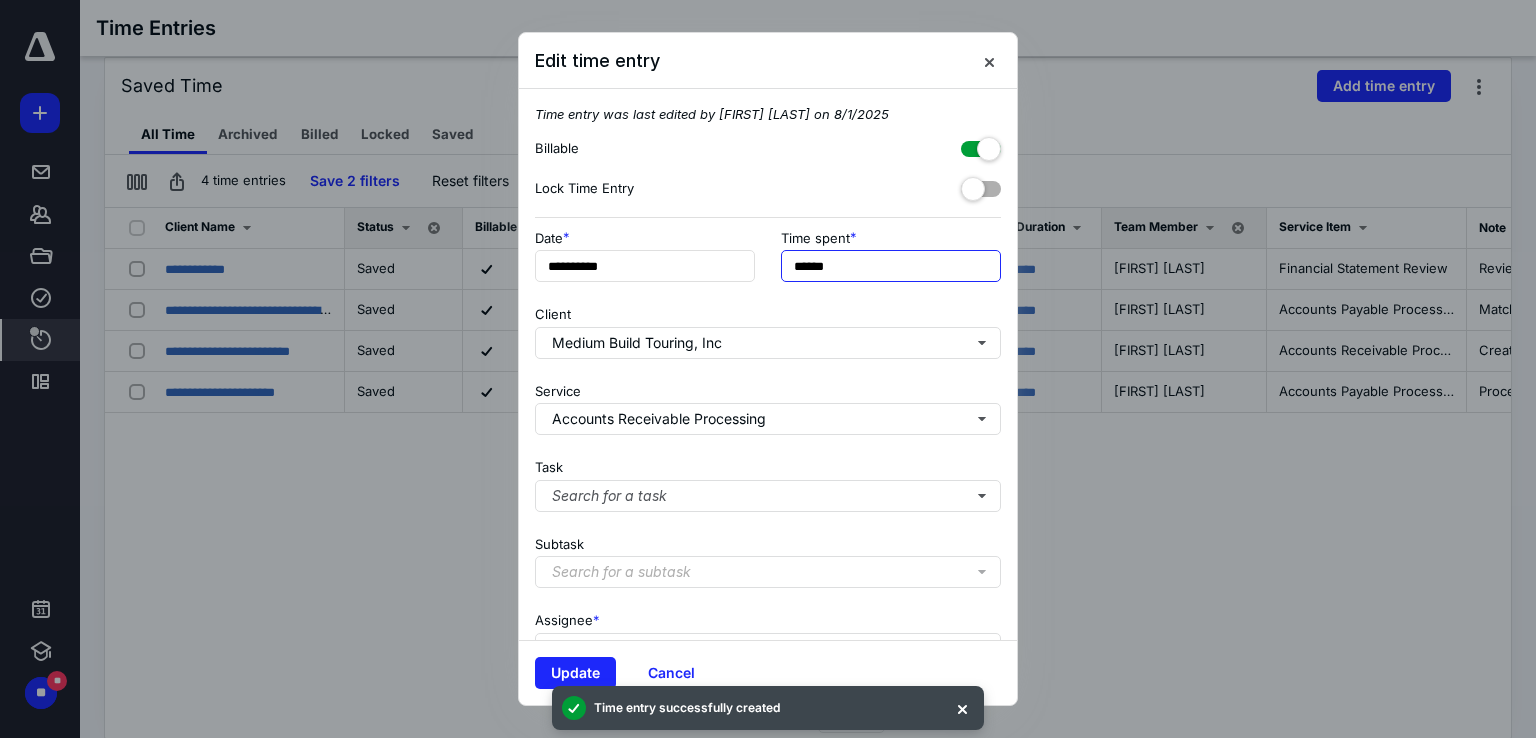 click on "******" at bounding box center (891, 266) 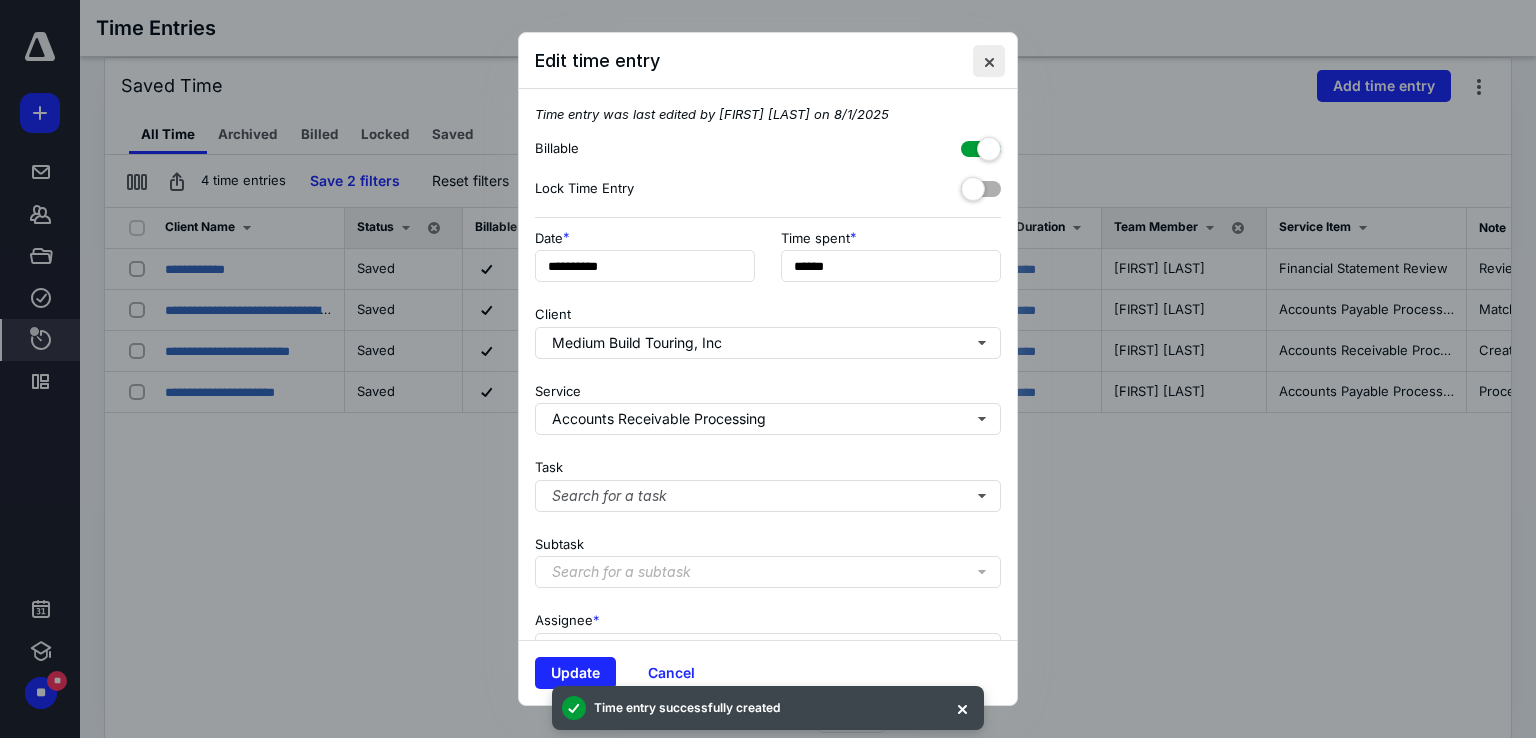 click at bounding box center [989, 61] 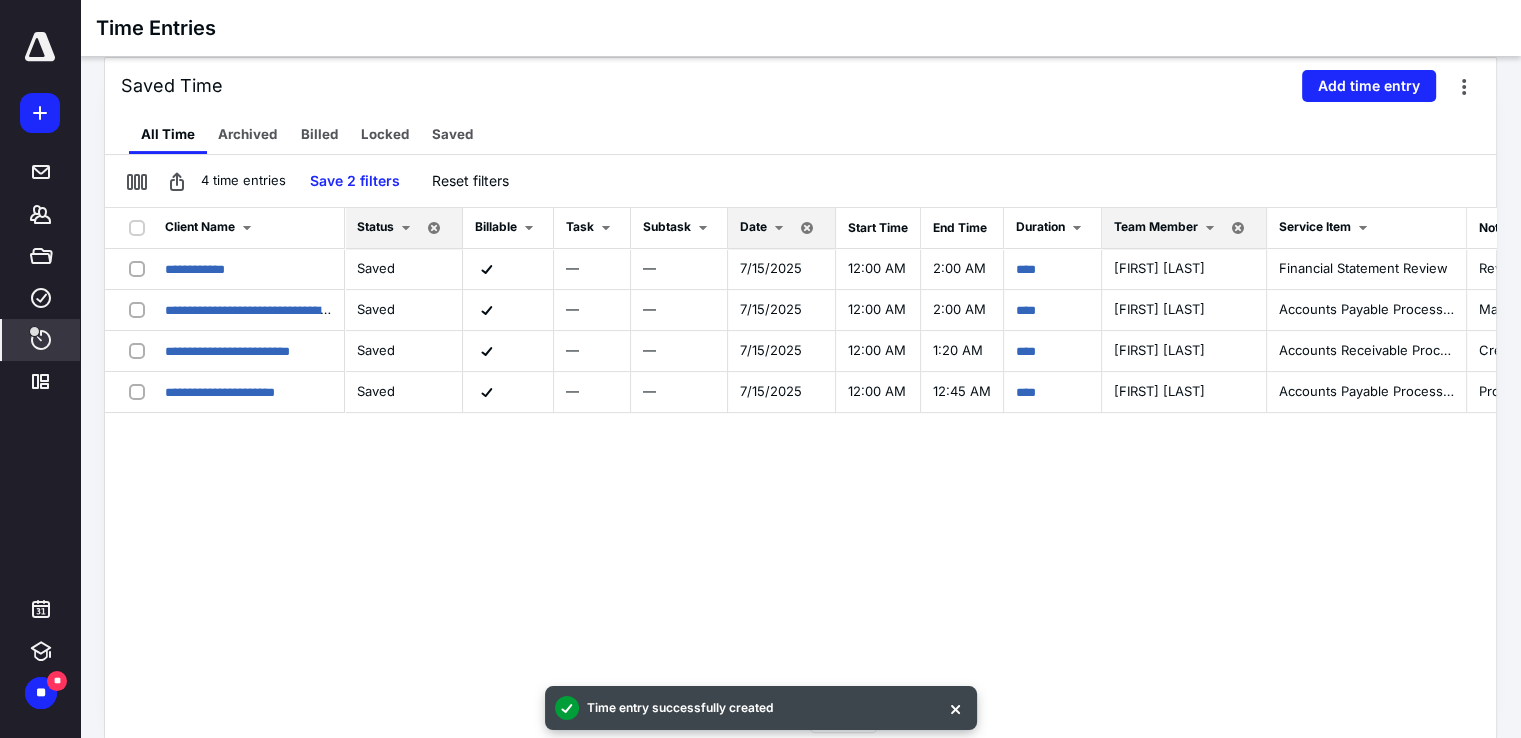 click on "**********" at bounding box center [800, 452] 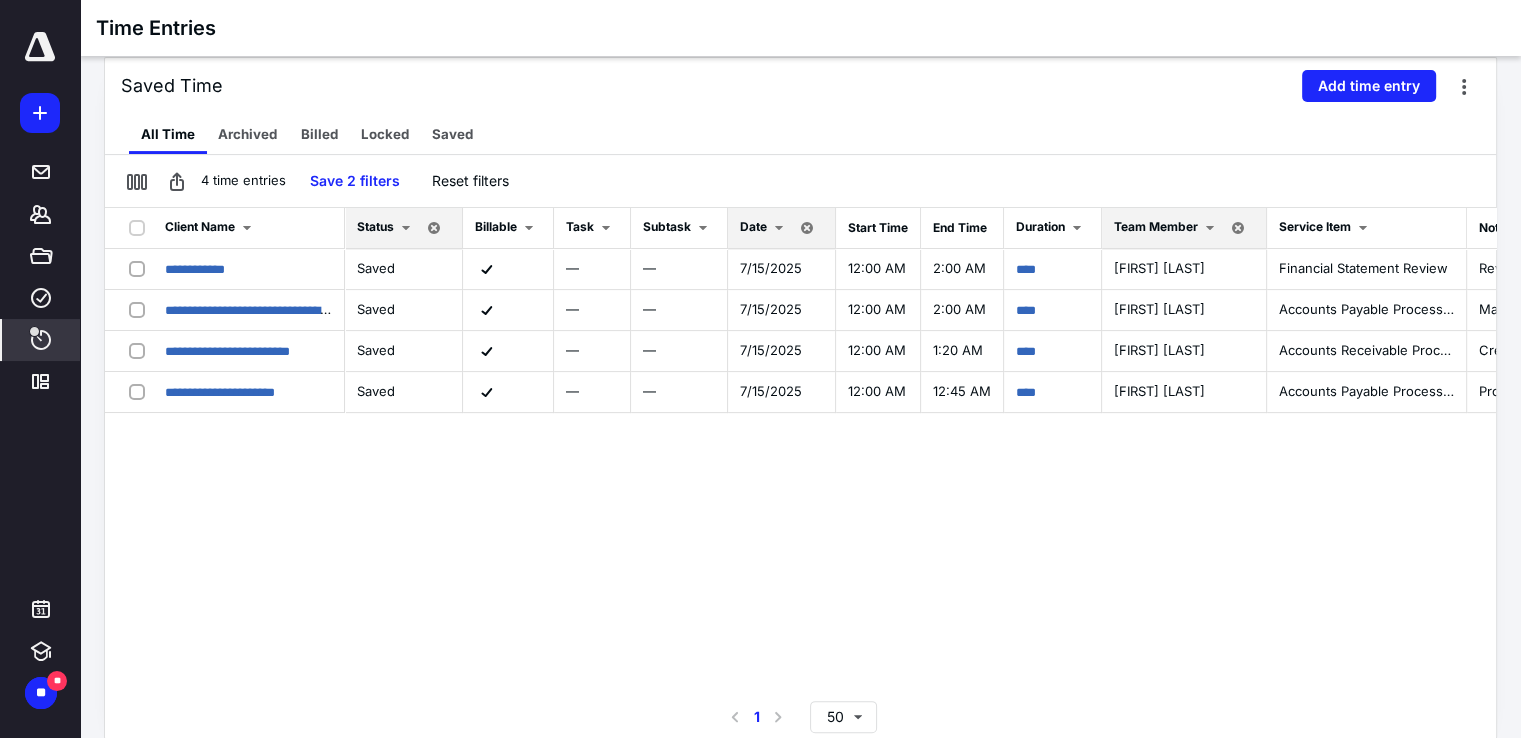 drag, startPoint x: 412, startPoint y: 516, endPoint x: 375, endPoint y: 535, distance: 41.59327 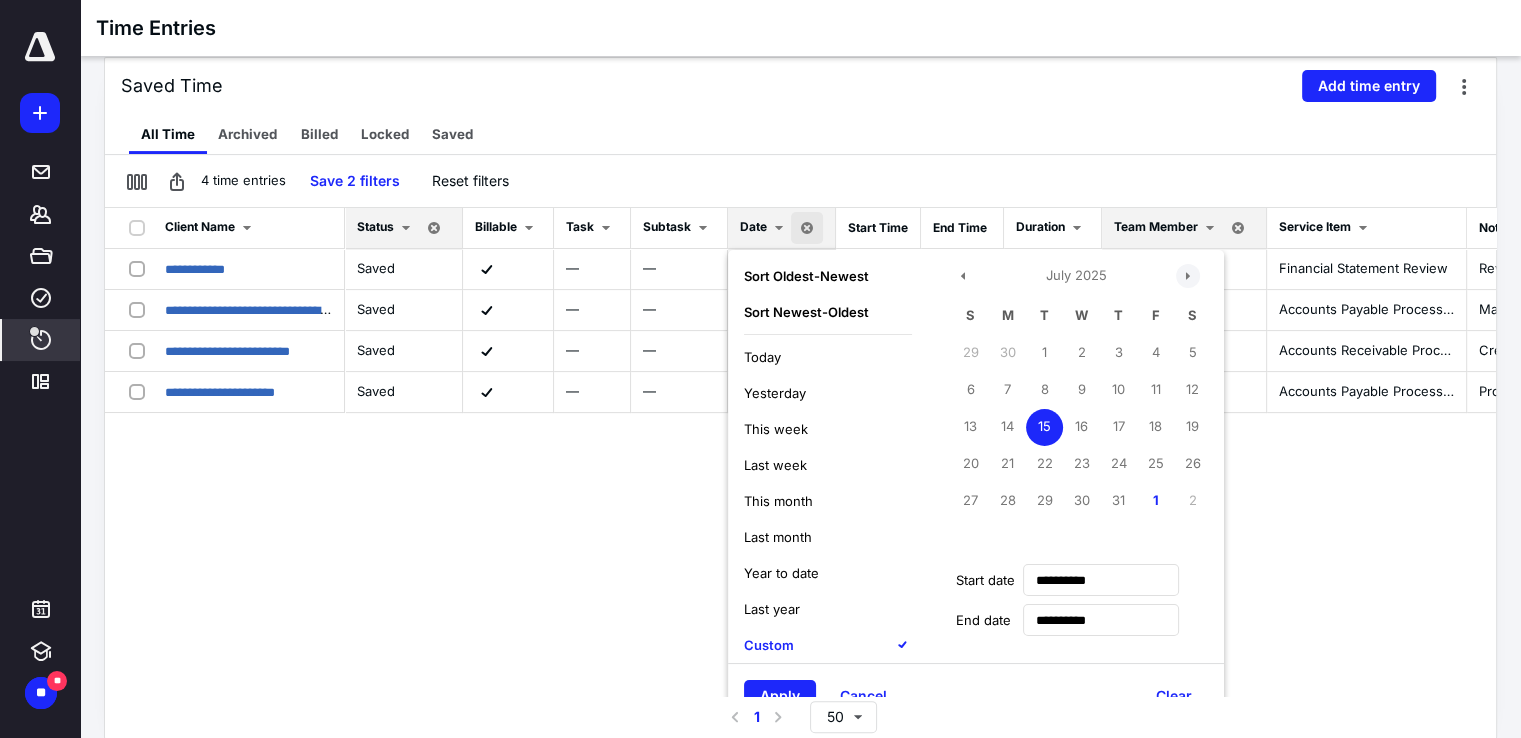 click at bounding box center (1188, 276) 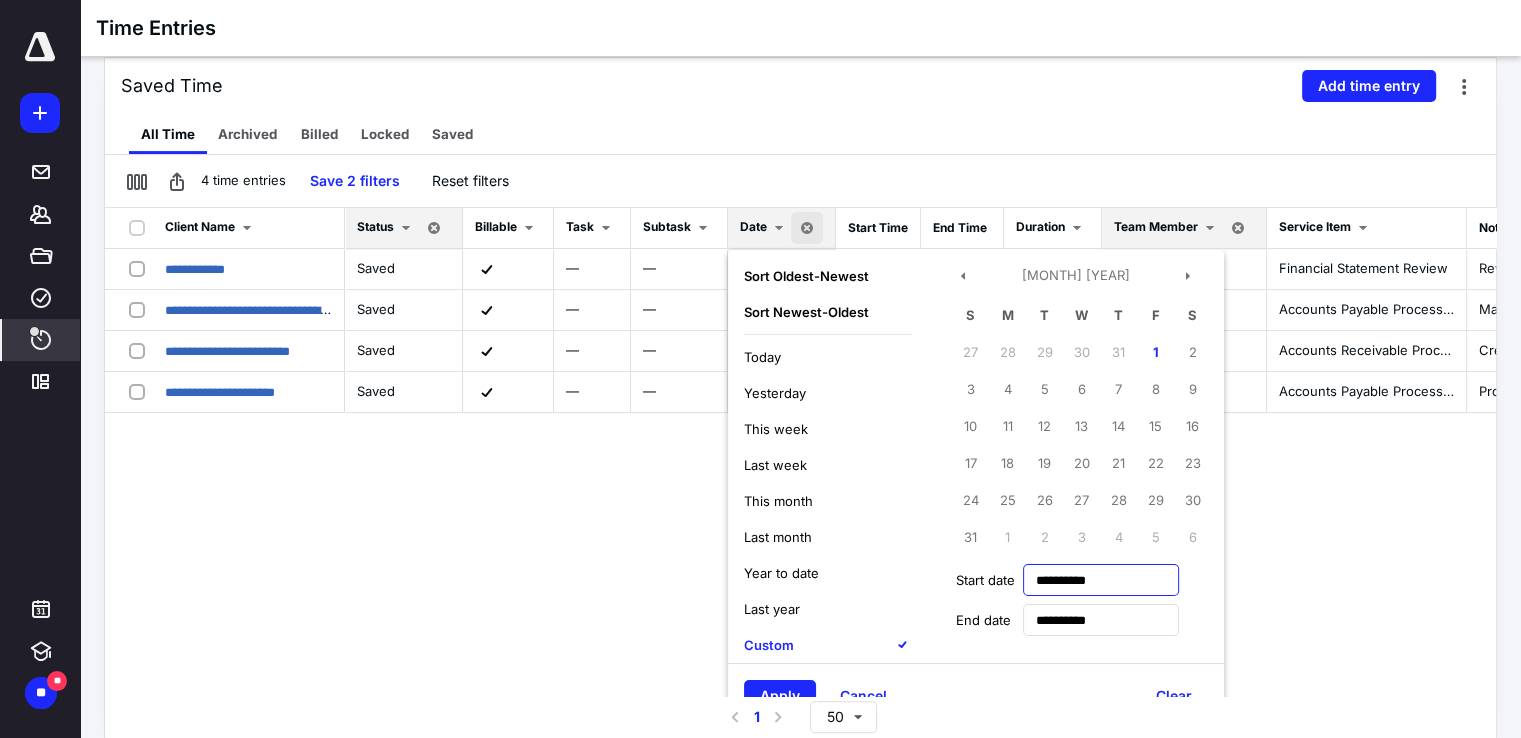 click on "**********" at bounding box center (1101, 580) 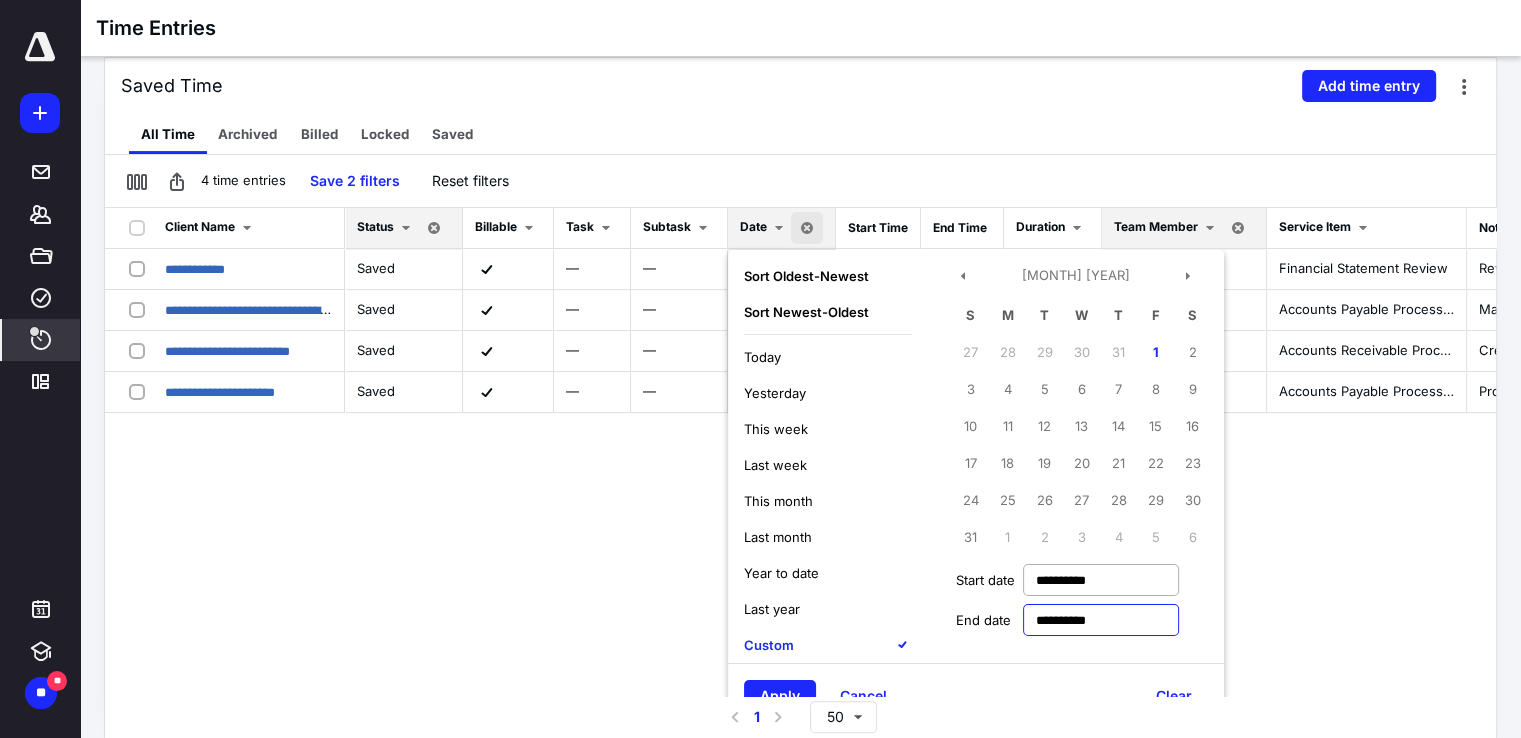 type on "**********" 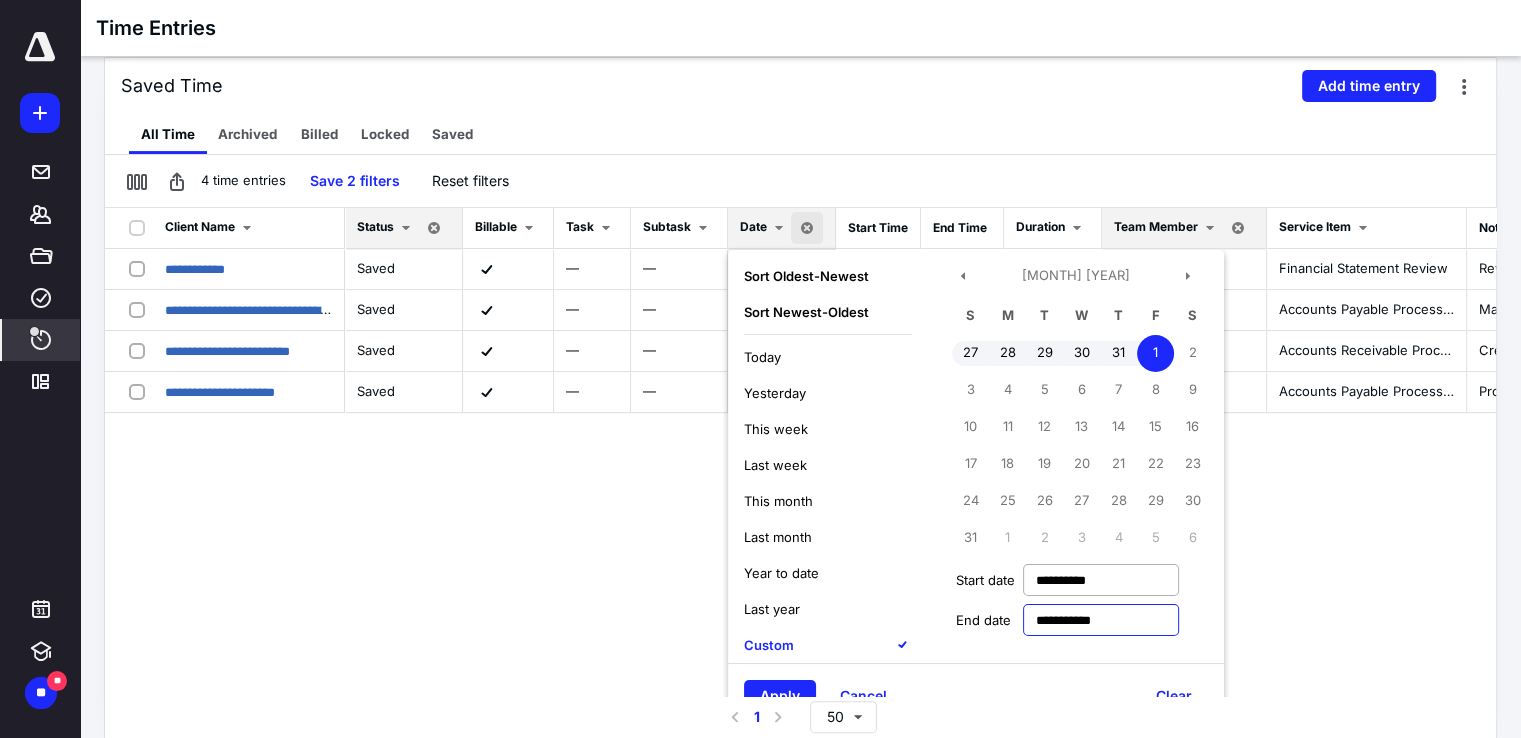 type on "**********" 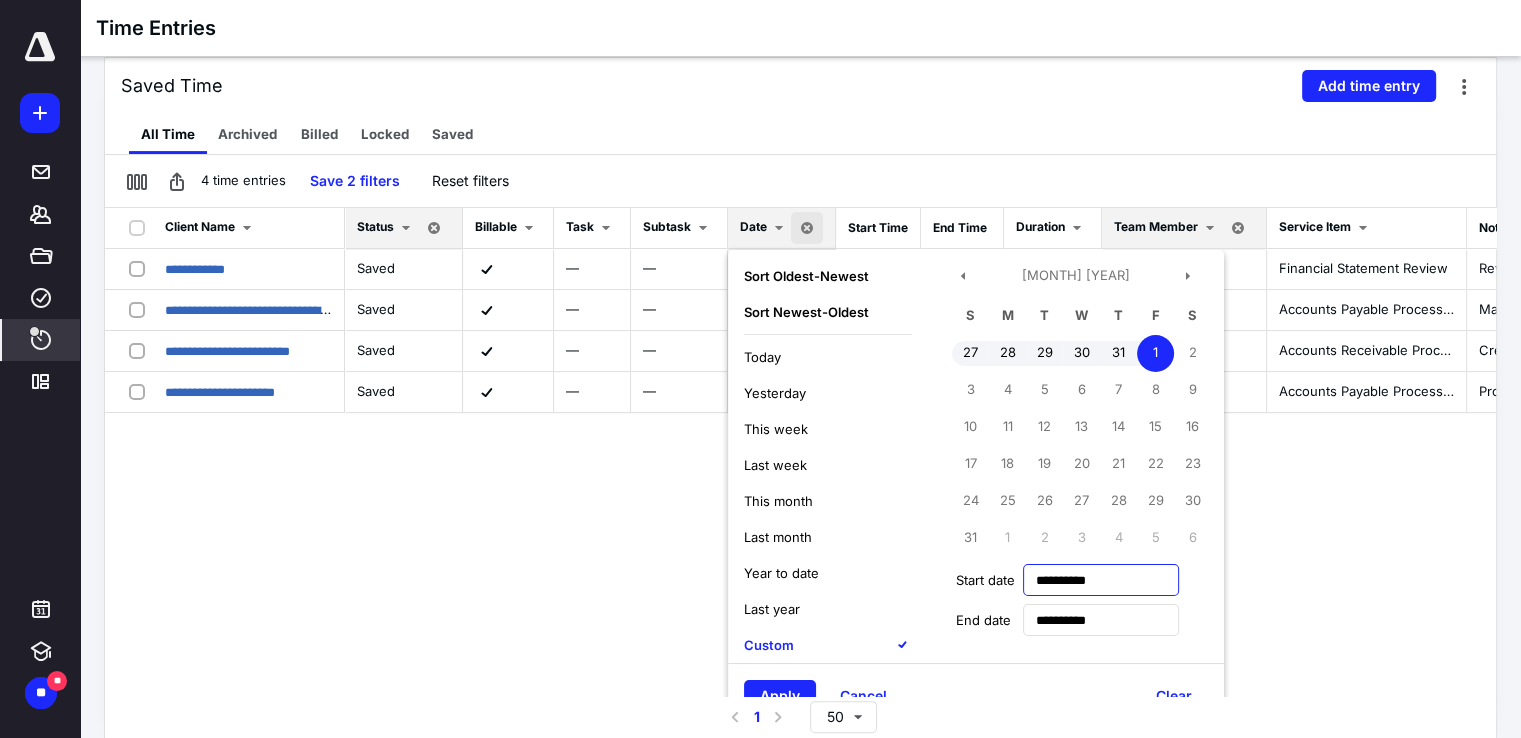 type on "**********" 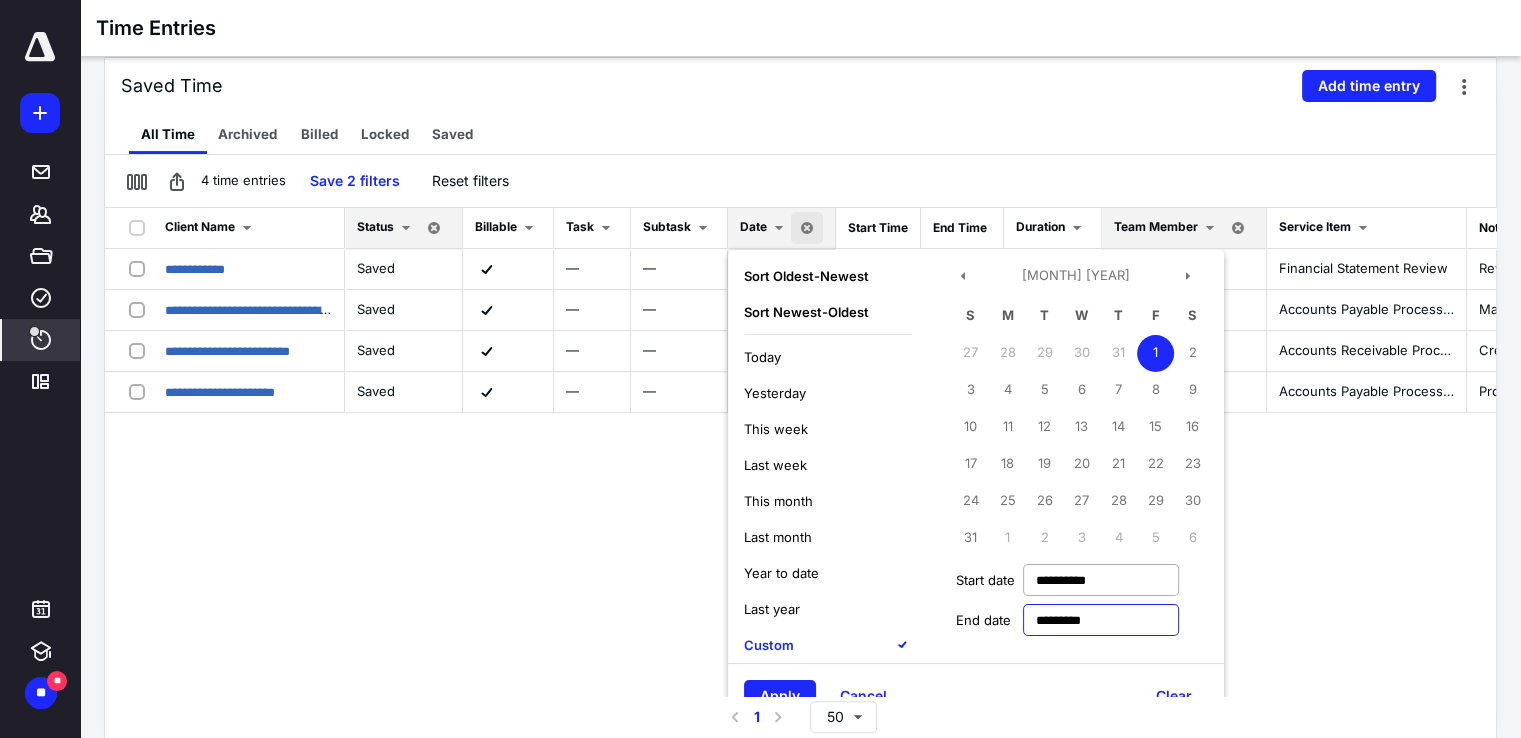 type on "**********" 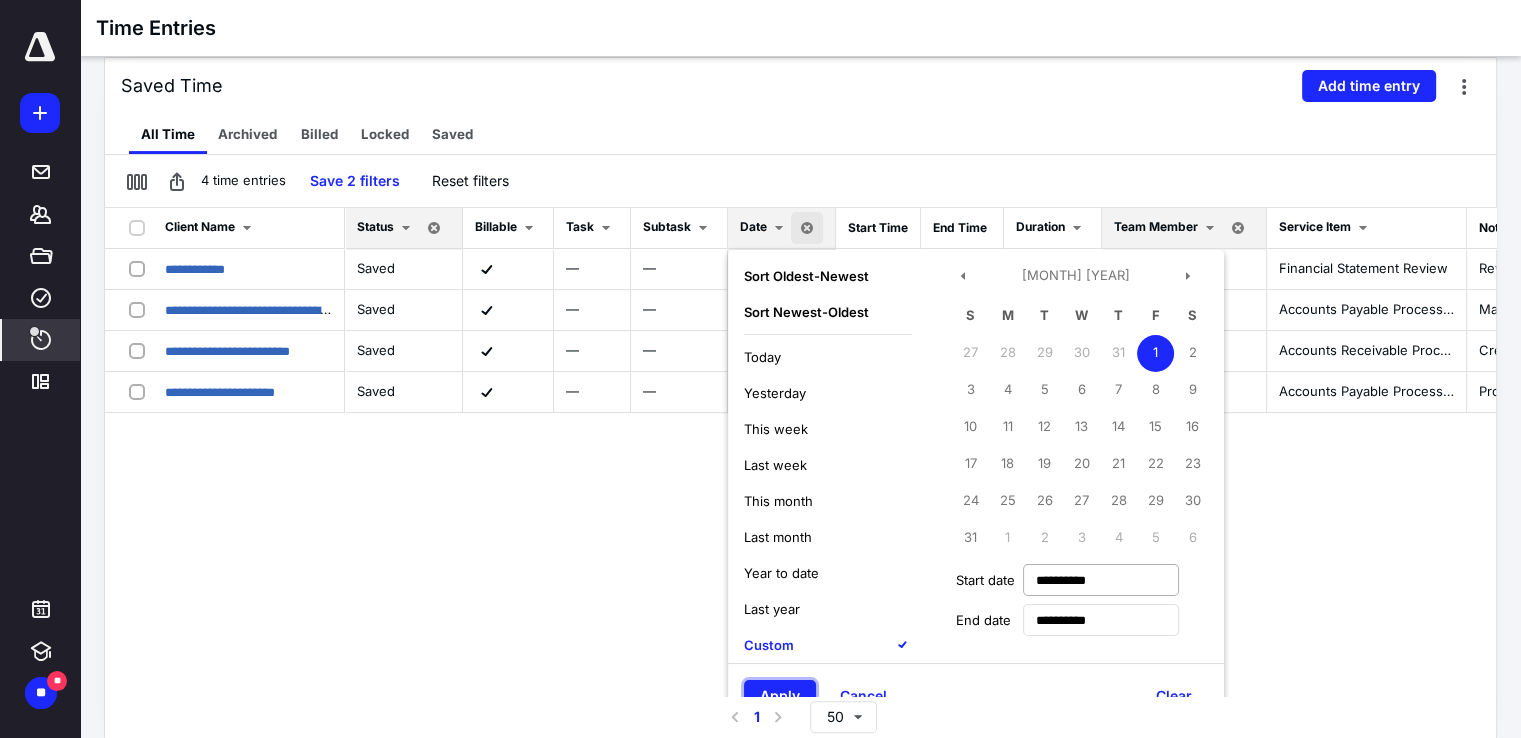 type 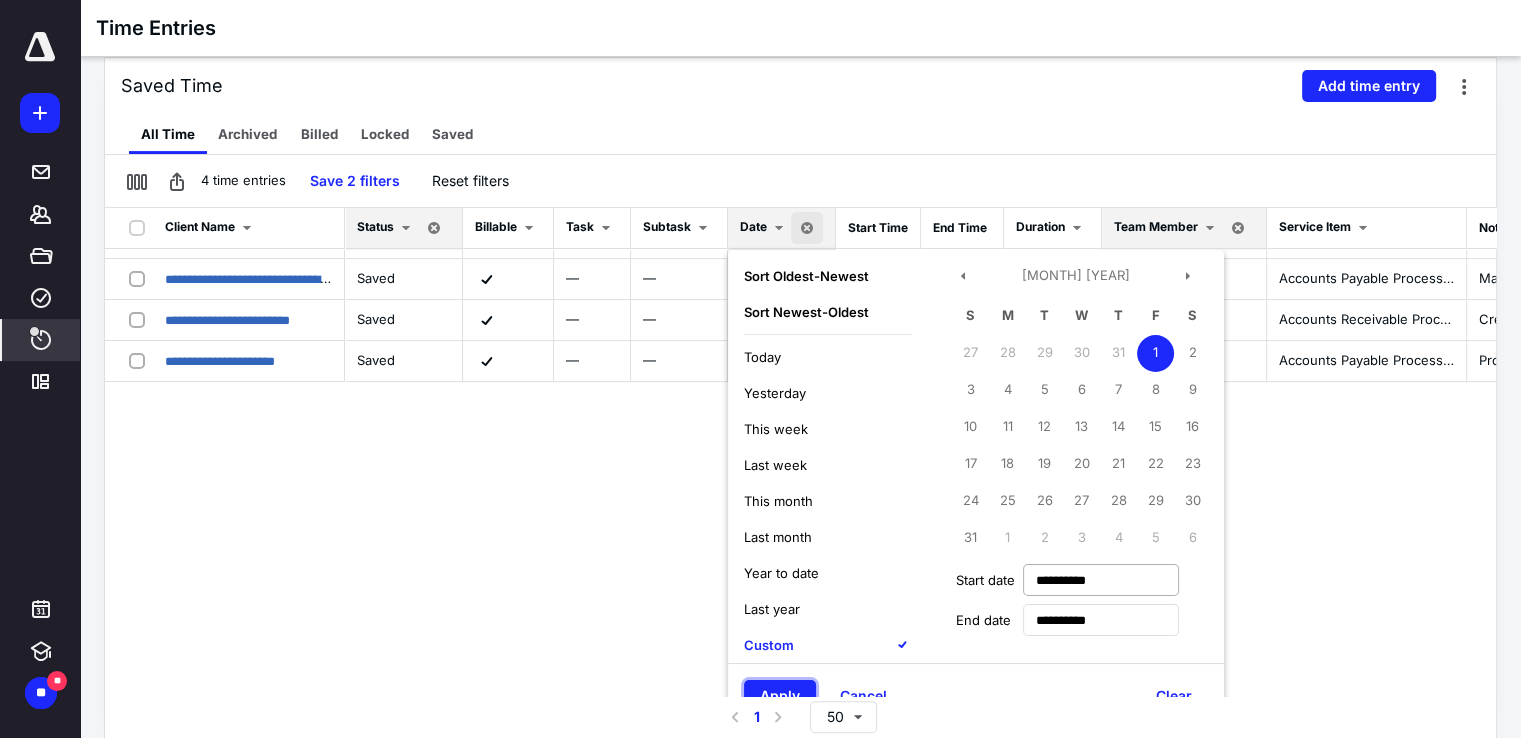 click on "Apply" at bounding box center (780, 696) 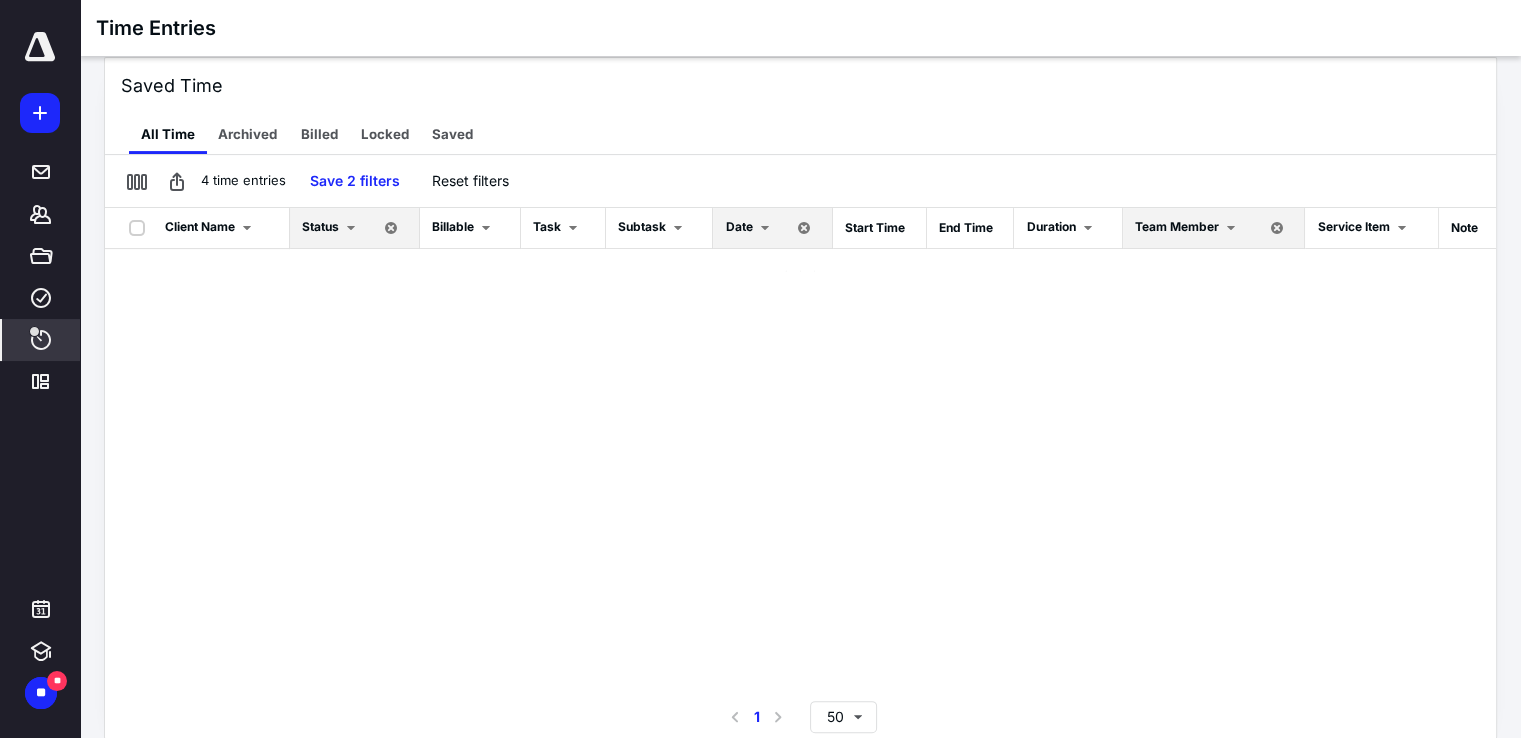 scroll, scrollTop: 0, scrollLeft: 0, axis: both 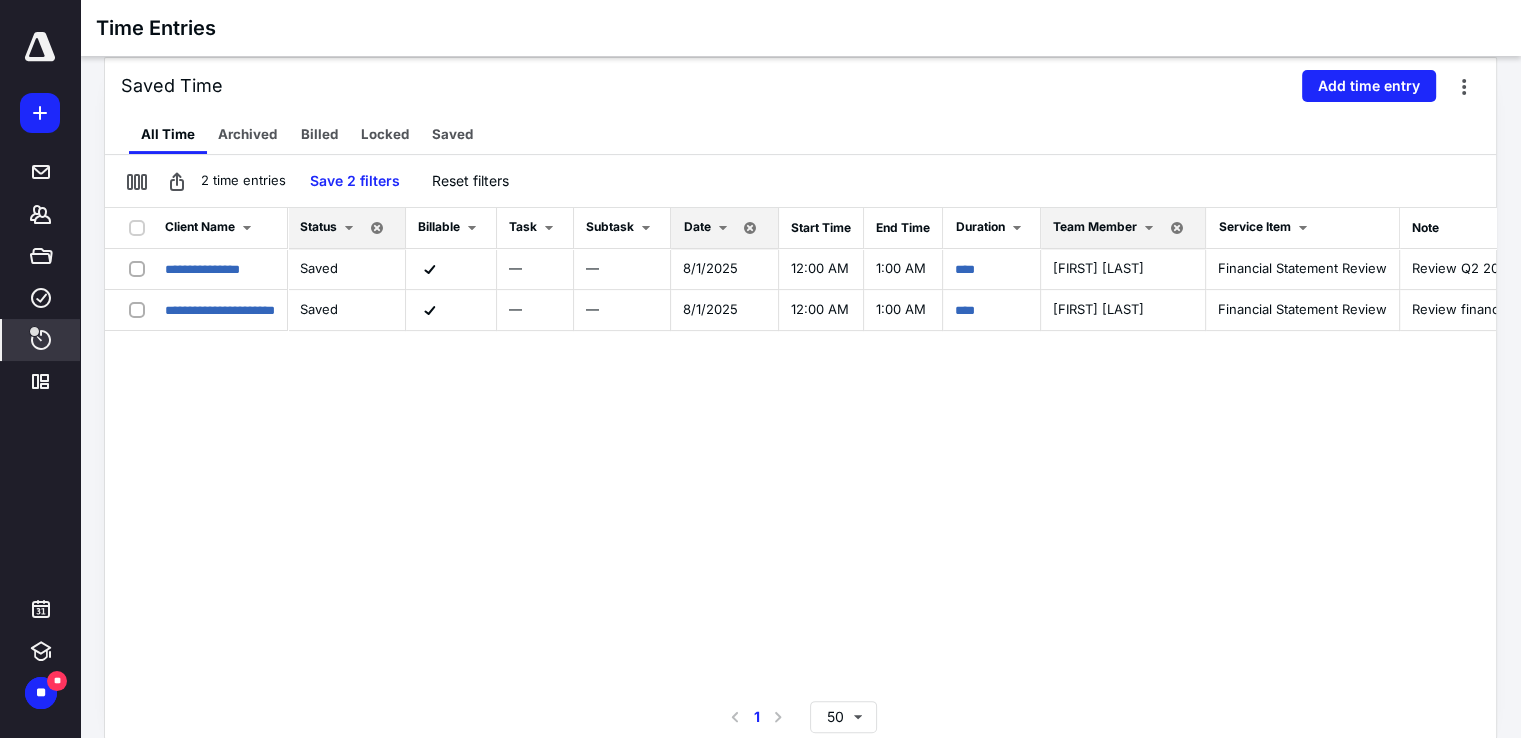 click on "**********" at bounding box center (800, 452) 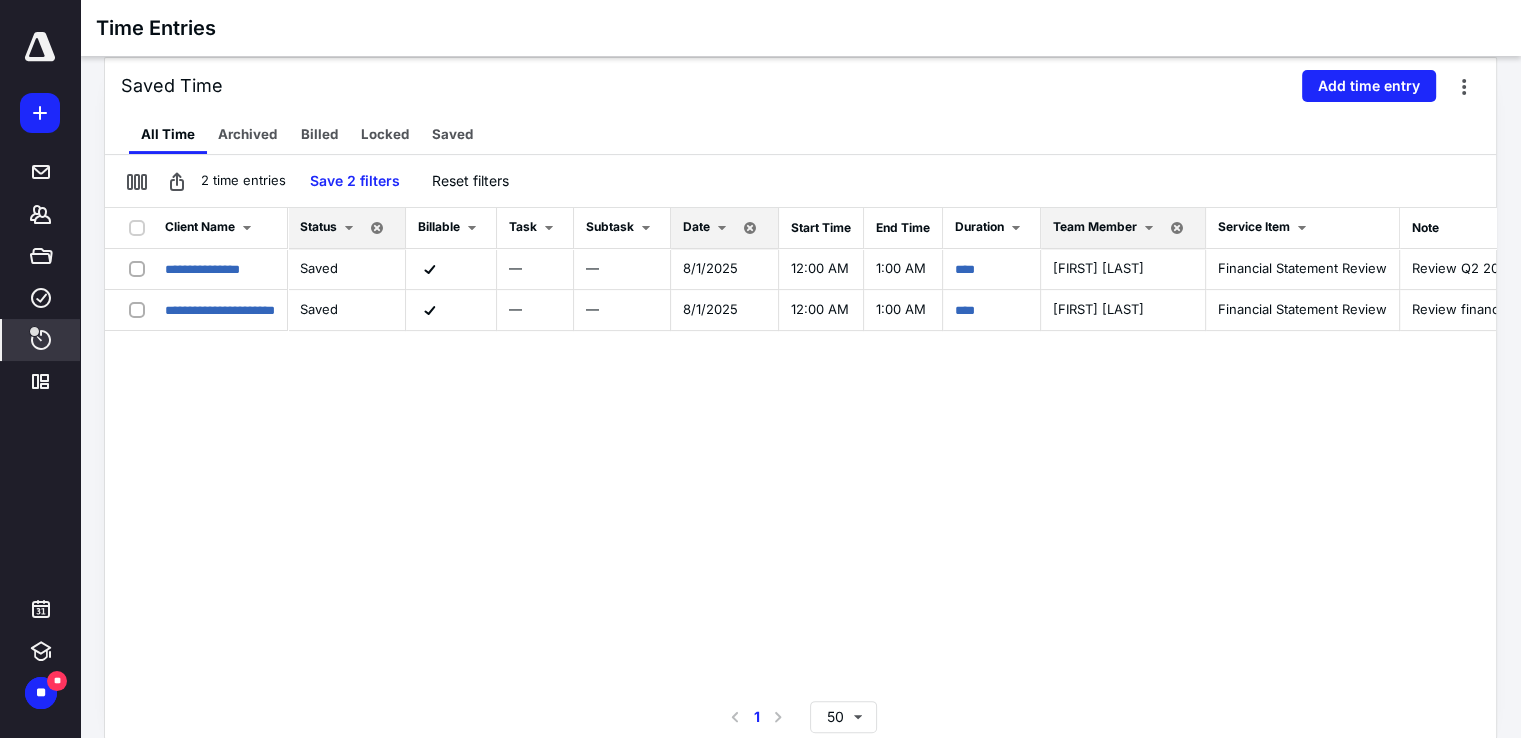 click on "**********" at bounding box center (800, 452) 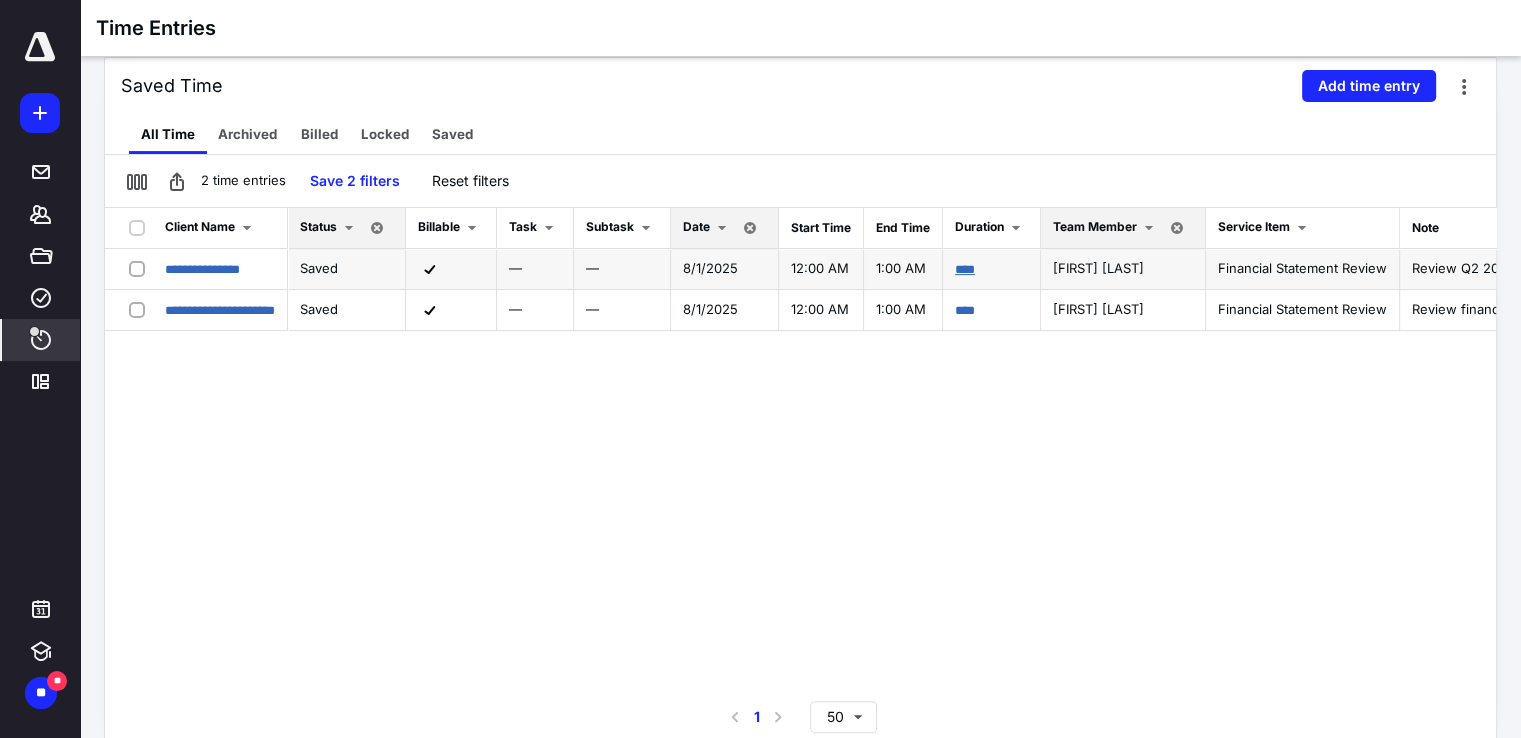 click on "****" at bounding box center (965, 269) 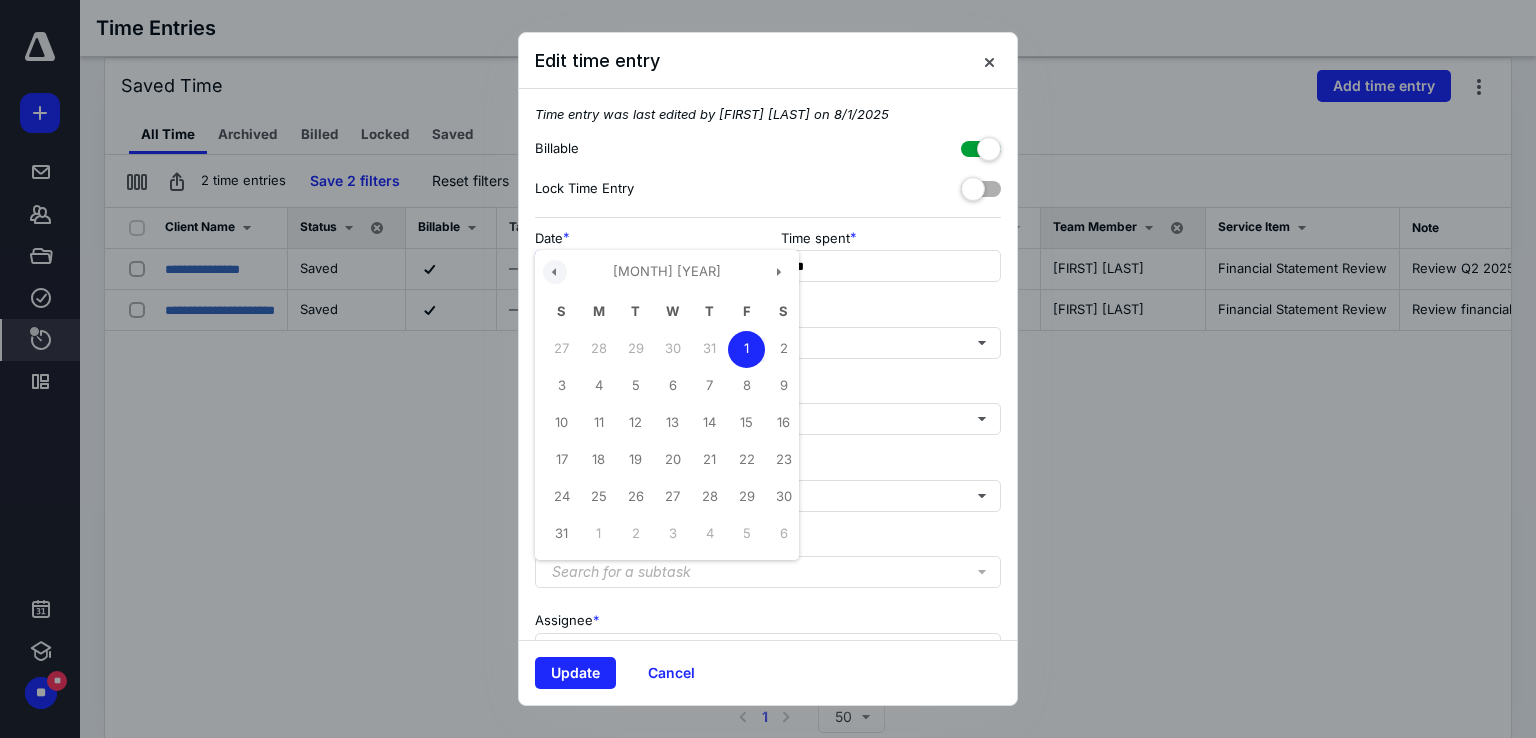 click on "**********" at bounding box center [645, 266] 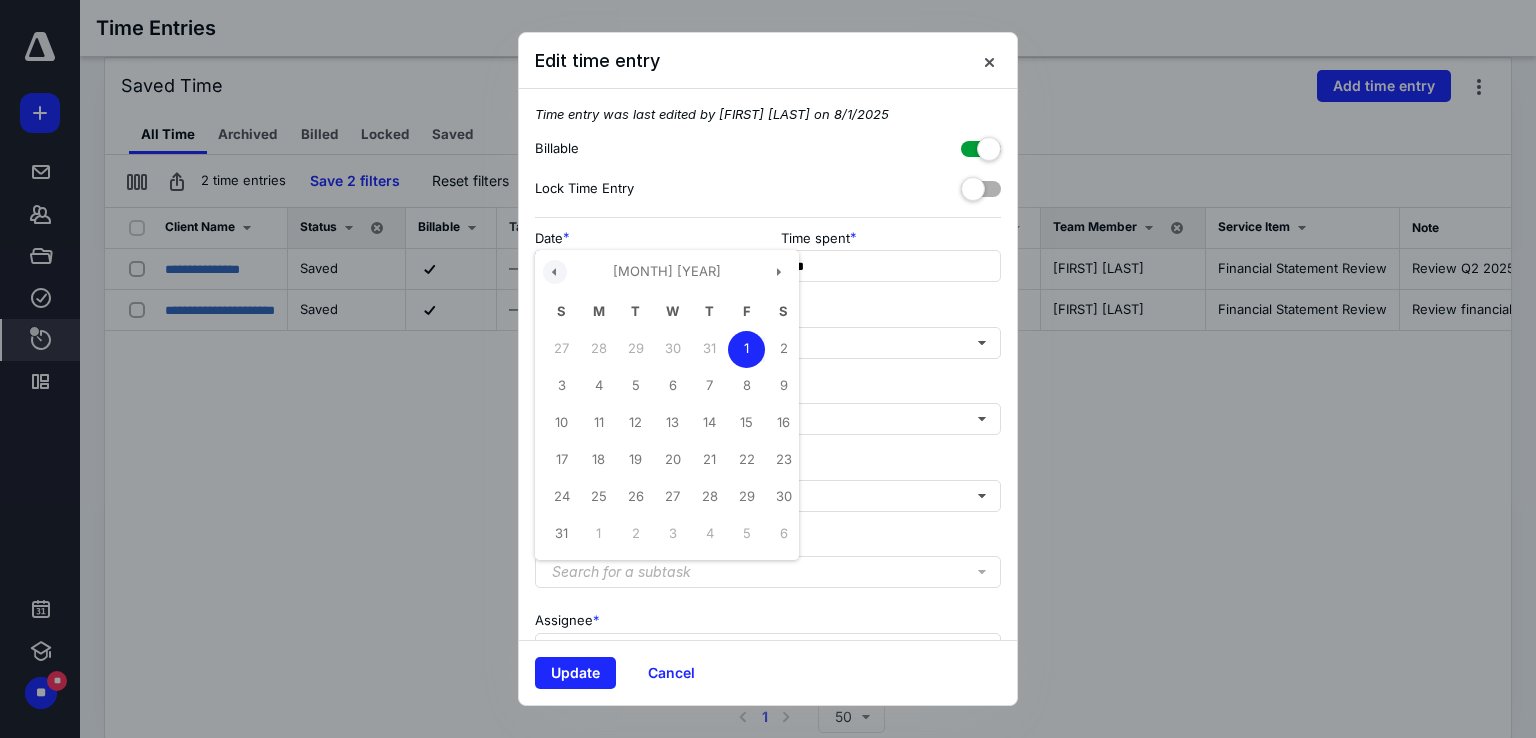 click at bounding box center [555, 272] 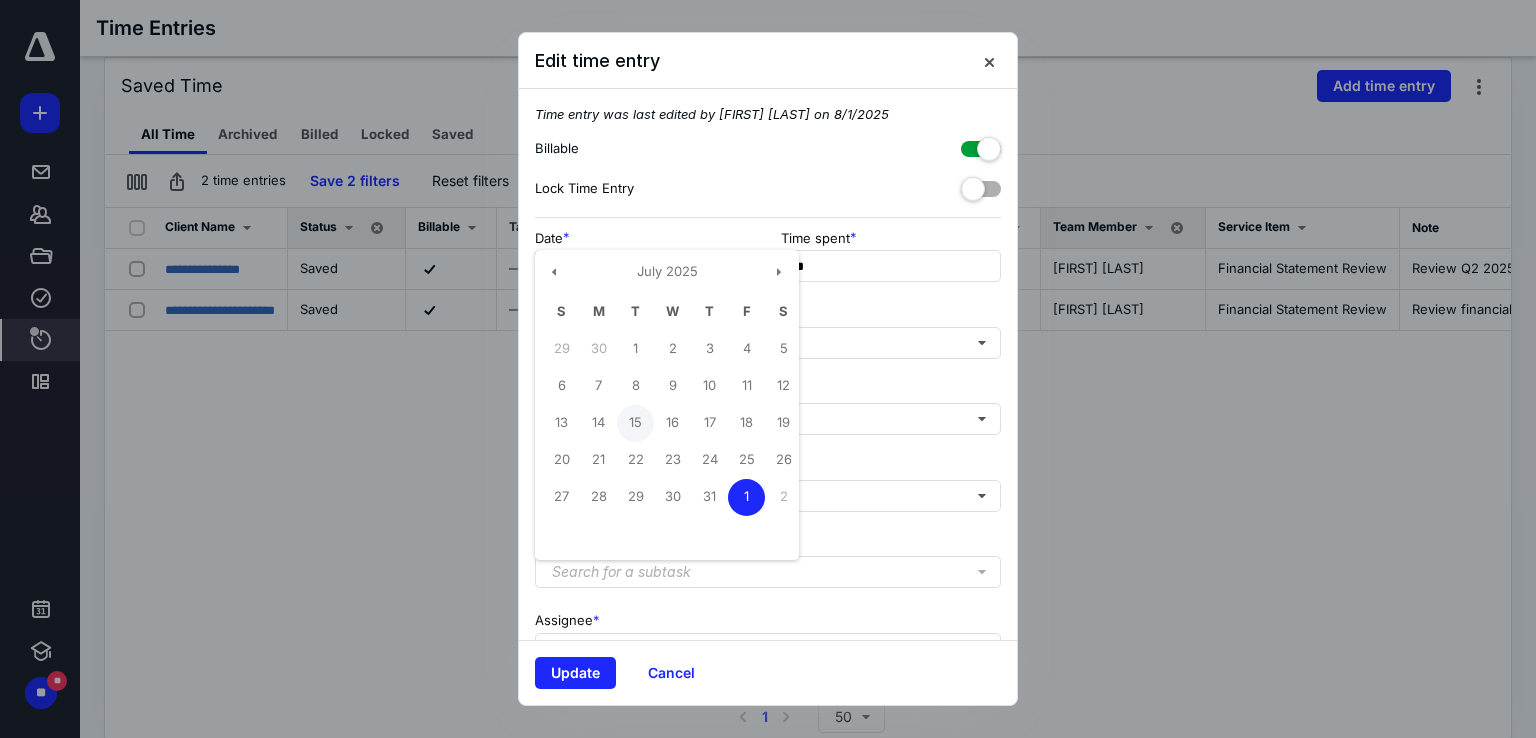 click on "15" at bounding box center (635, 423) 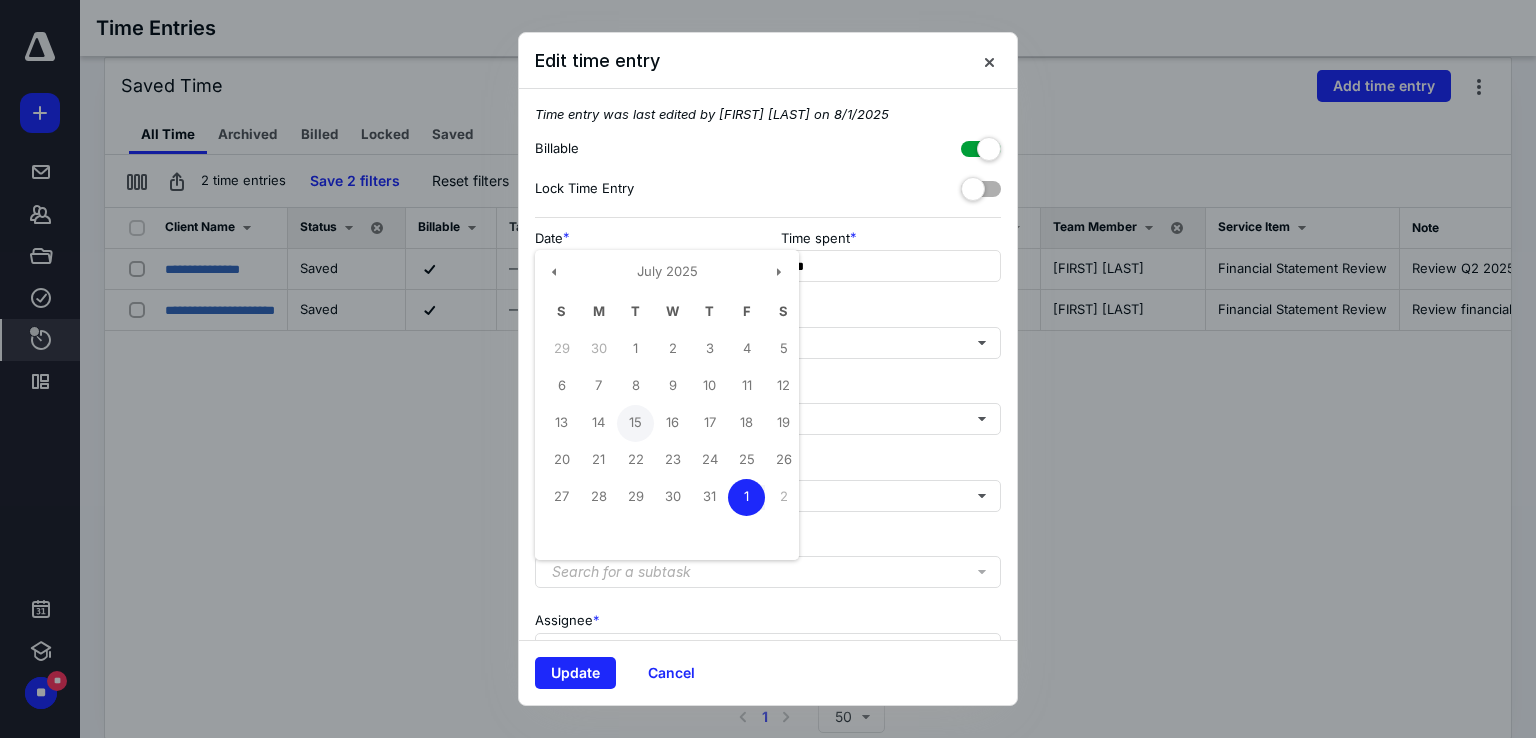 type on "**********" 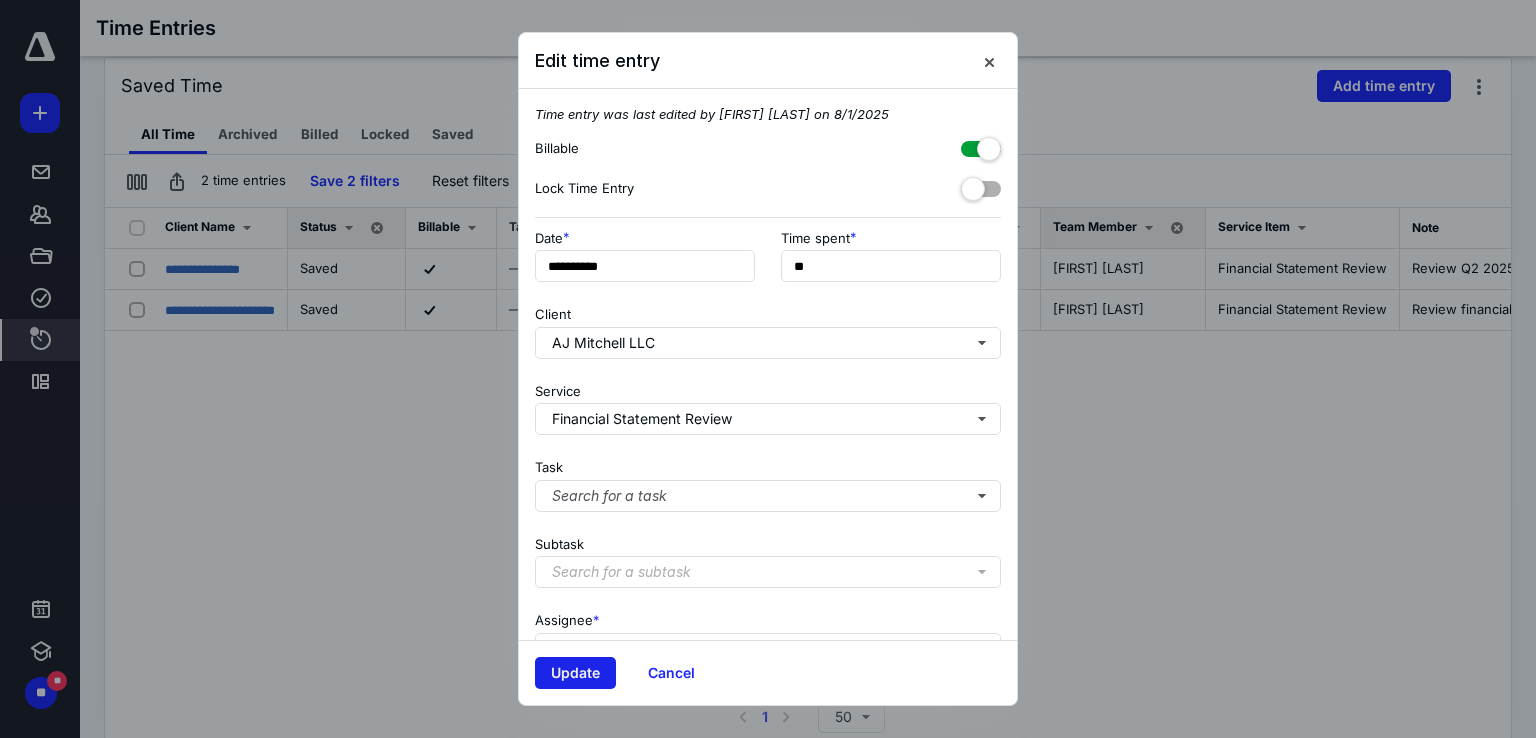 click on "Update" at bounding box center (575, 673) 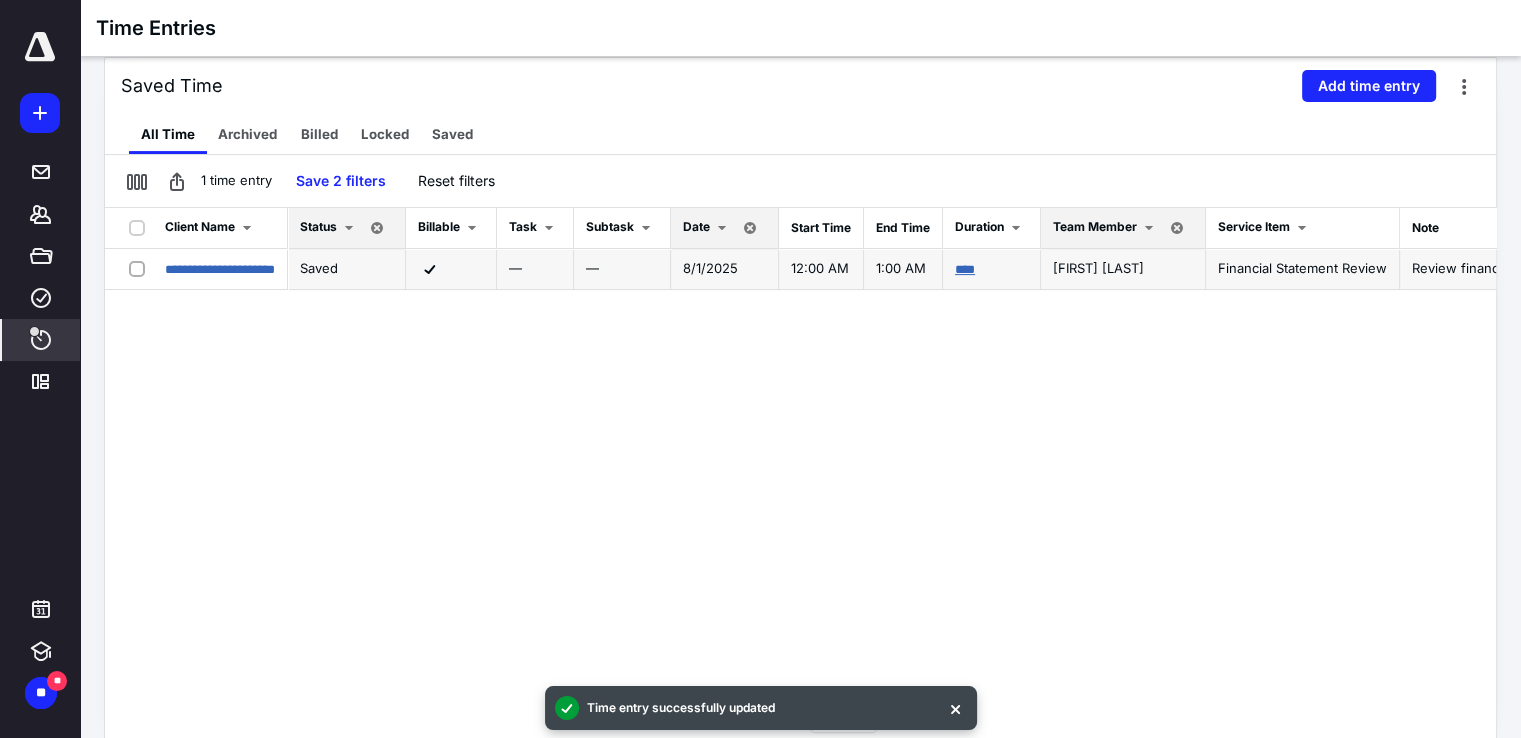 click on "****" at bounding box center [965, 269] 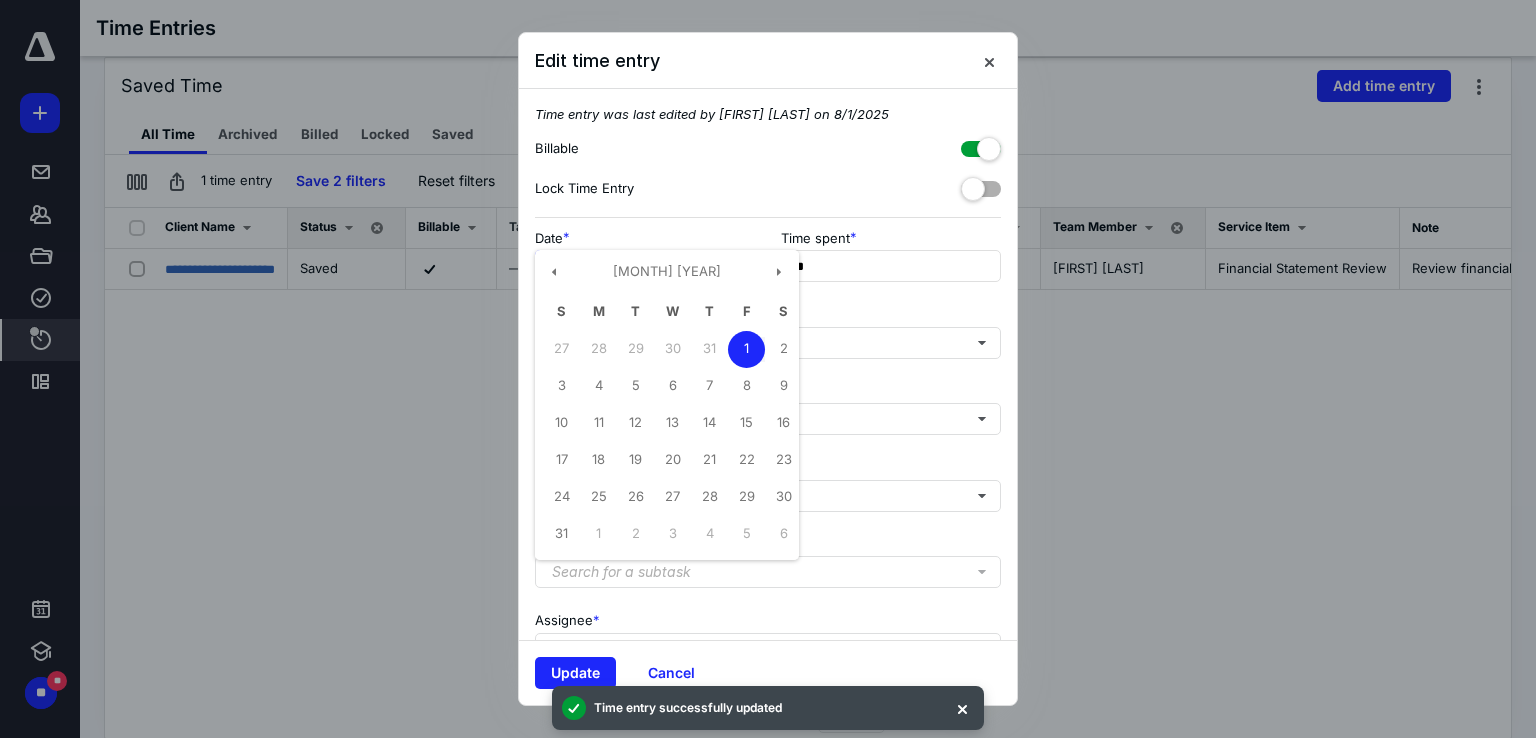 click on "**********" at bounding box center (645, 266) 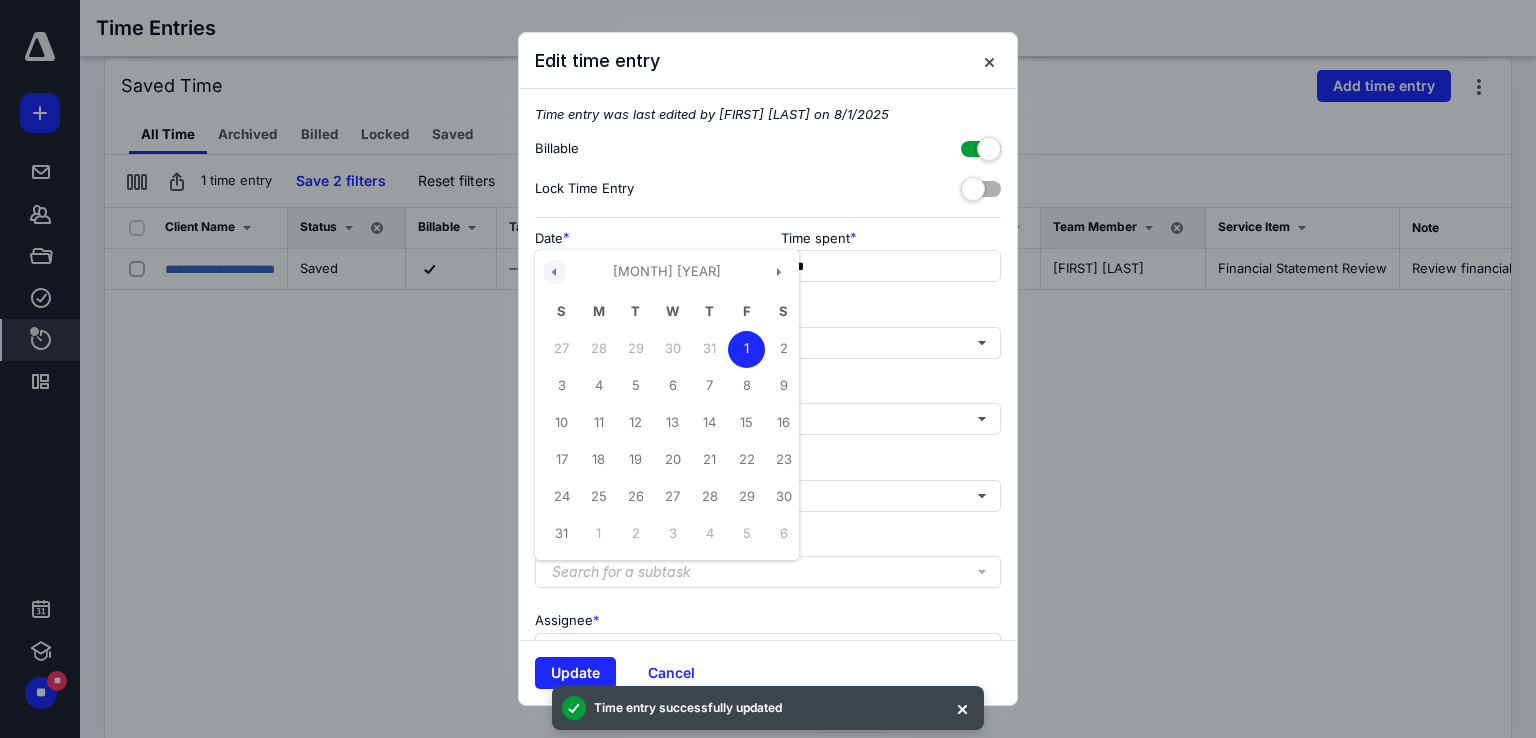 click at bounding box center (555, 272) 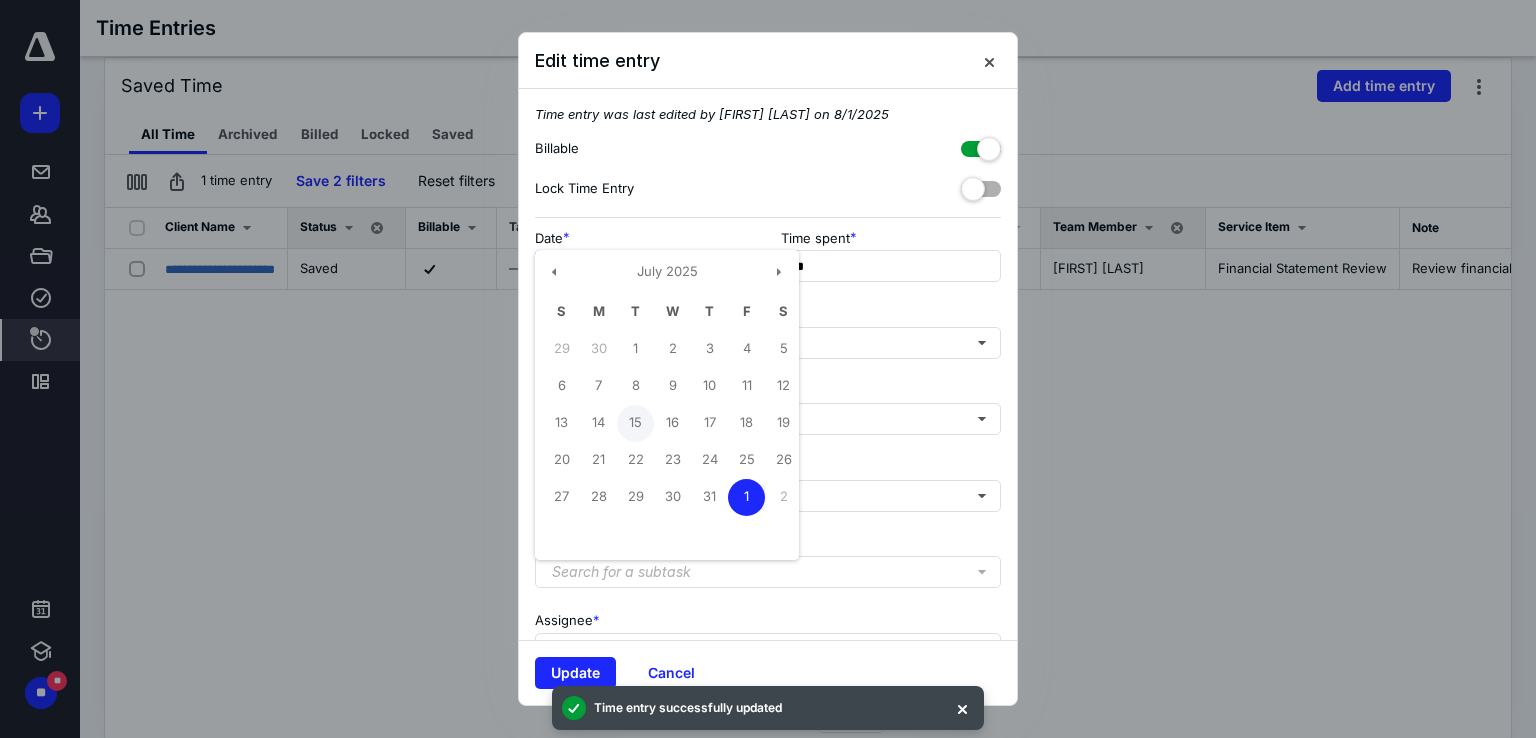 click on "15" at bounding box center (635, 423) 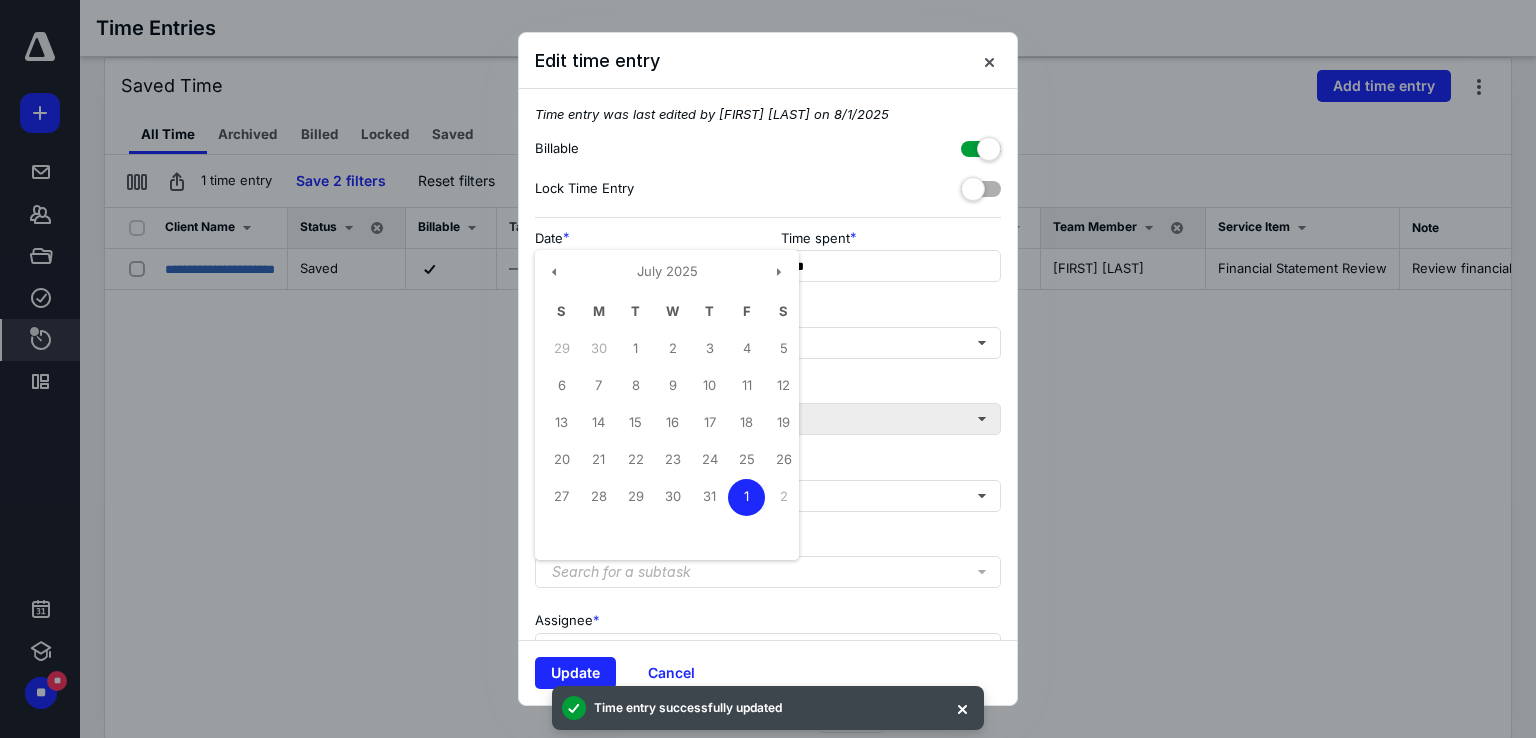 type on "**********" 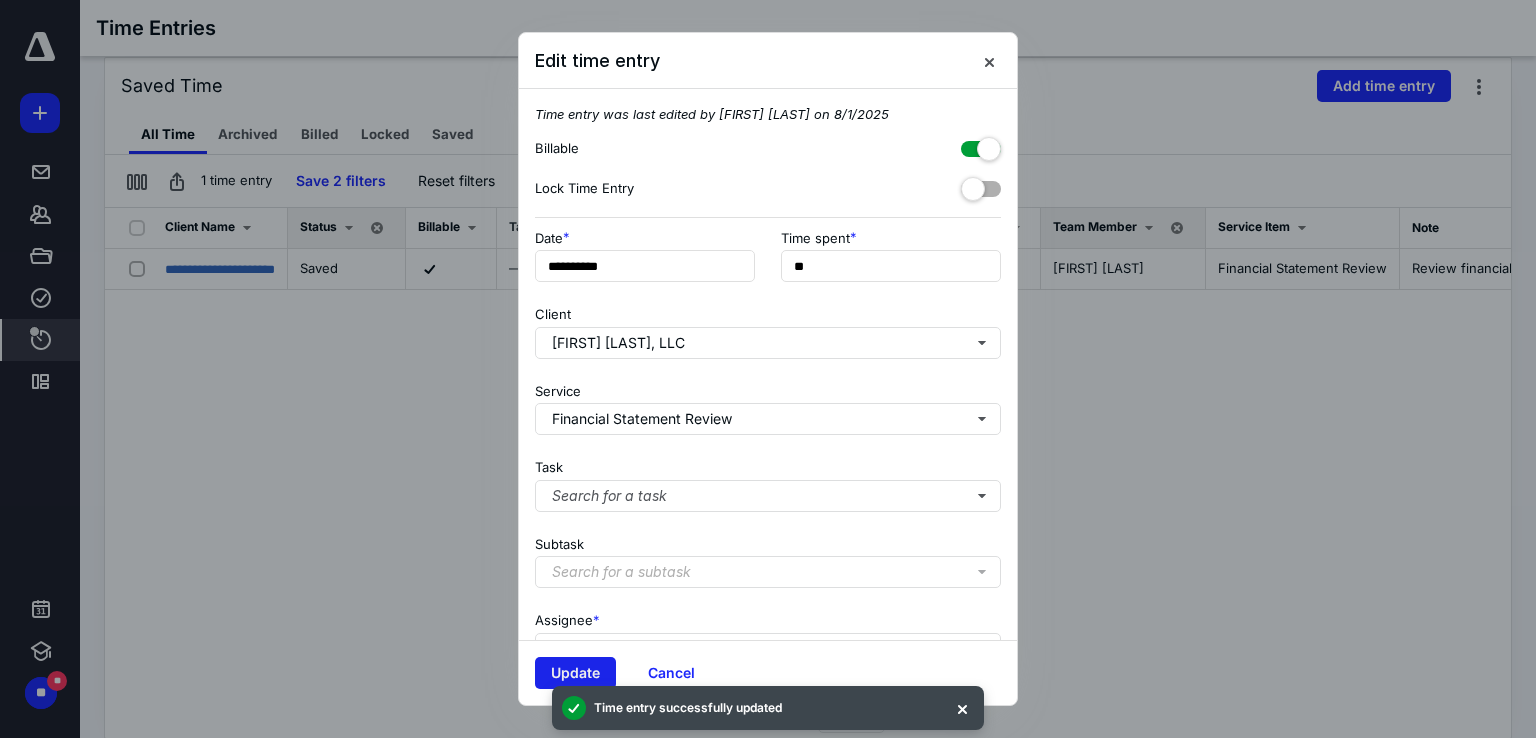 click on "Update" at bounding box center [575, 673] 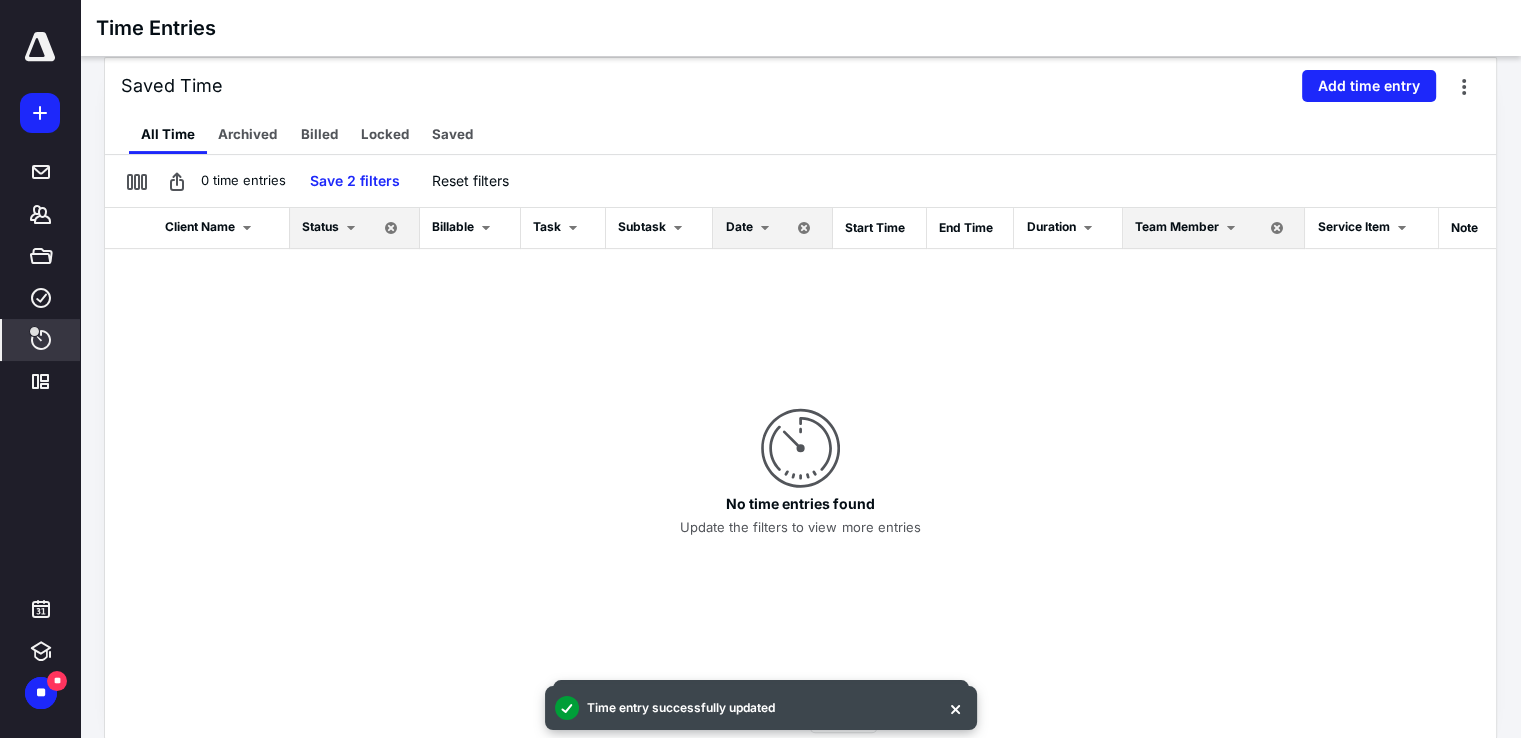 click on "No time entries found Update the filters to view more entries" at bounding box center [800, 472] 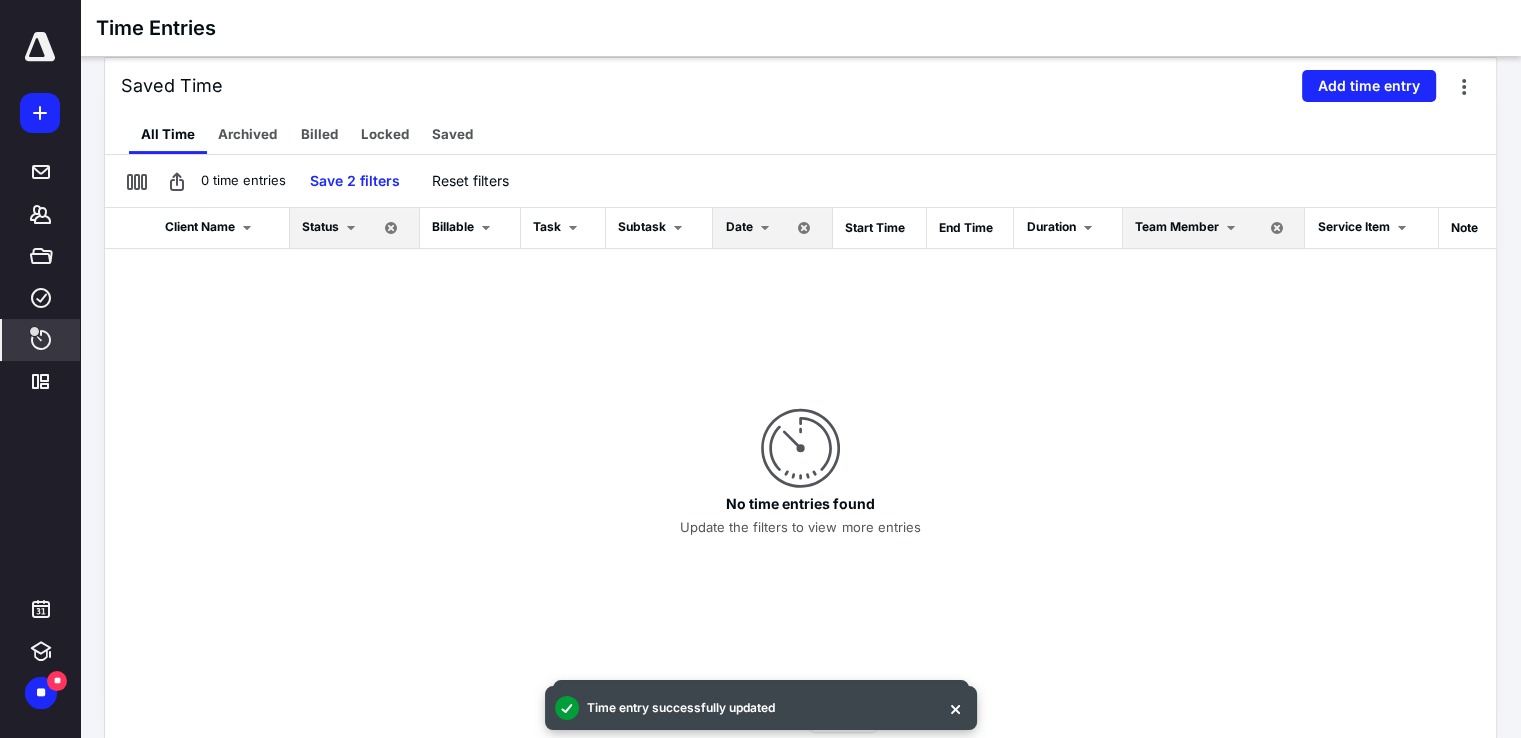 click on "Date" at bounding box center [772, 228] 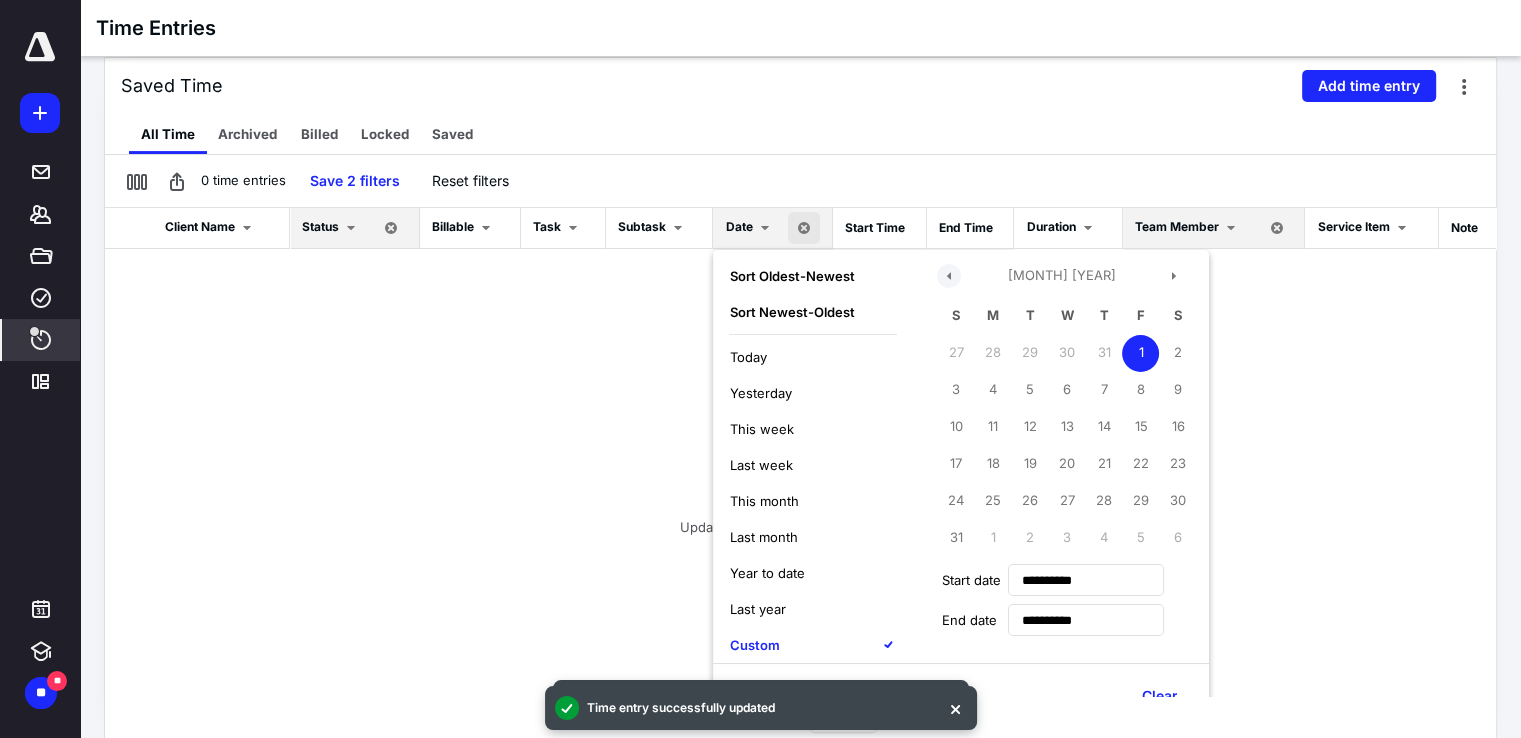 click at bounding box center (949, 276) 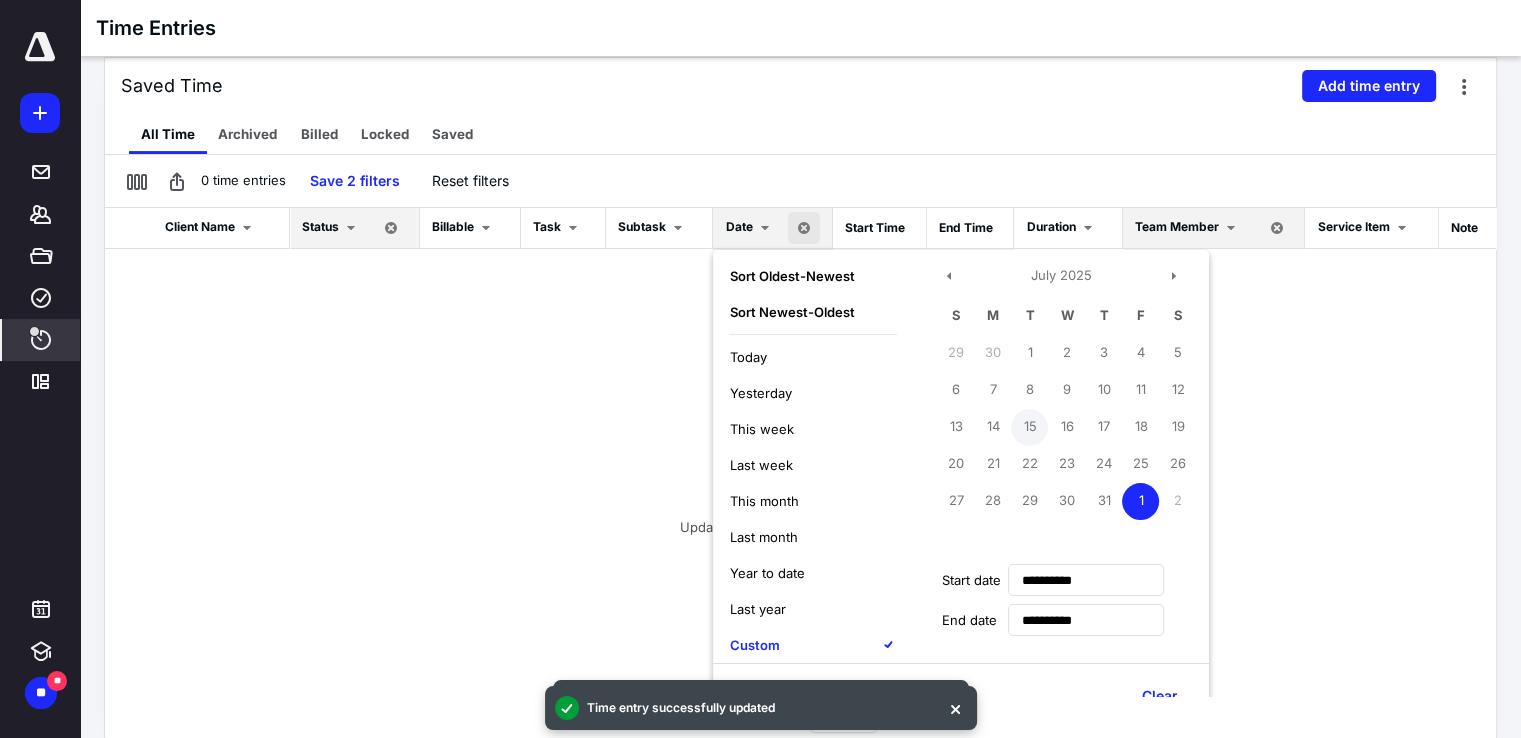 click on "15" at bounding box center [1029, 427] 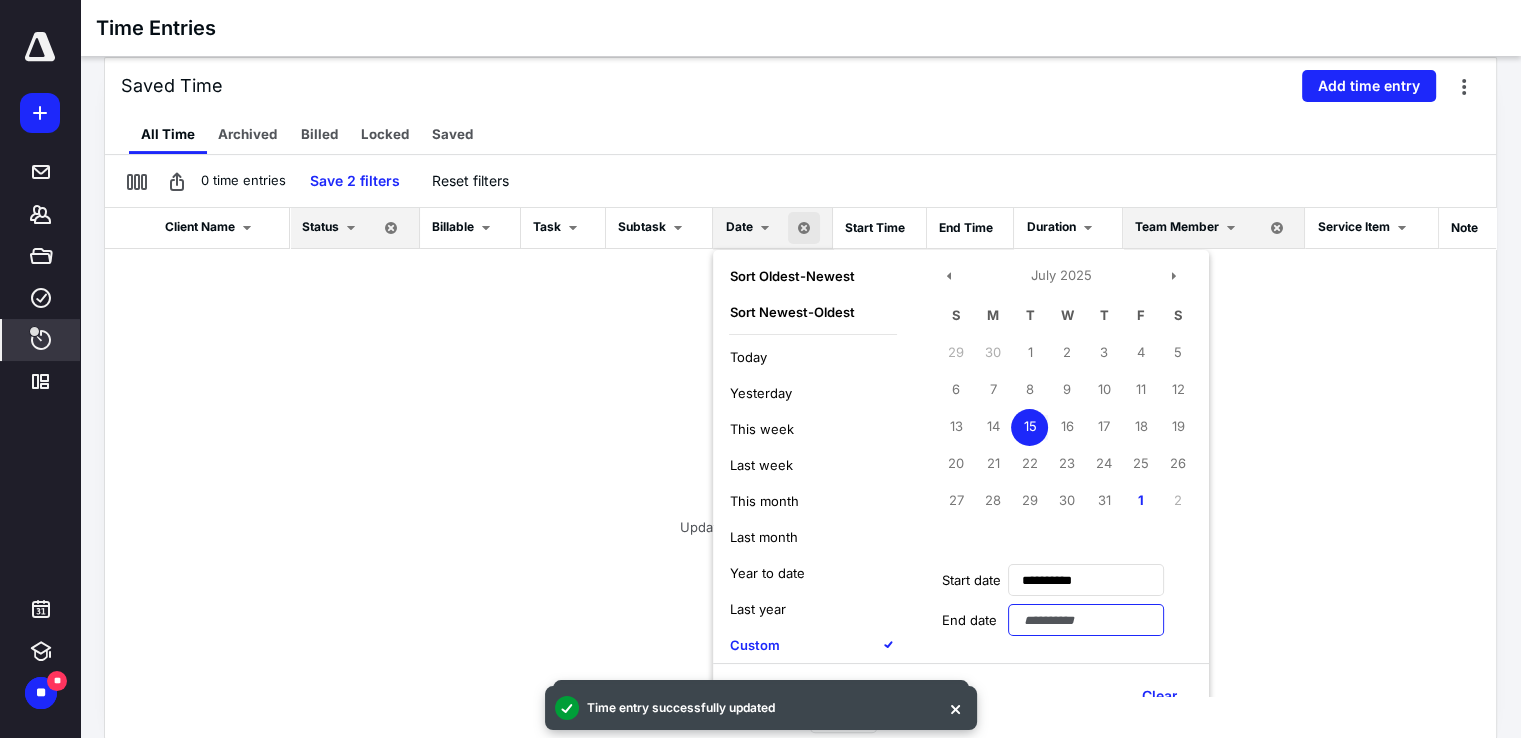 click at bounding box center (1086, 620) 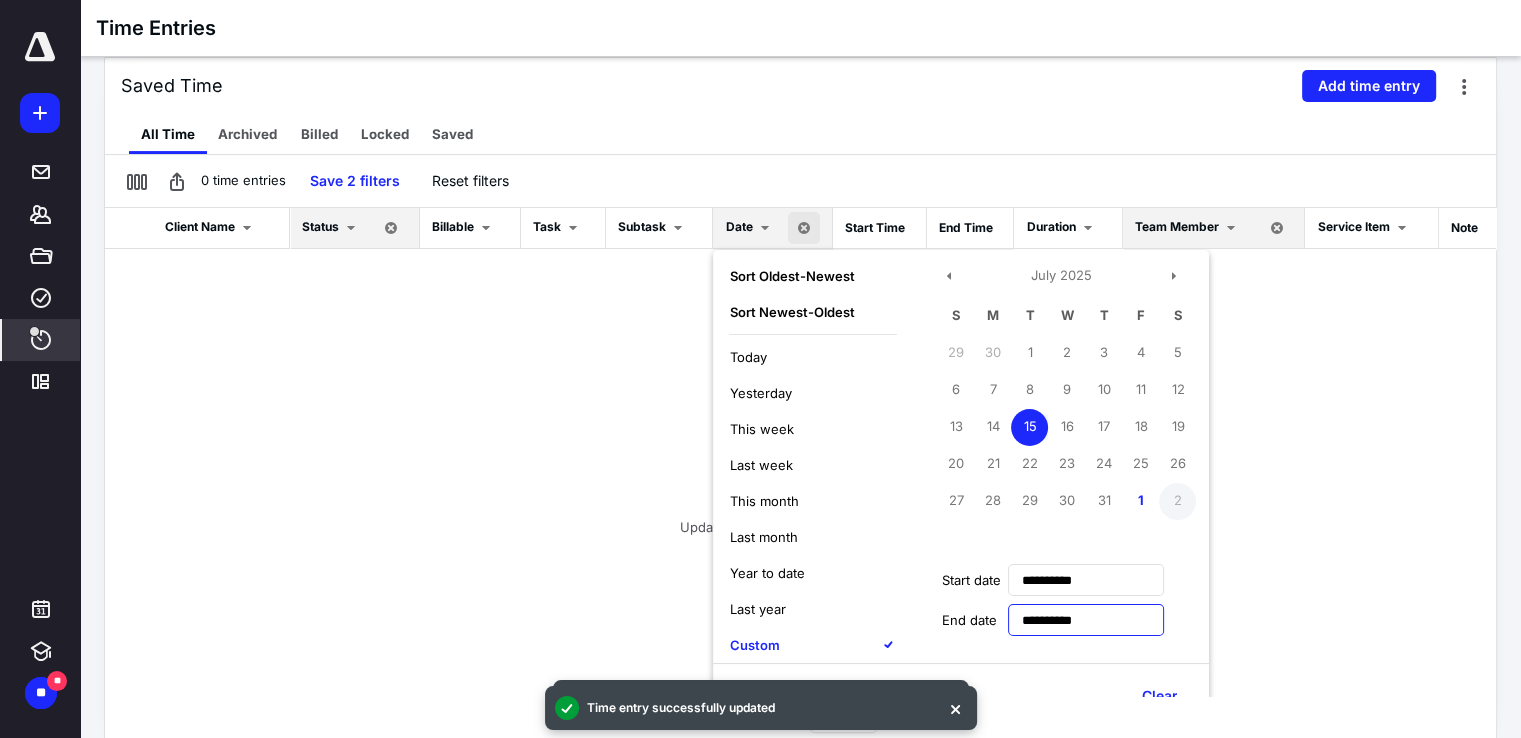 type on "**********" 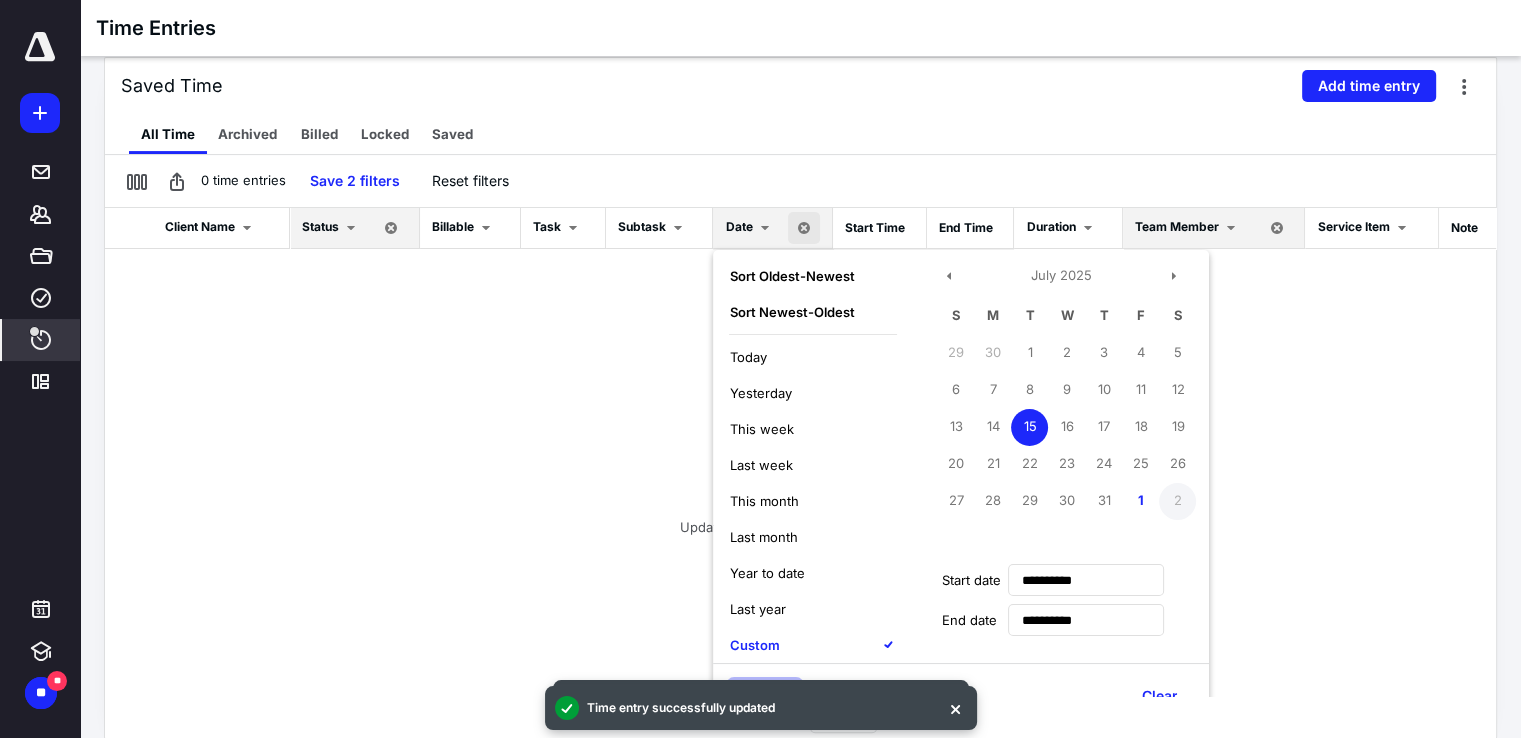 type 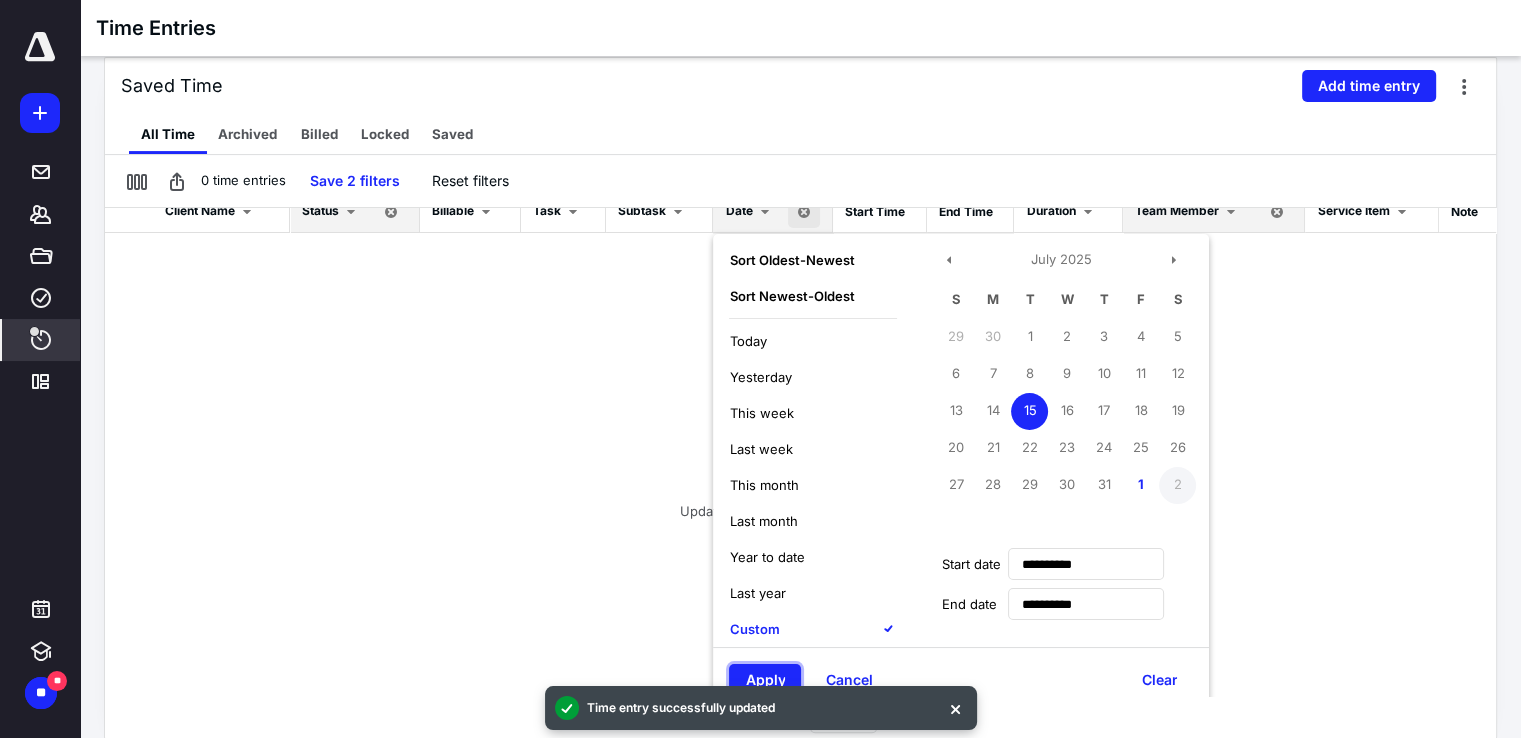 click on "Apply" at bounding box center [765, 680] 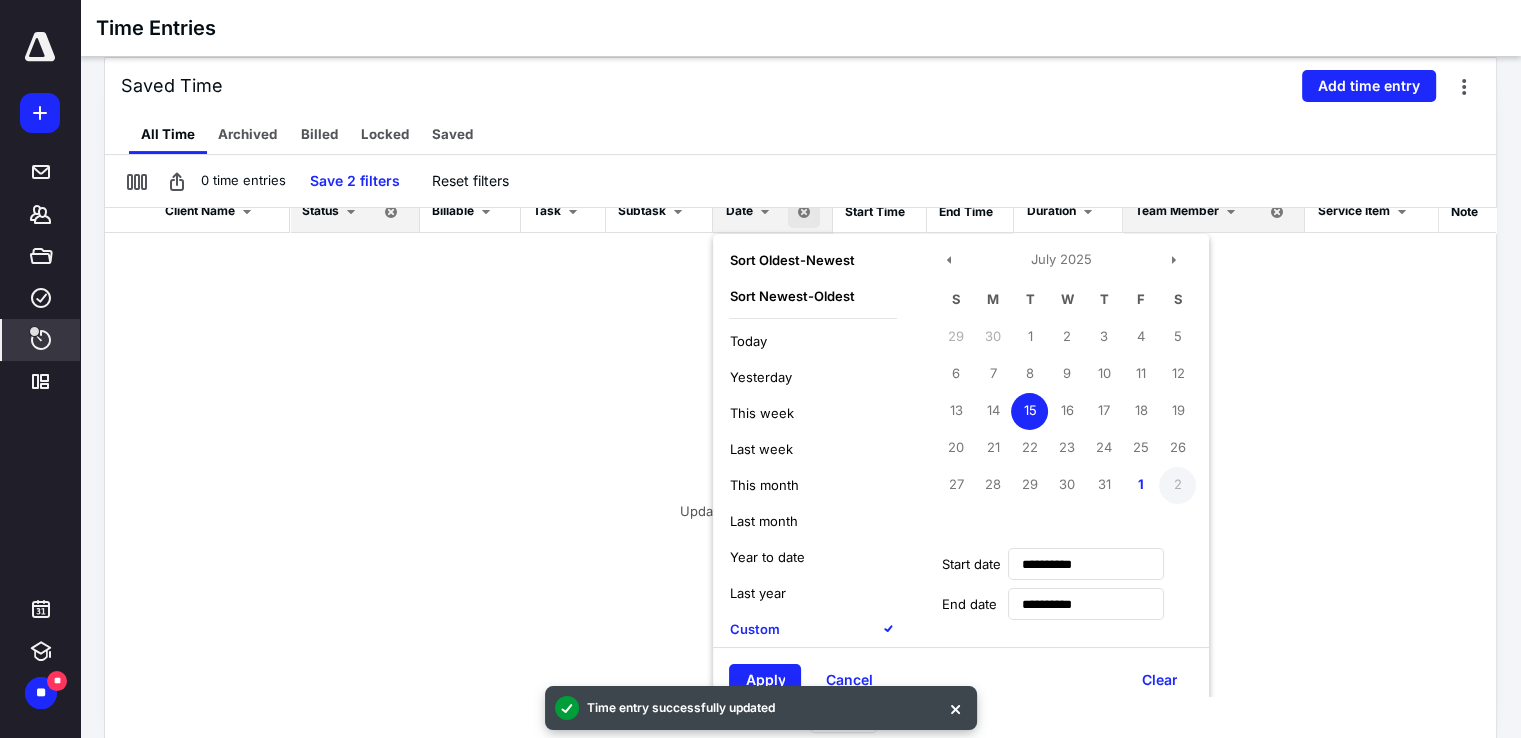 scroll, scrollTop: 0, scrollLeft: 0, axis: both 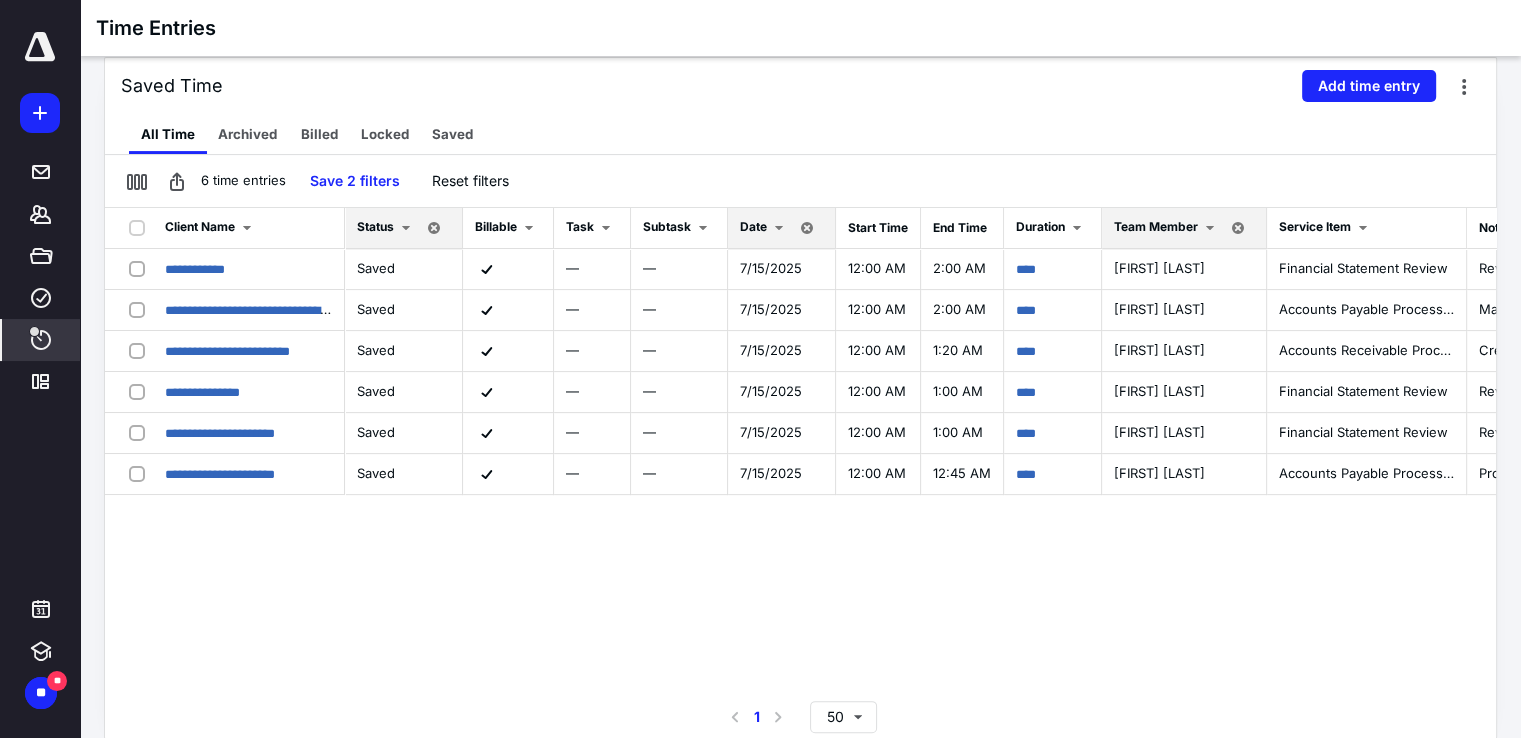 drag, startPoint x: 752, startPoint y: 536, endPoint x: 741, endPoint y: 545, distance: 14.21267 